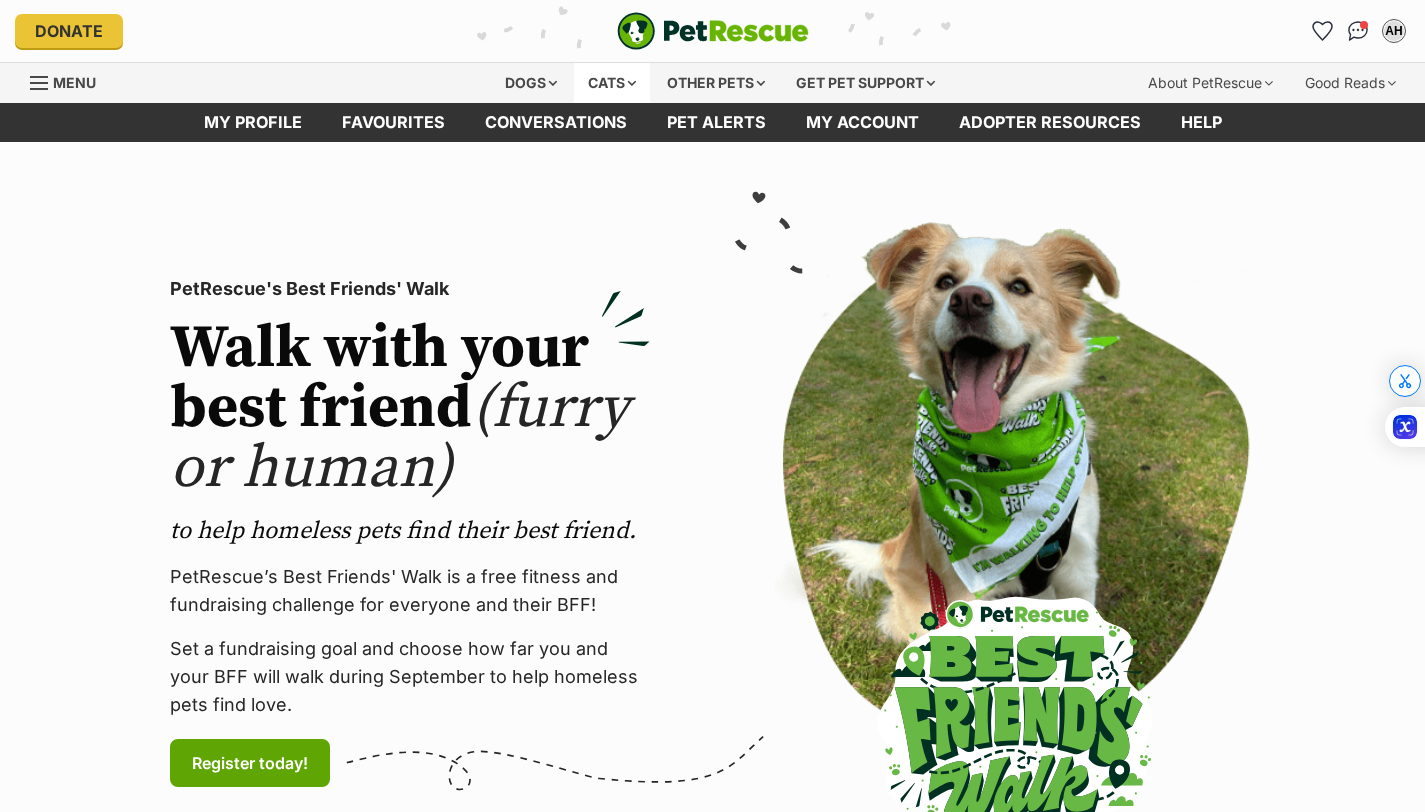 scroll, scrollTop: 0, scrollLeft: 0, axis: both 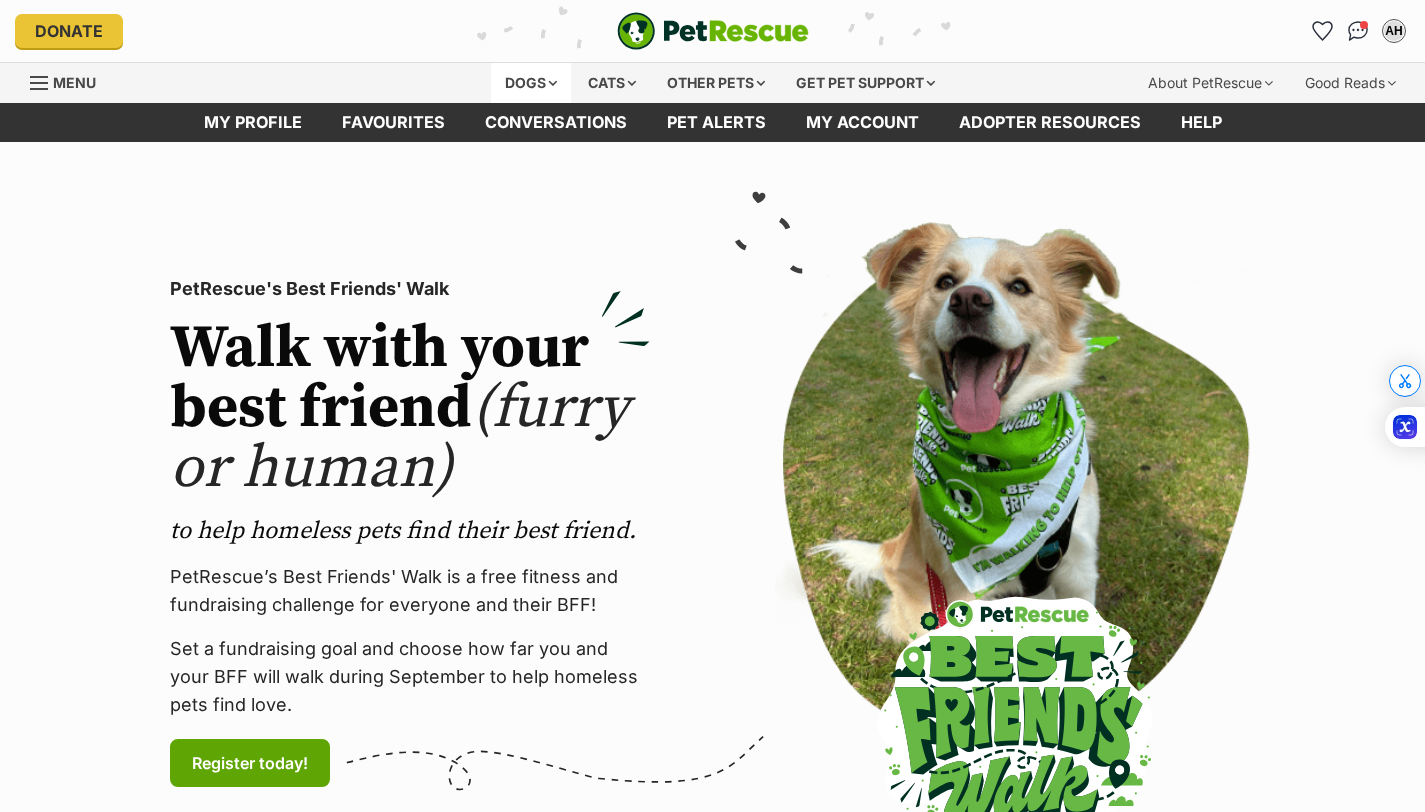 click on "Dogs" at bounding box center (531, 83) 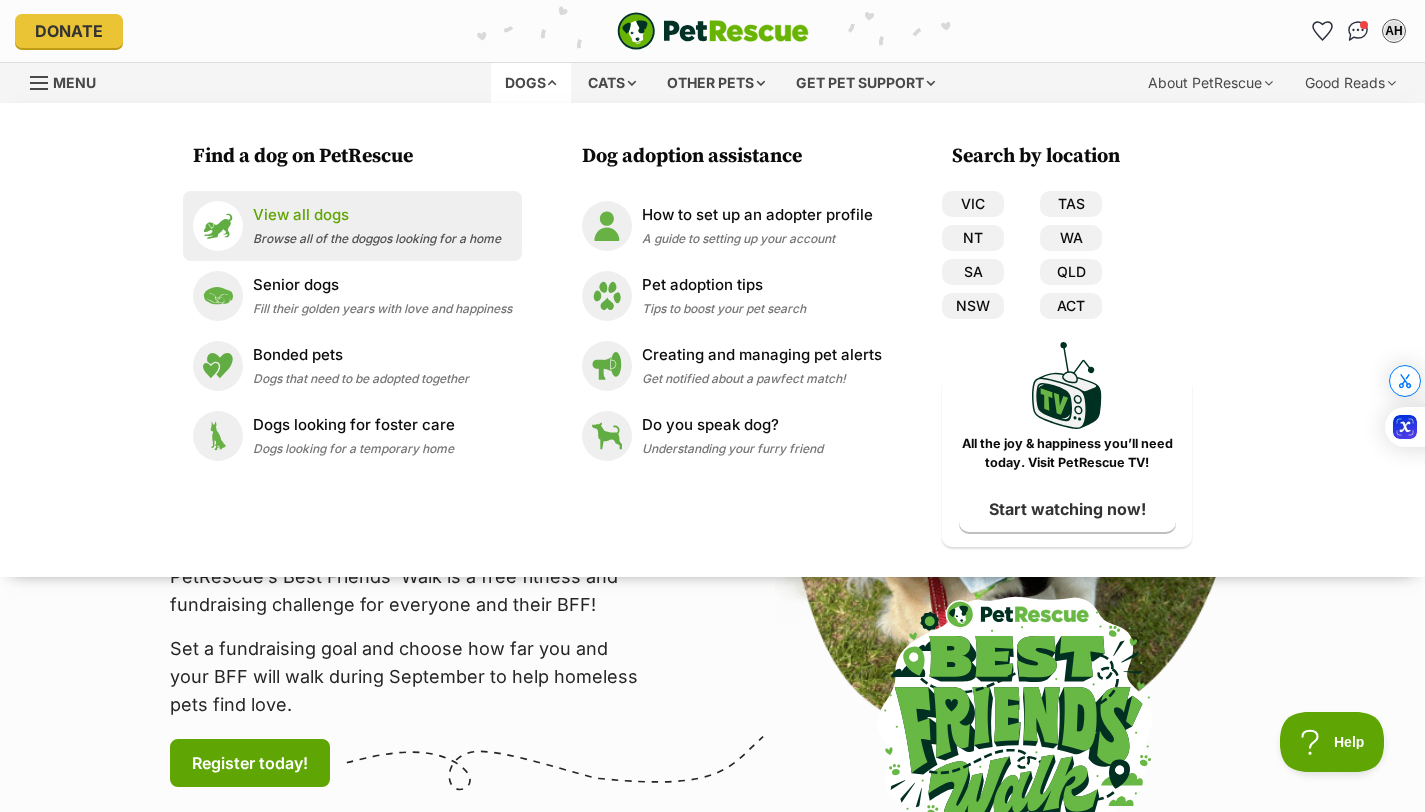 scroll, scrollTop: 0, scrollLeft: 0, axis: both 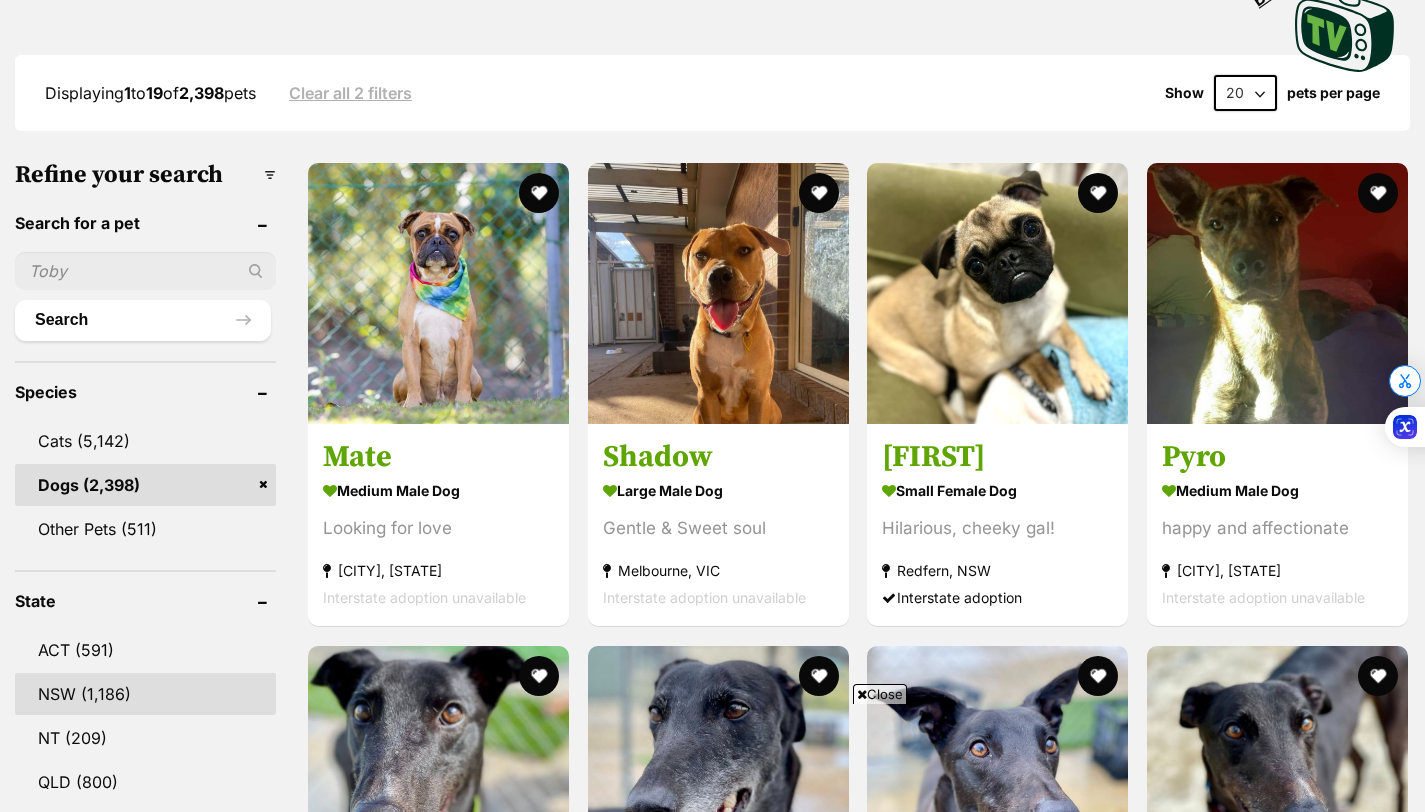 click on "NSW (1,186)" at bounding box center (145, 694) 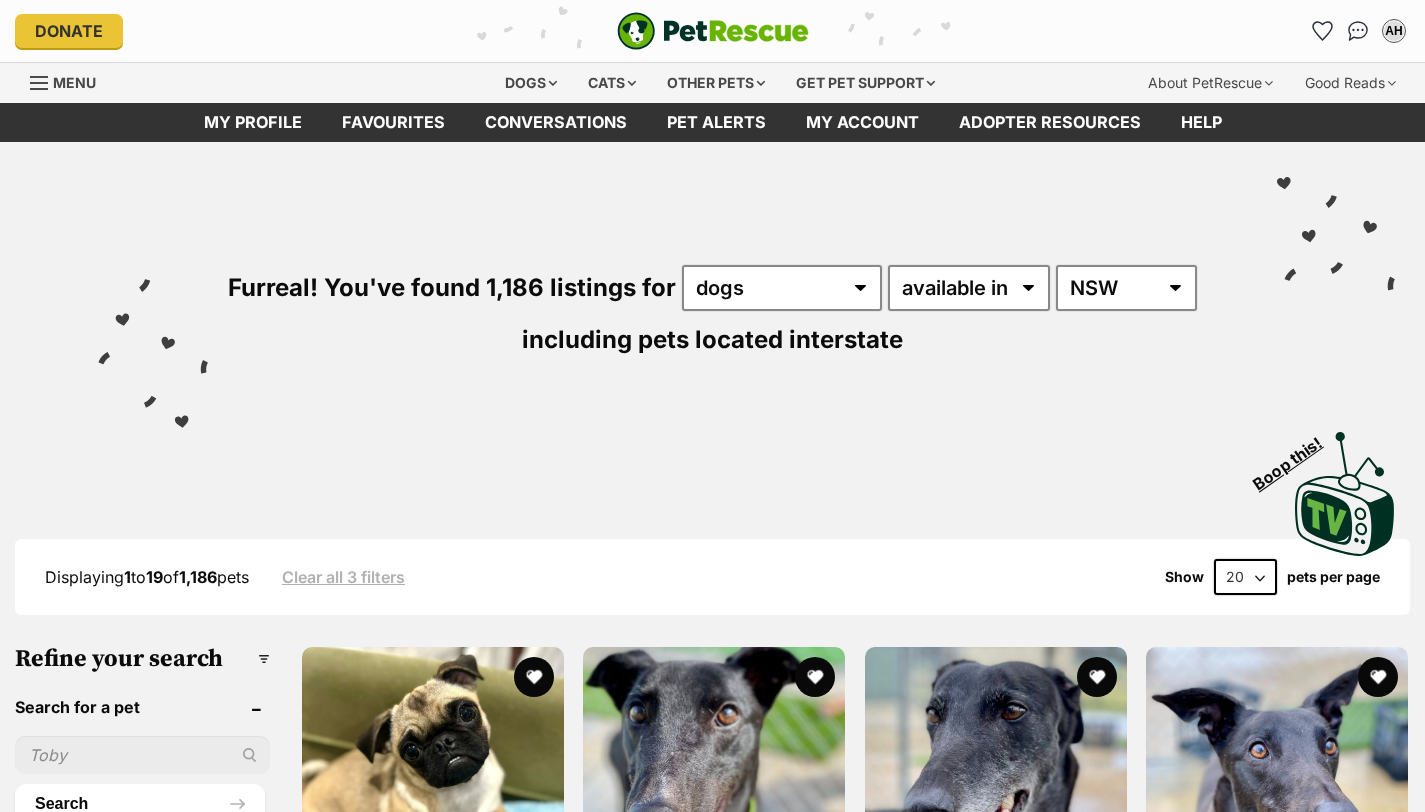scroll, scrollTop: 0, scrollLeft: 0, axis: both 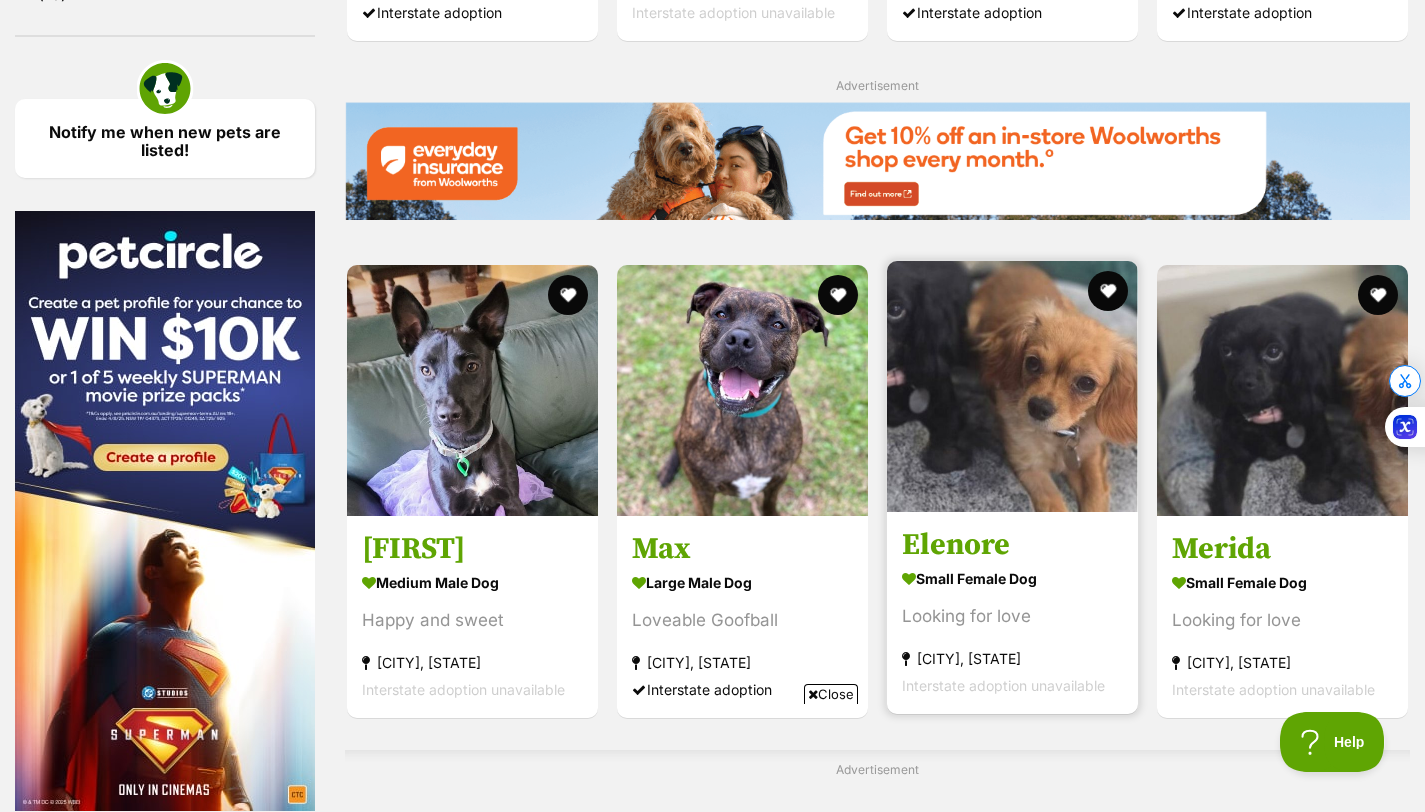 click on "Elenore" at bounding box center [1012, 545] 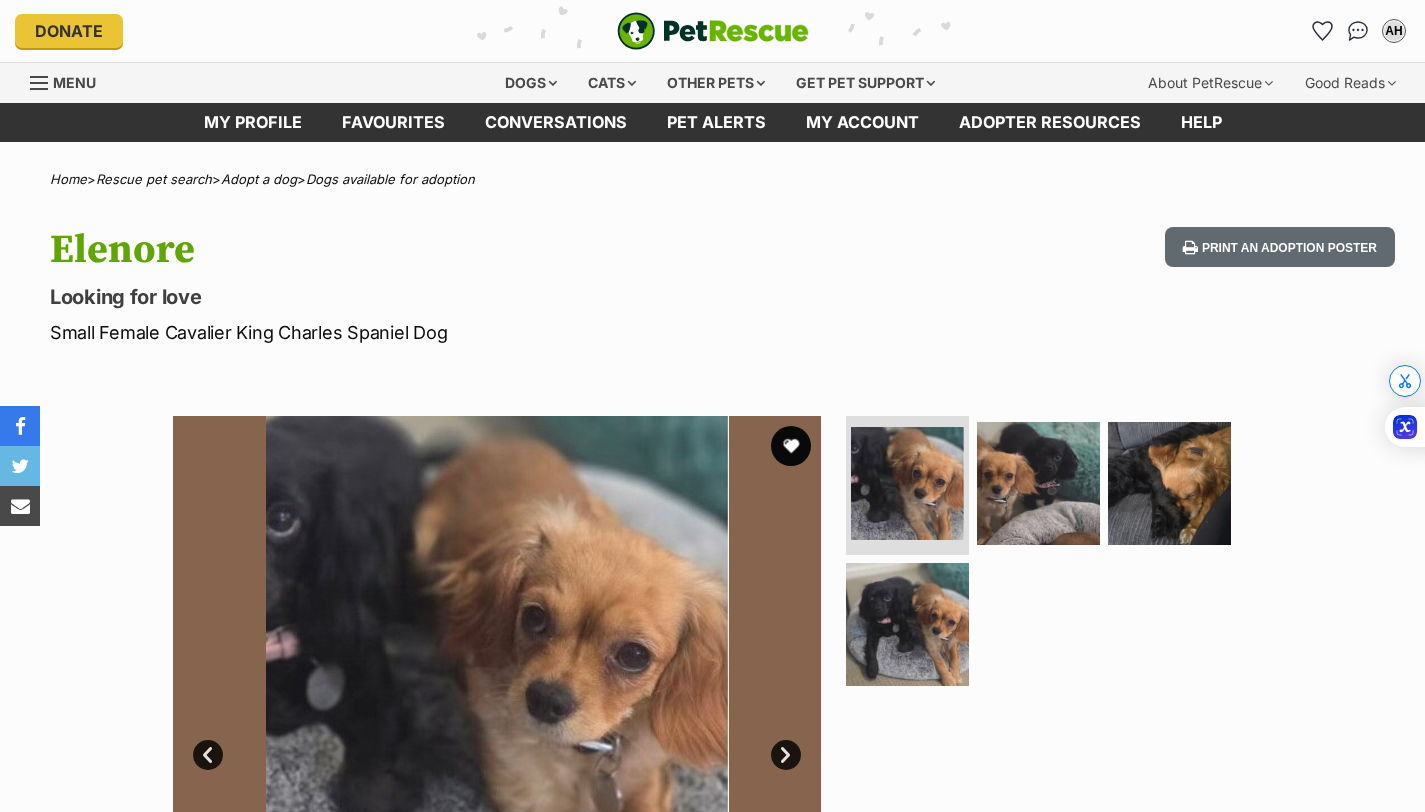 scroll, scrollTop: 0, scrollLeft: 0, axis: both 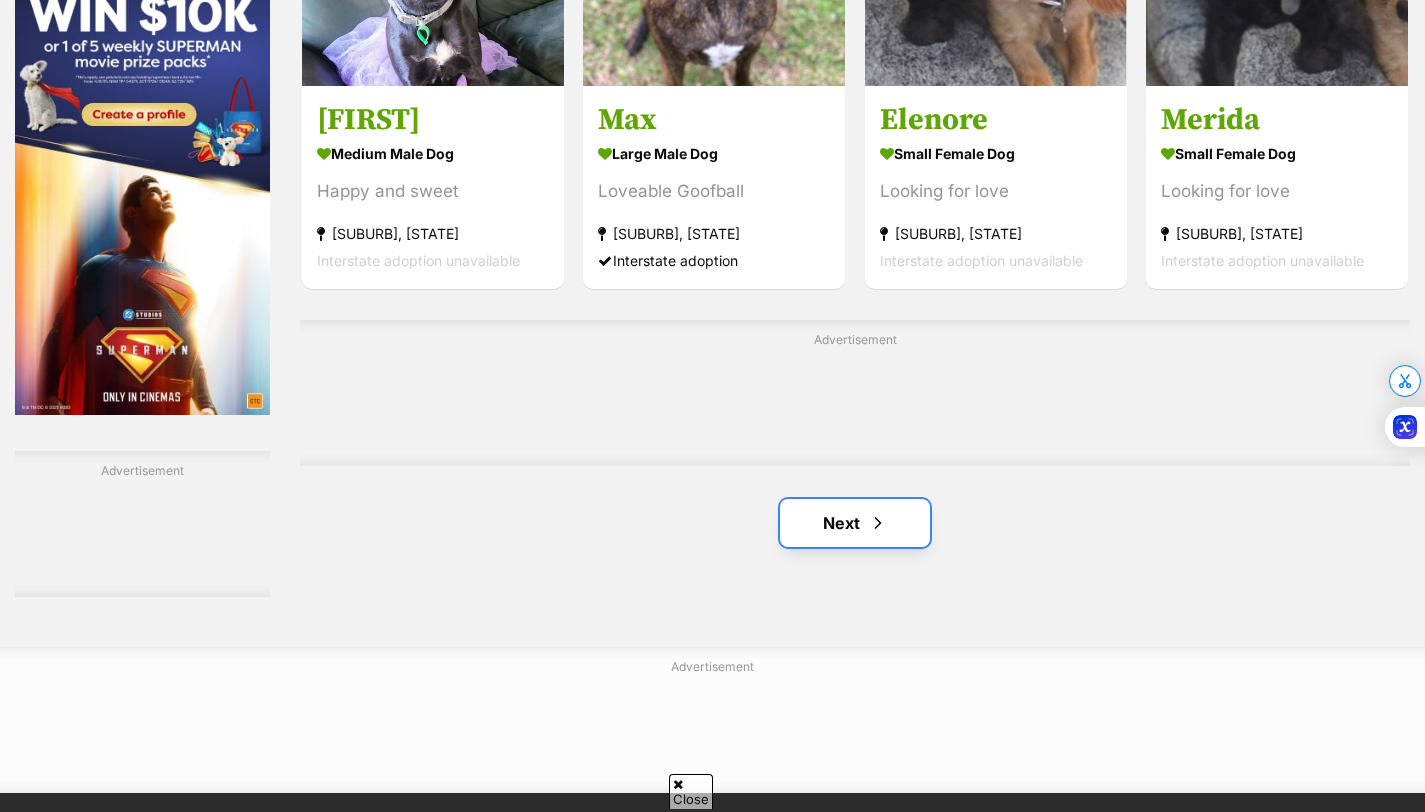 click on "Next" at bounding box center [855, 523] 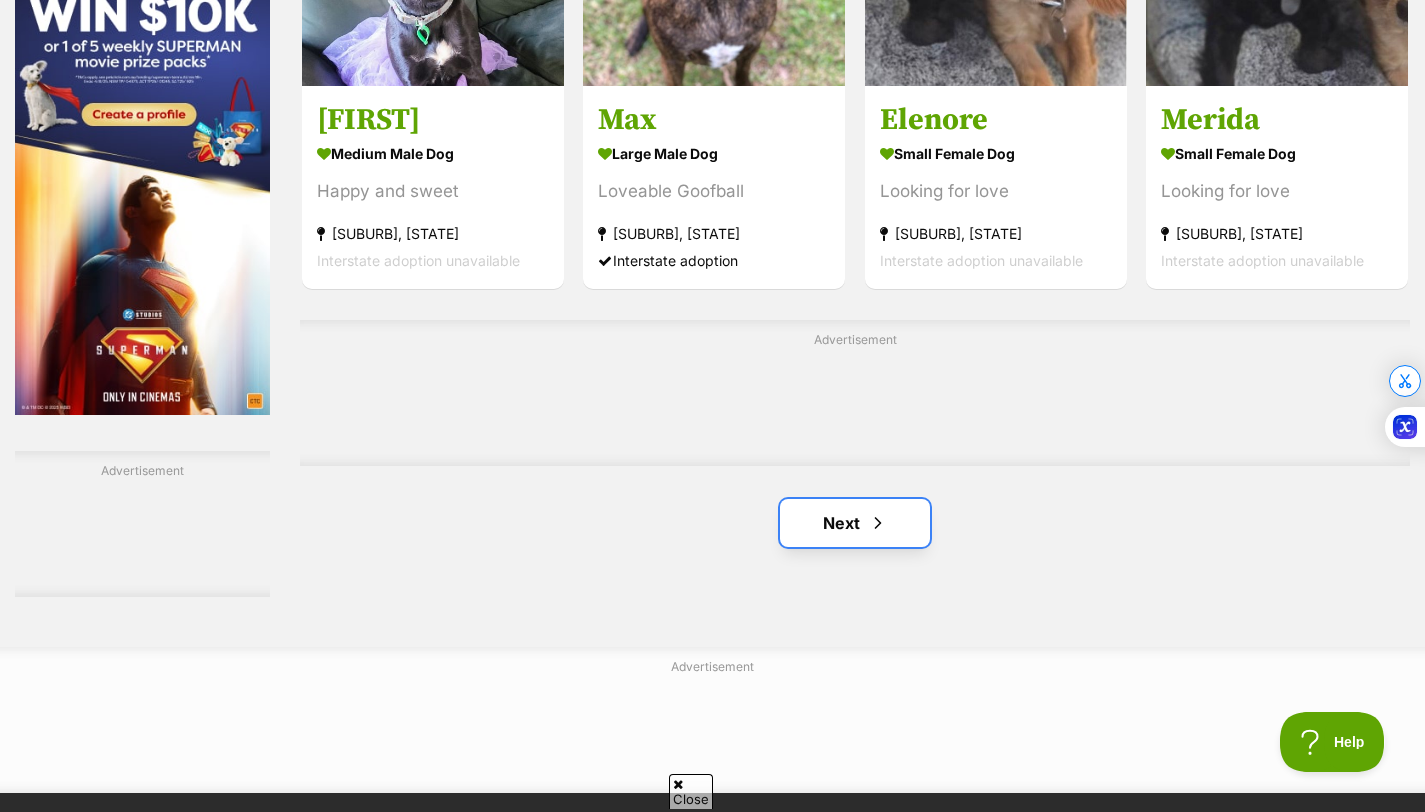 scroll, scrollTop: 0, scrollLeft: 0, axis: both 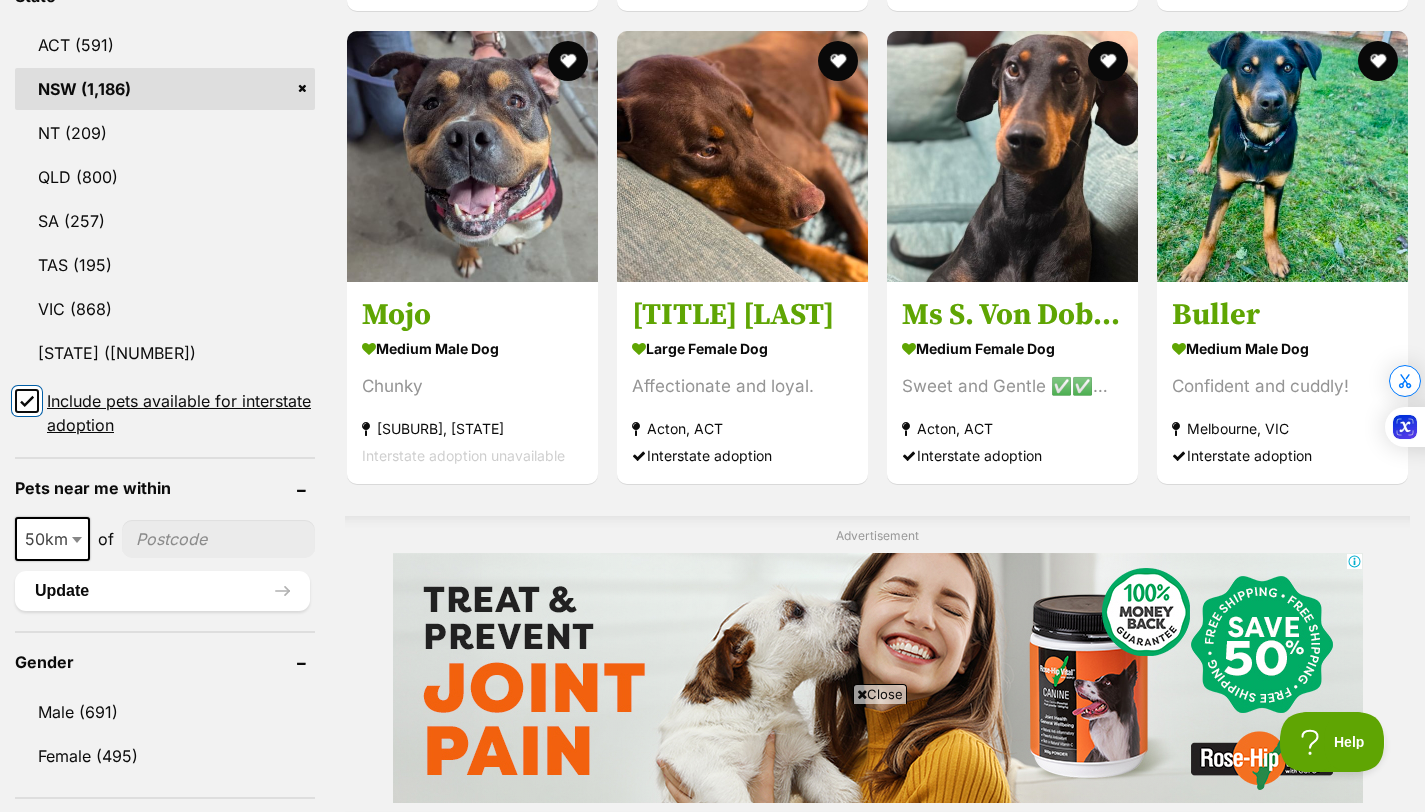 click on "Include pets available for interstate adoption" at bounding box center (27, 401) 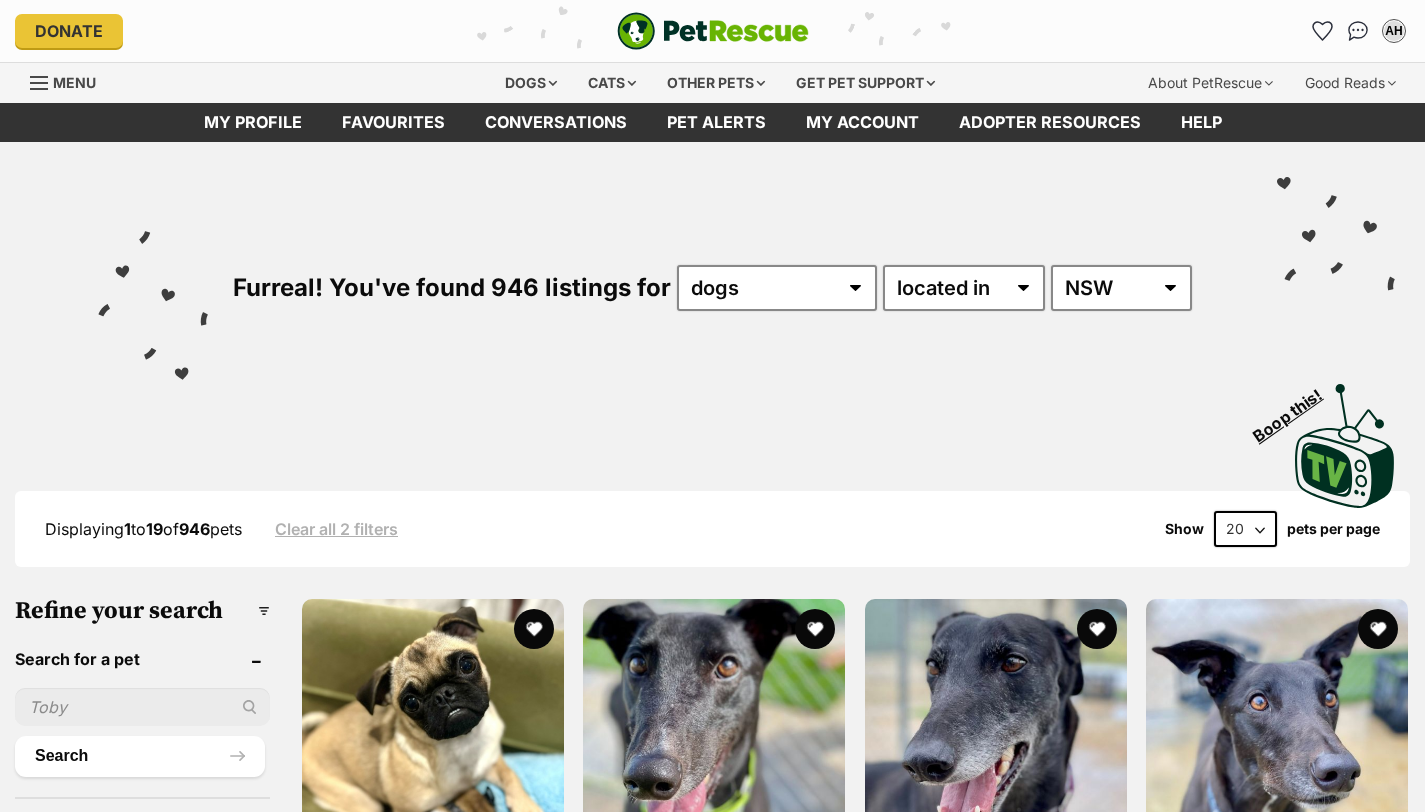 scroll, scrollTop: 0, scrollLeft: 0, axis: both 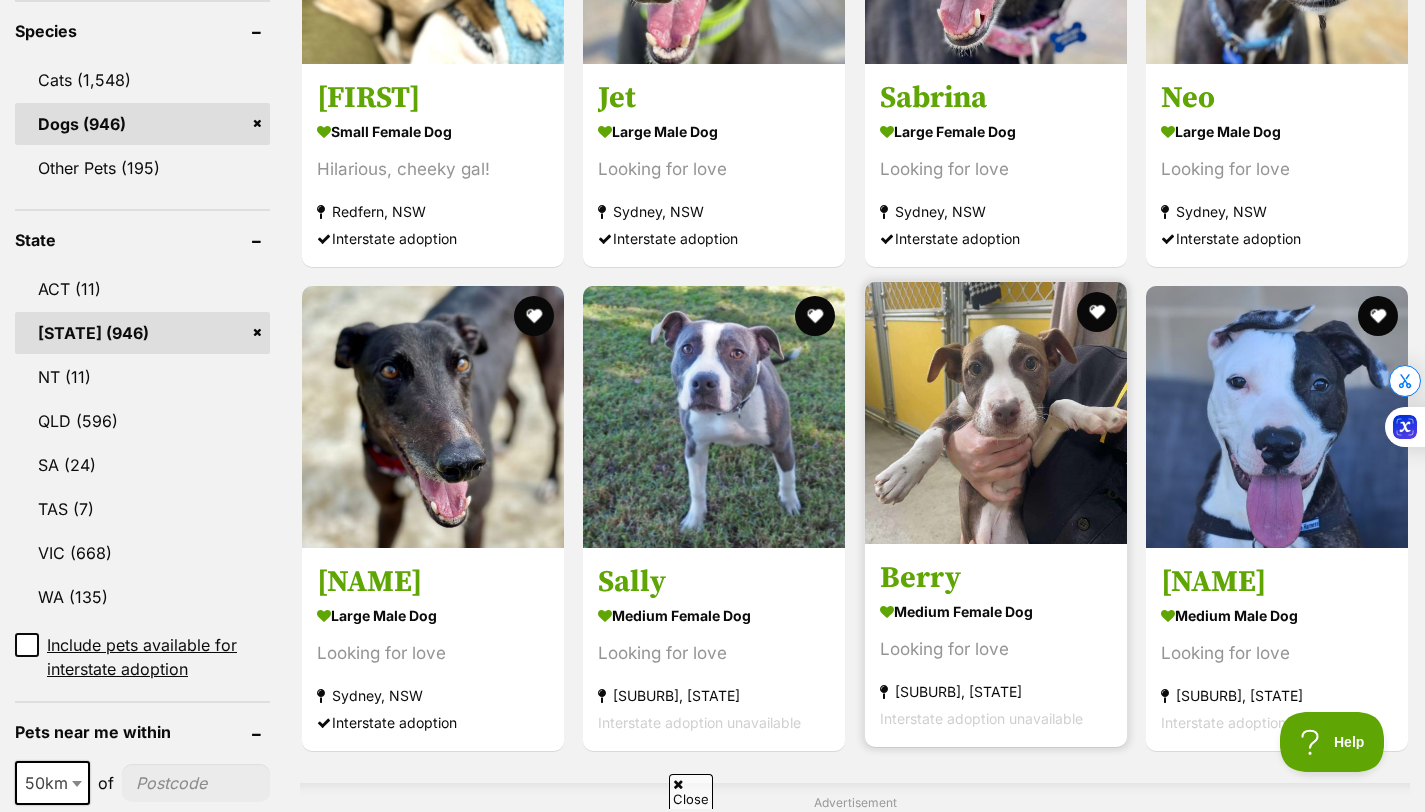 click on "Berry" at bounding box center (996, 578) 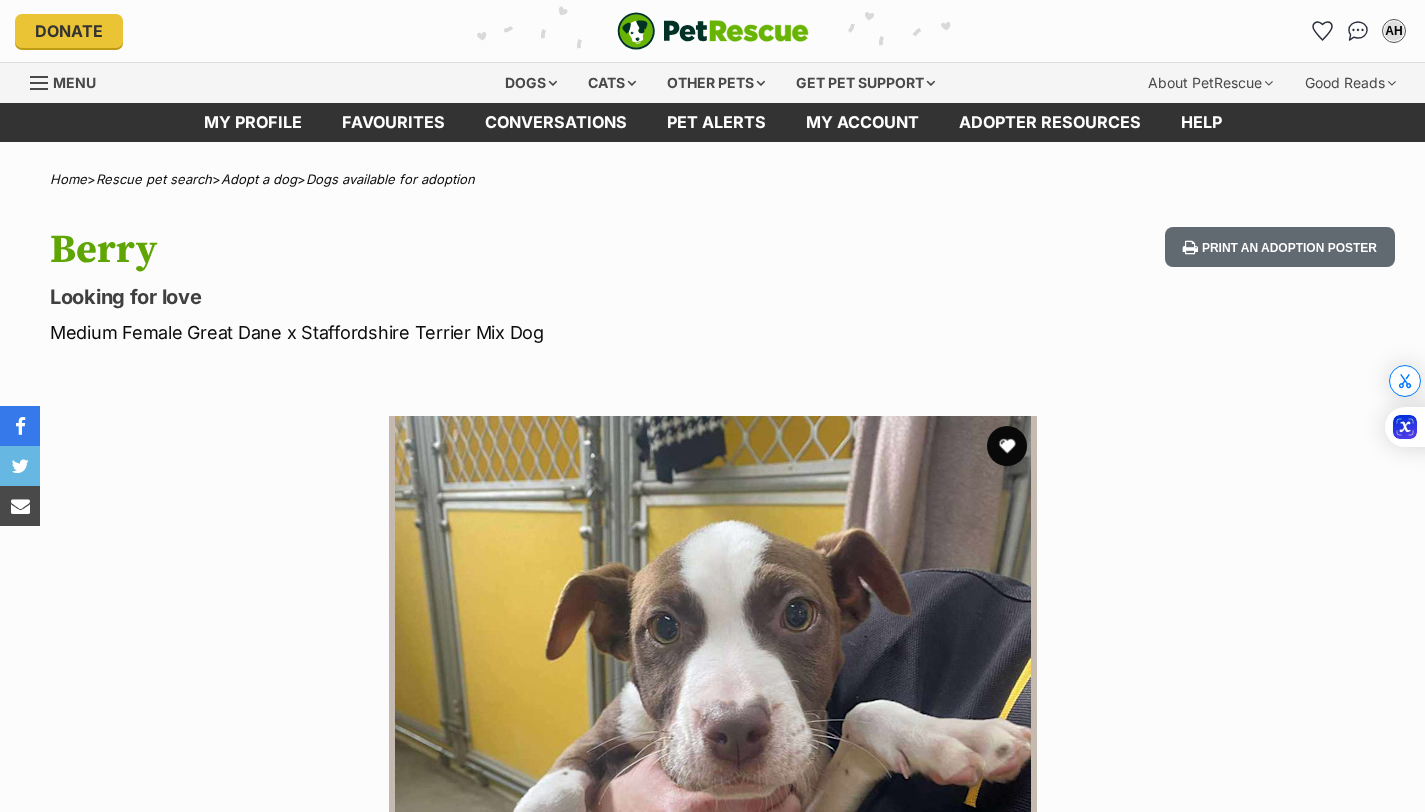 scroll, scrollTop: 0, scrollLeft: 0, axis: both 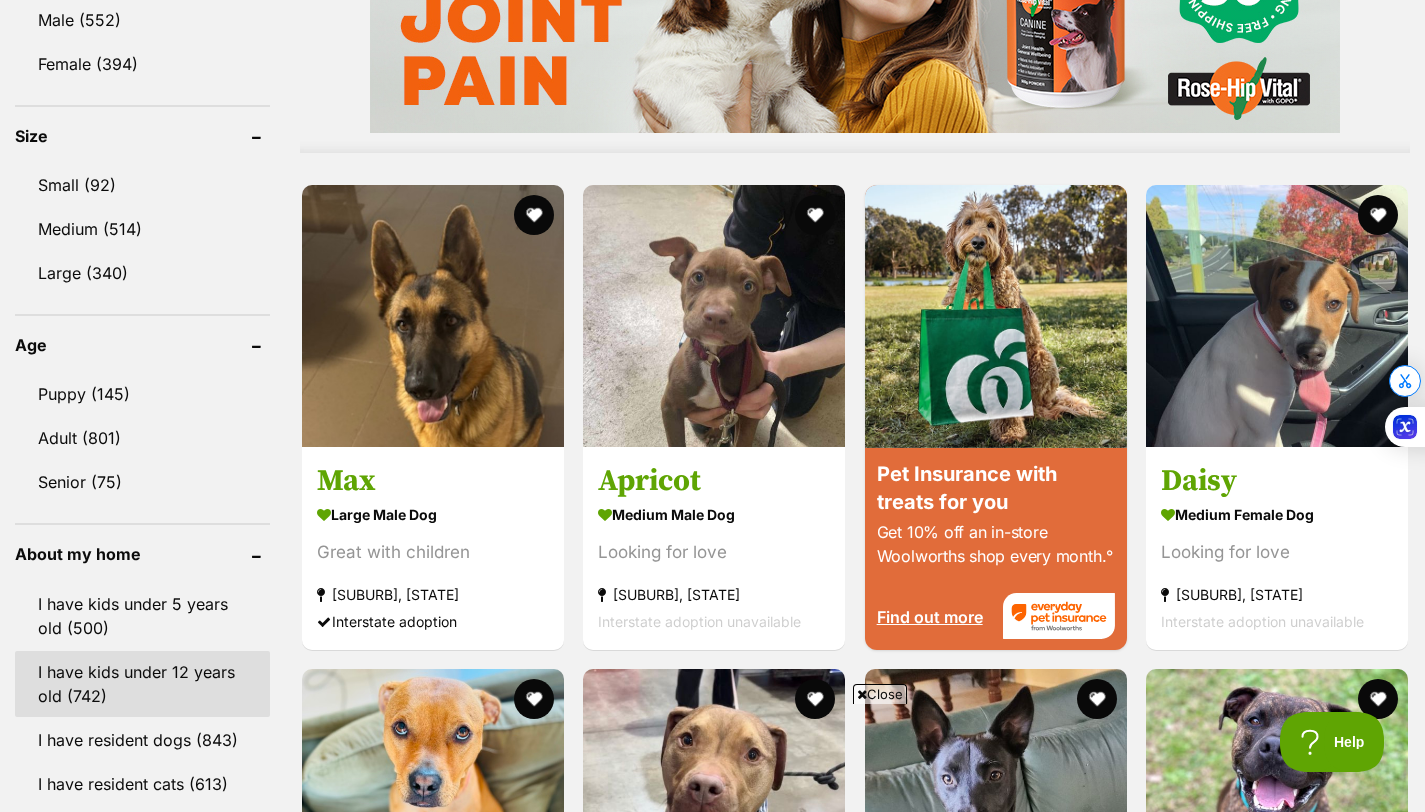 click on "I have kids under 12 years old (742)" at bounding box center (142, 684) 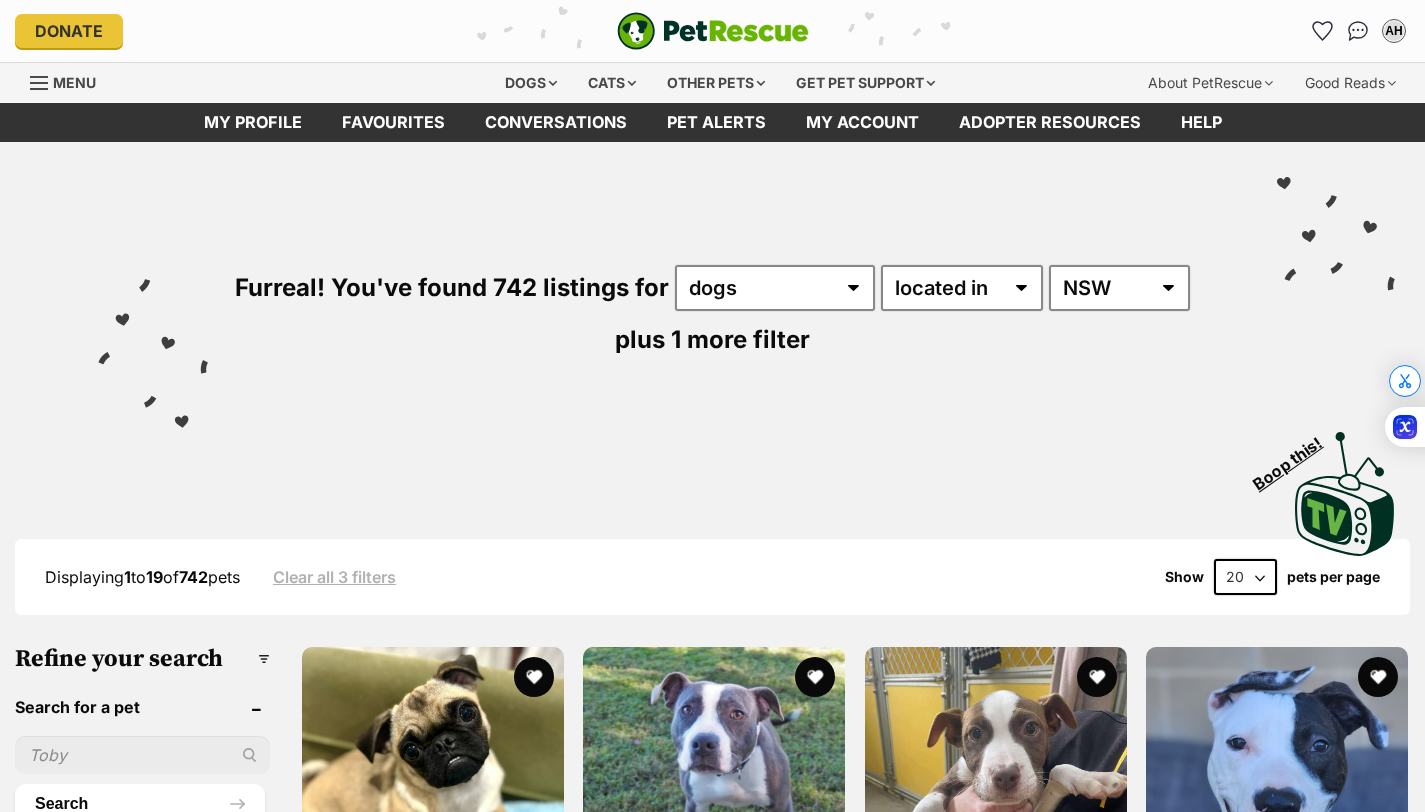 scroll, scrollTop: 0, scrollLeft: 0, axis: both 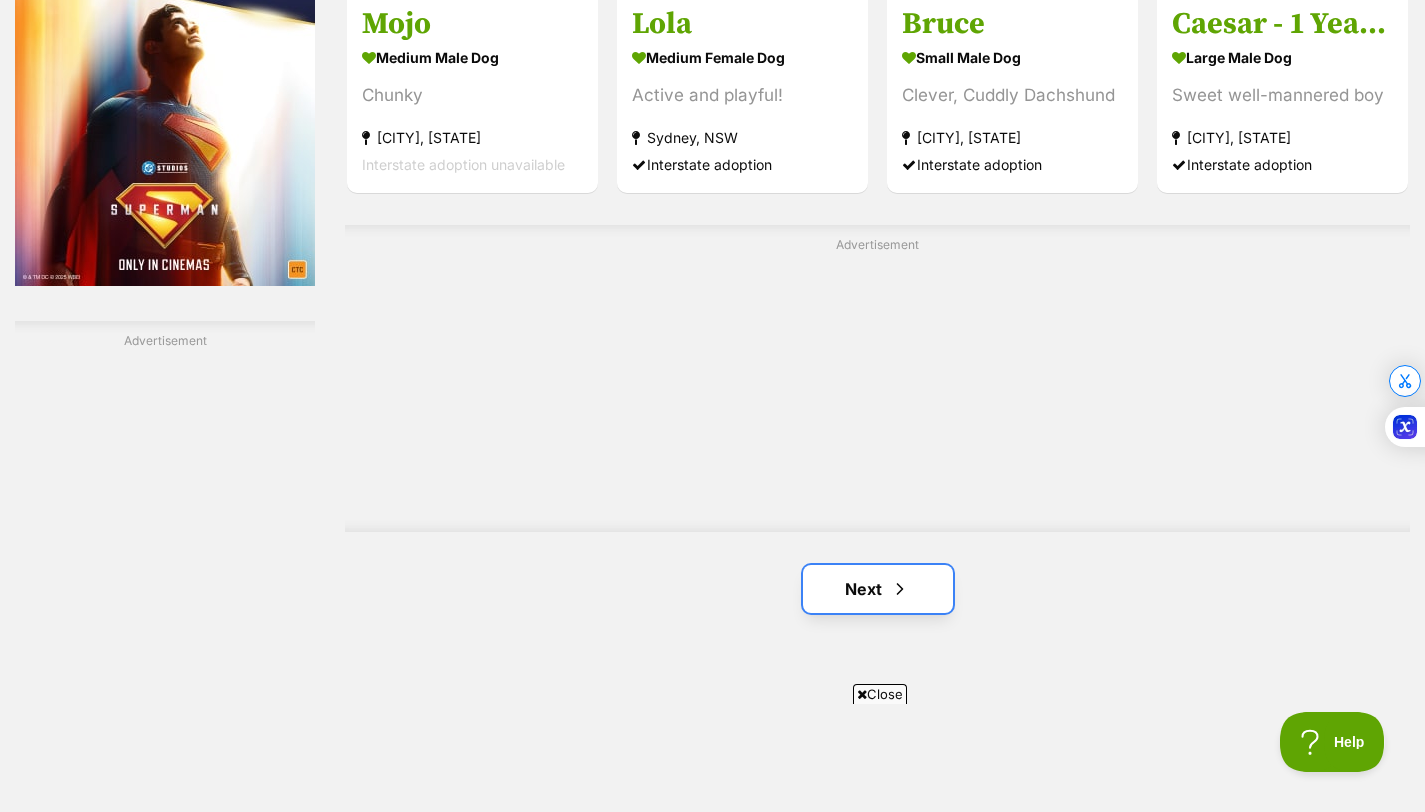 click on "Next" at bounding box center (878, 589) 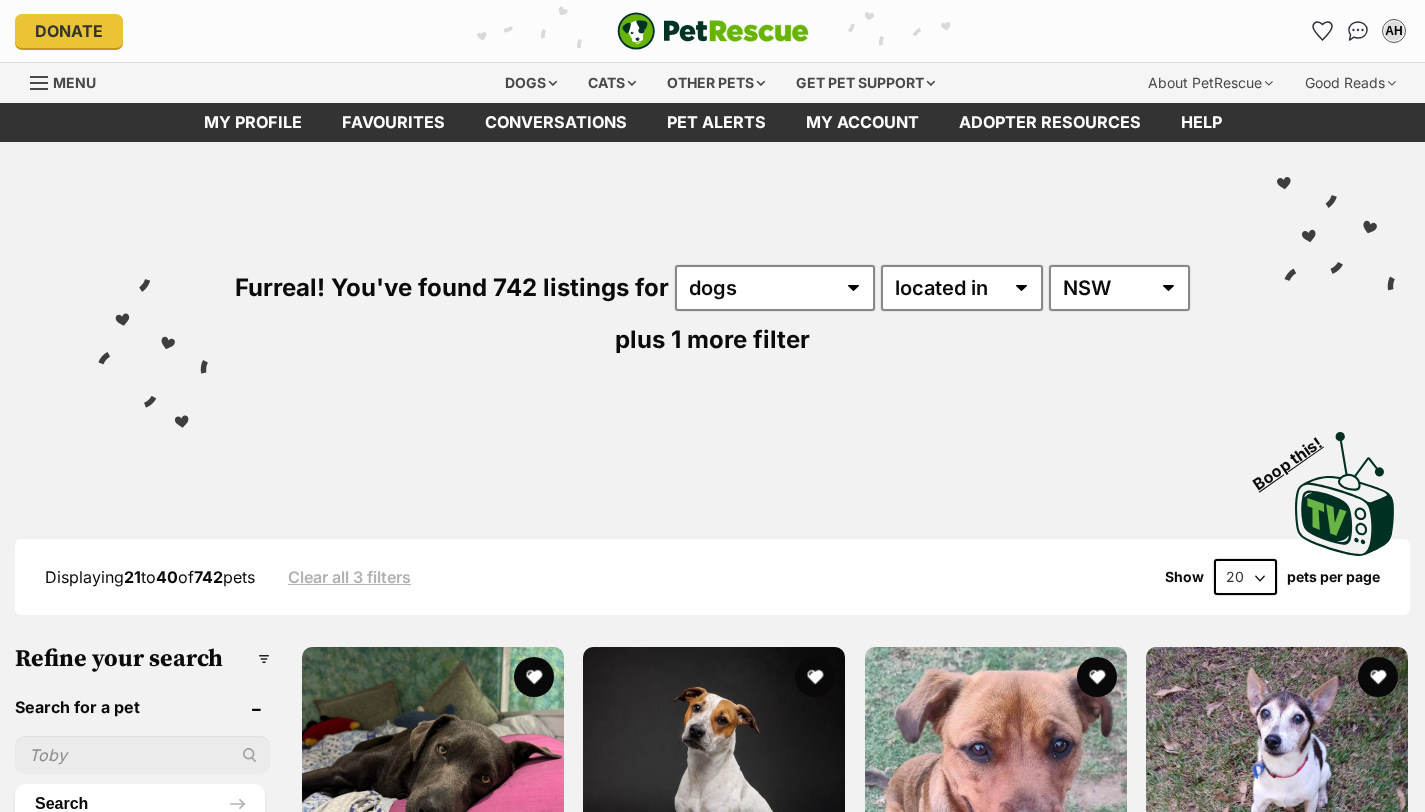 scroll, scrollTop: 0, scrollLeft: 0, axis: both 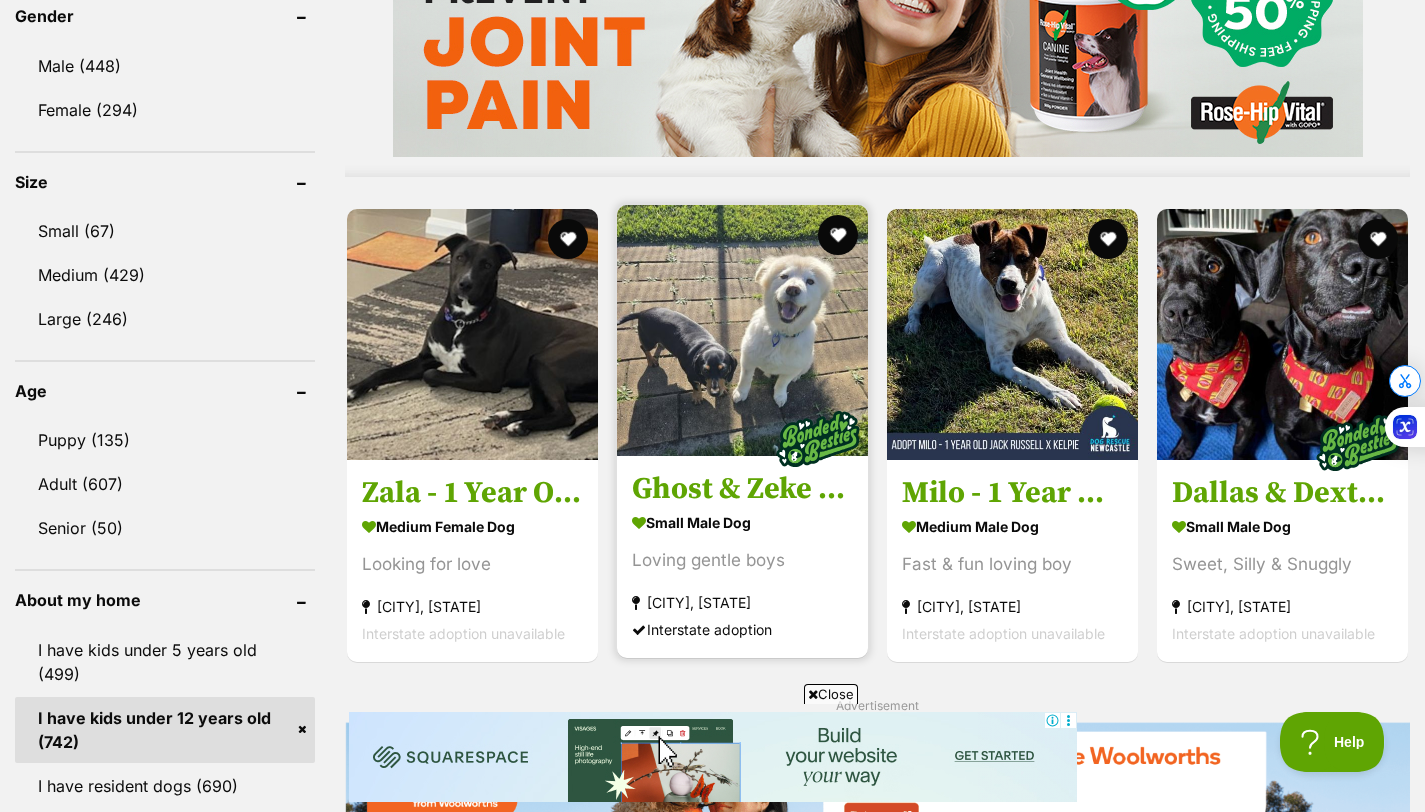 click on "small male Dog" at bounding box center [742, 522] 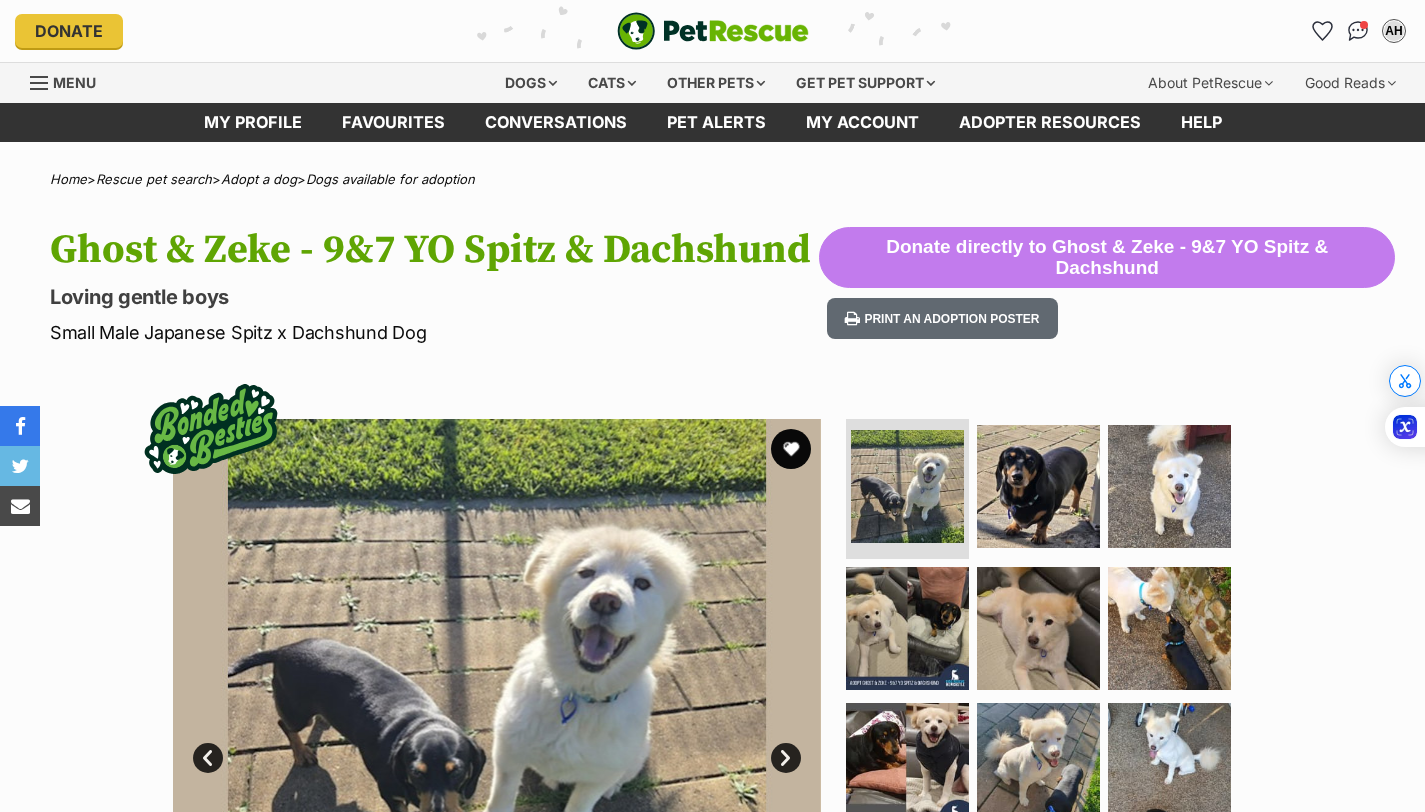scroll, scrollTop: 0, scrollLeft: 0, axis: both 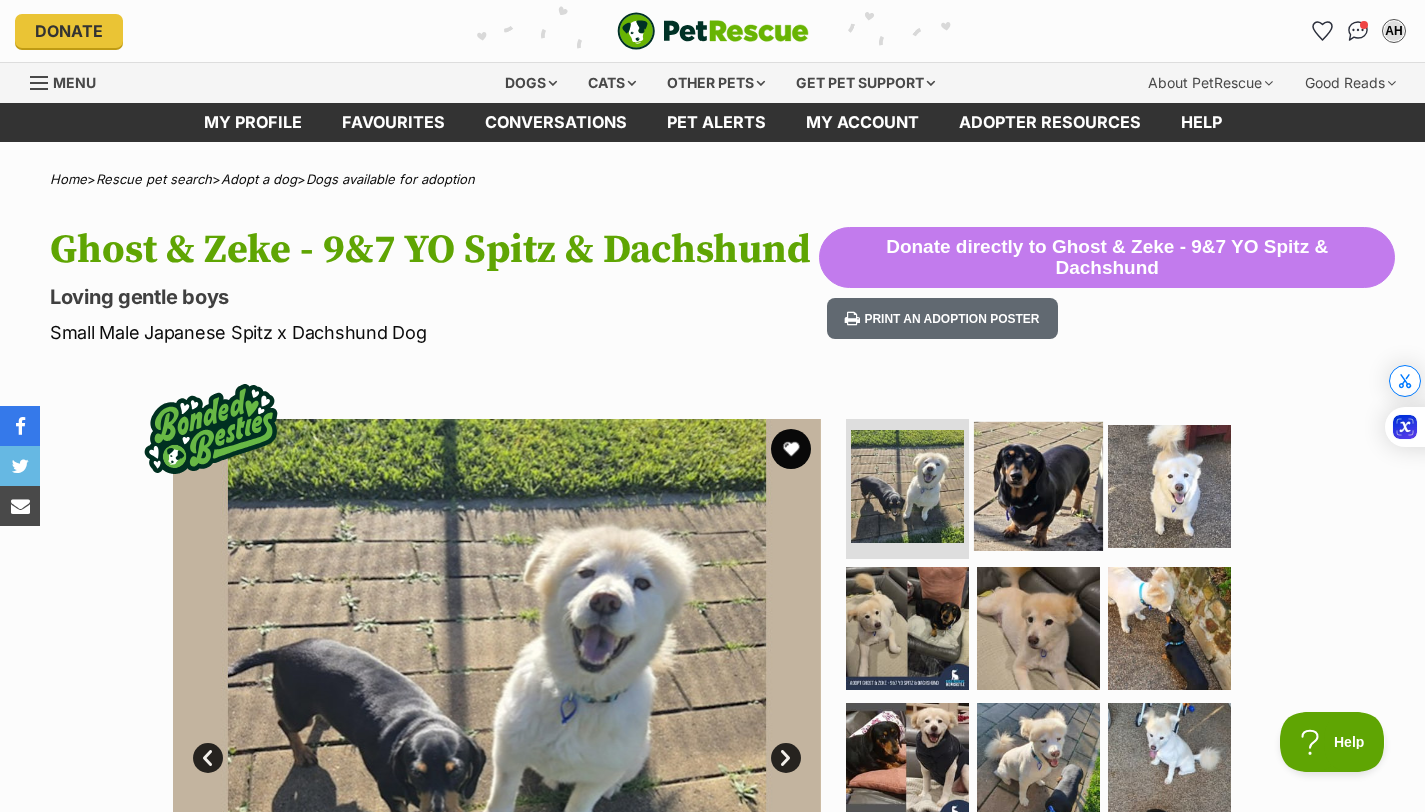 click at bounding box center [1038, 486] 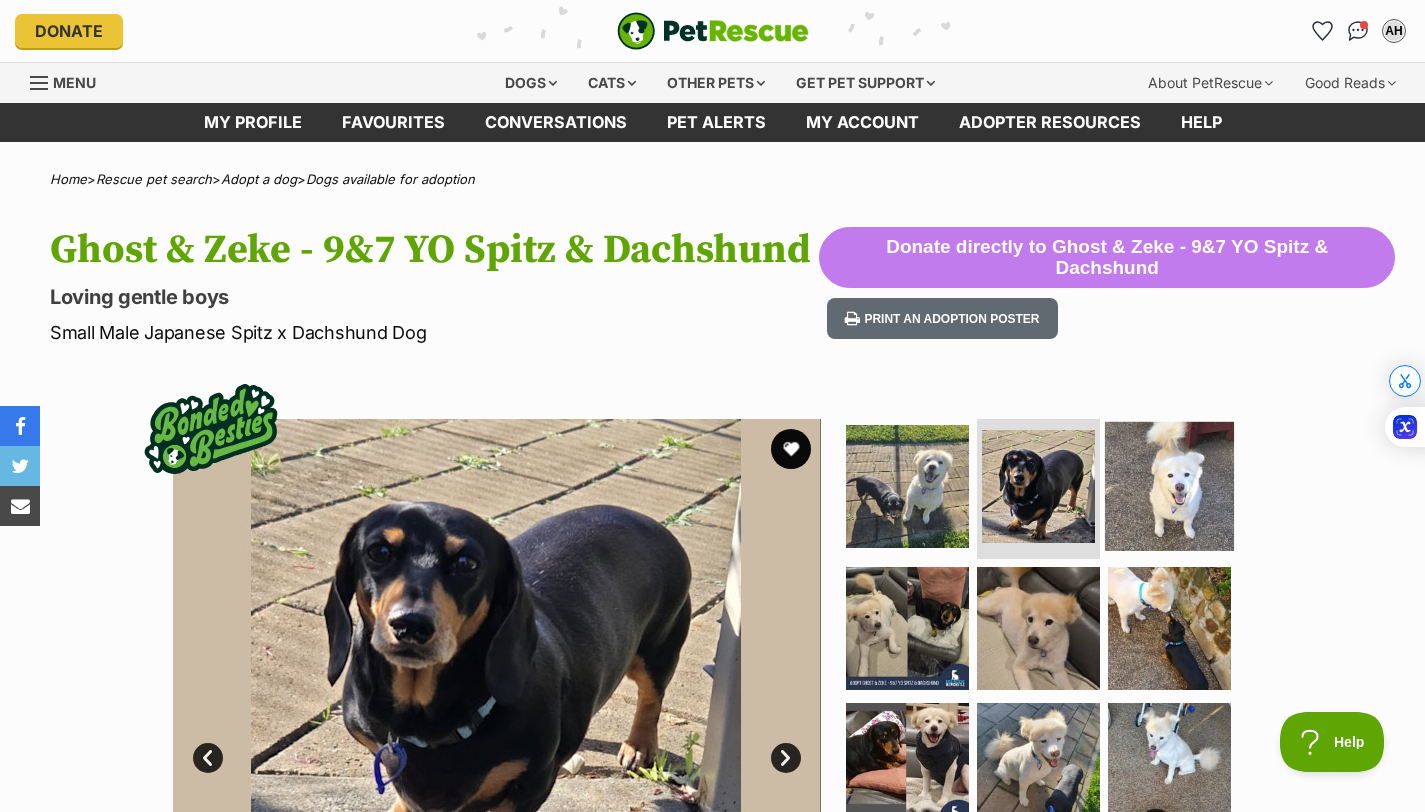 click at bounding box center [1169, 486] 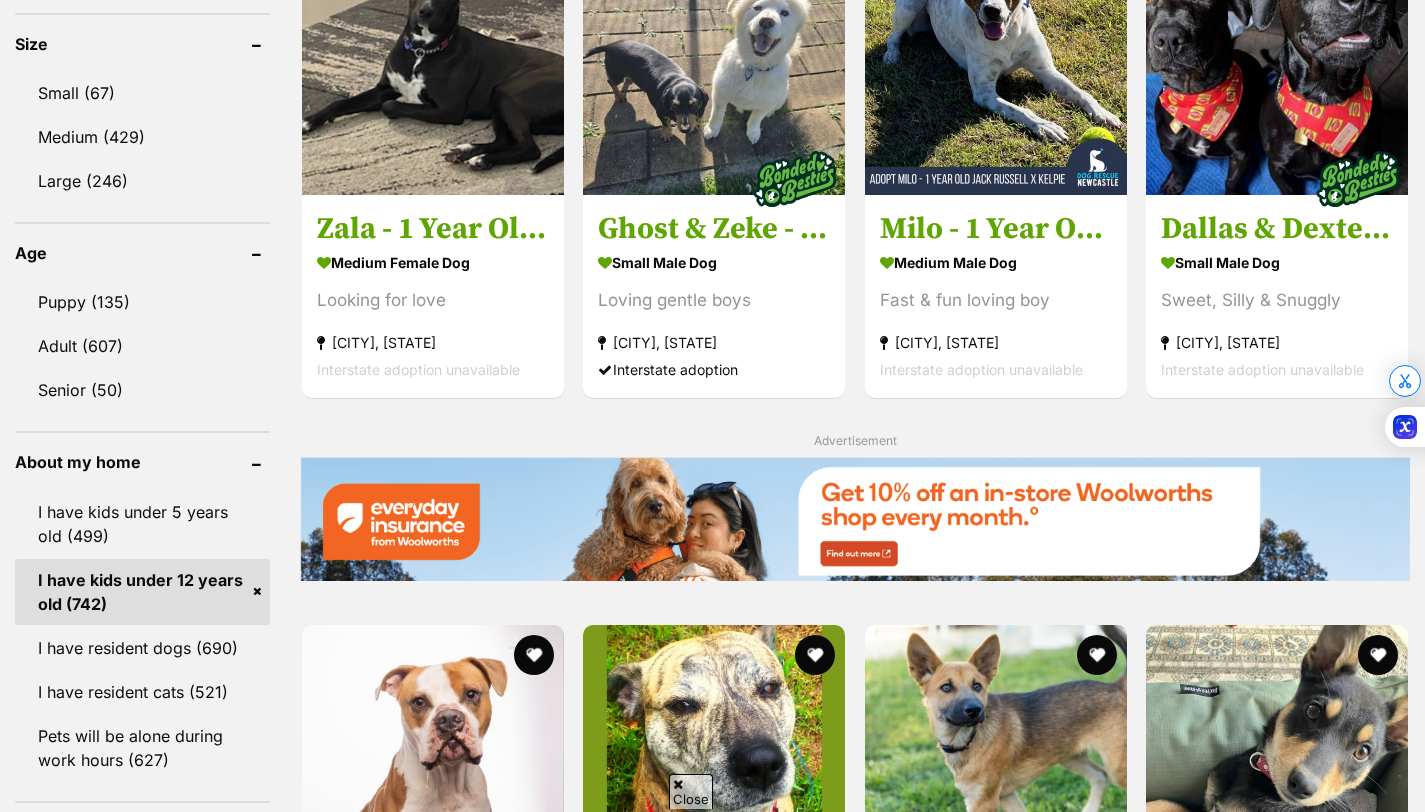scroll, scrollTop: 0, scrollLeft: 0, axis: both 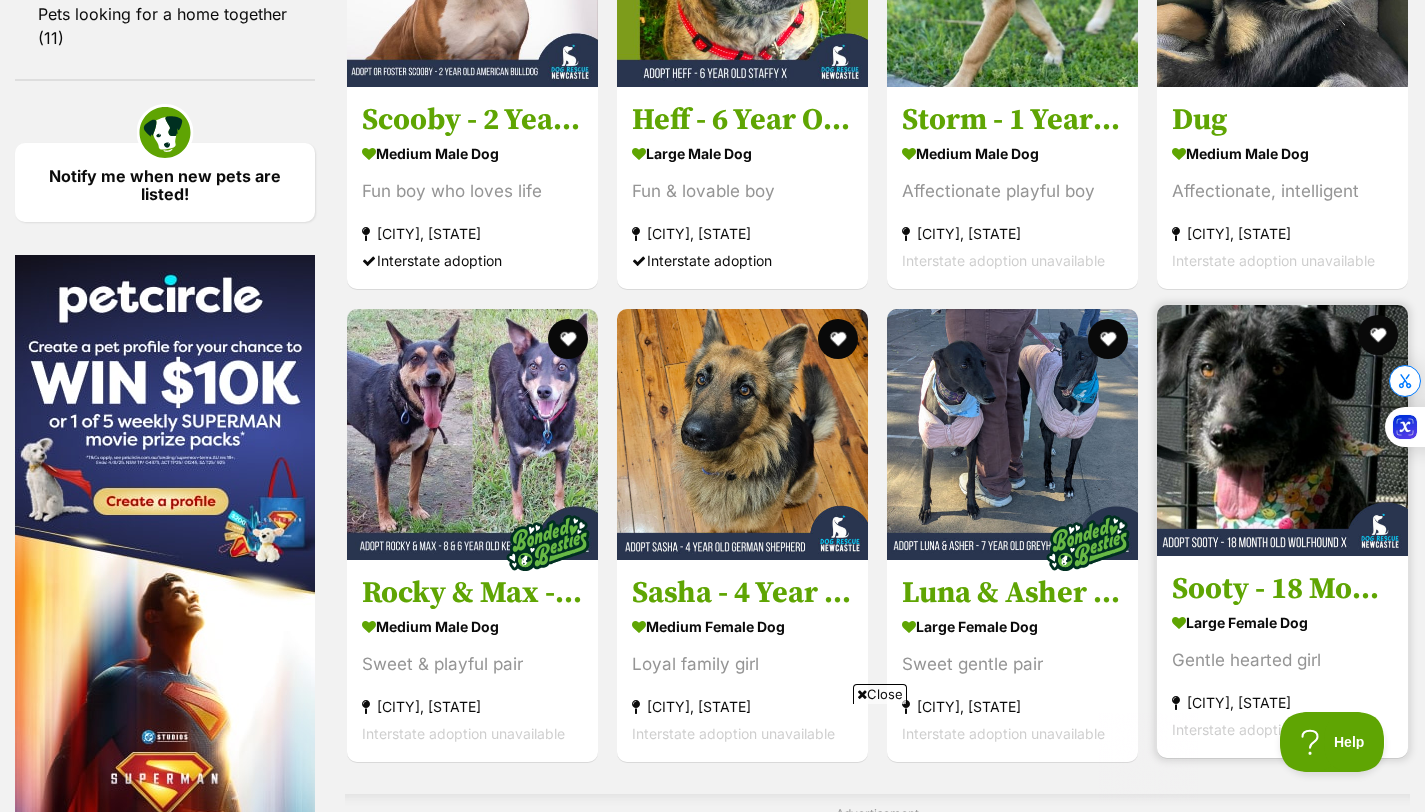 click on "Sooty - 18 Month Old Wolfhound X" at bounding box center (1282, 589) 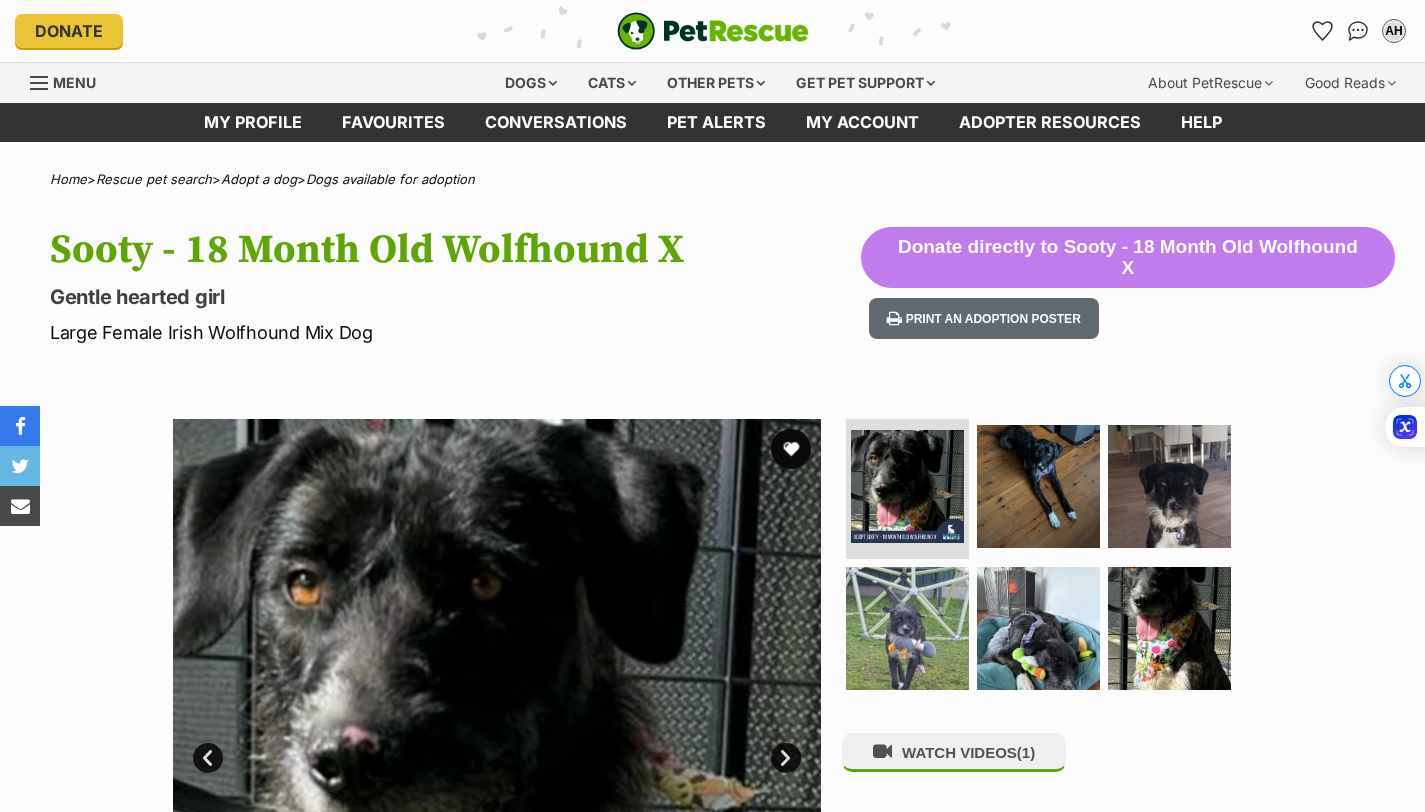 scroll, scrollTop: 0, scrollLeft: 0, axis: both 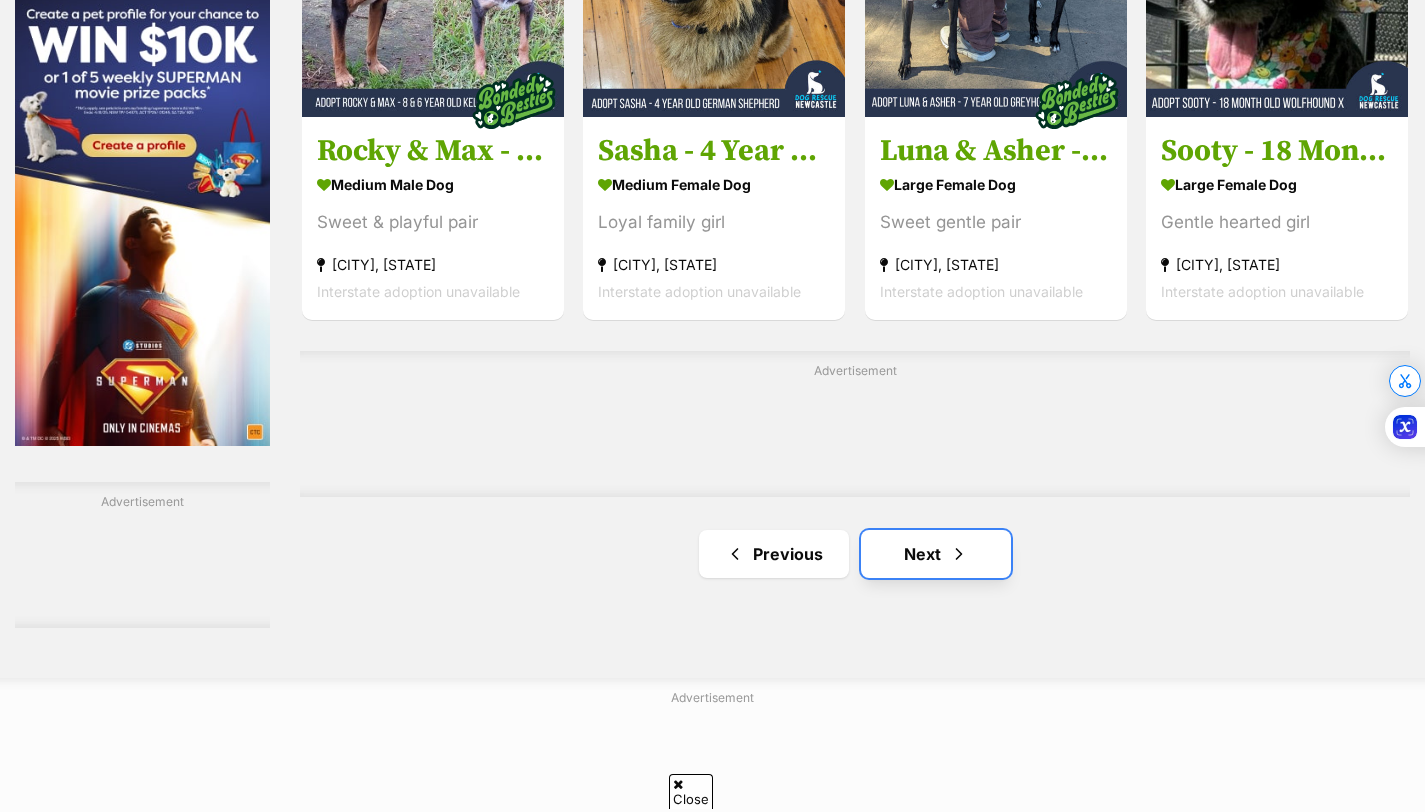 click on "Next" at bounding box center [936, 554] 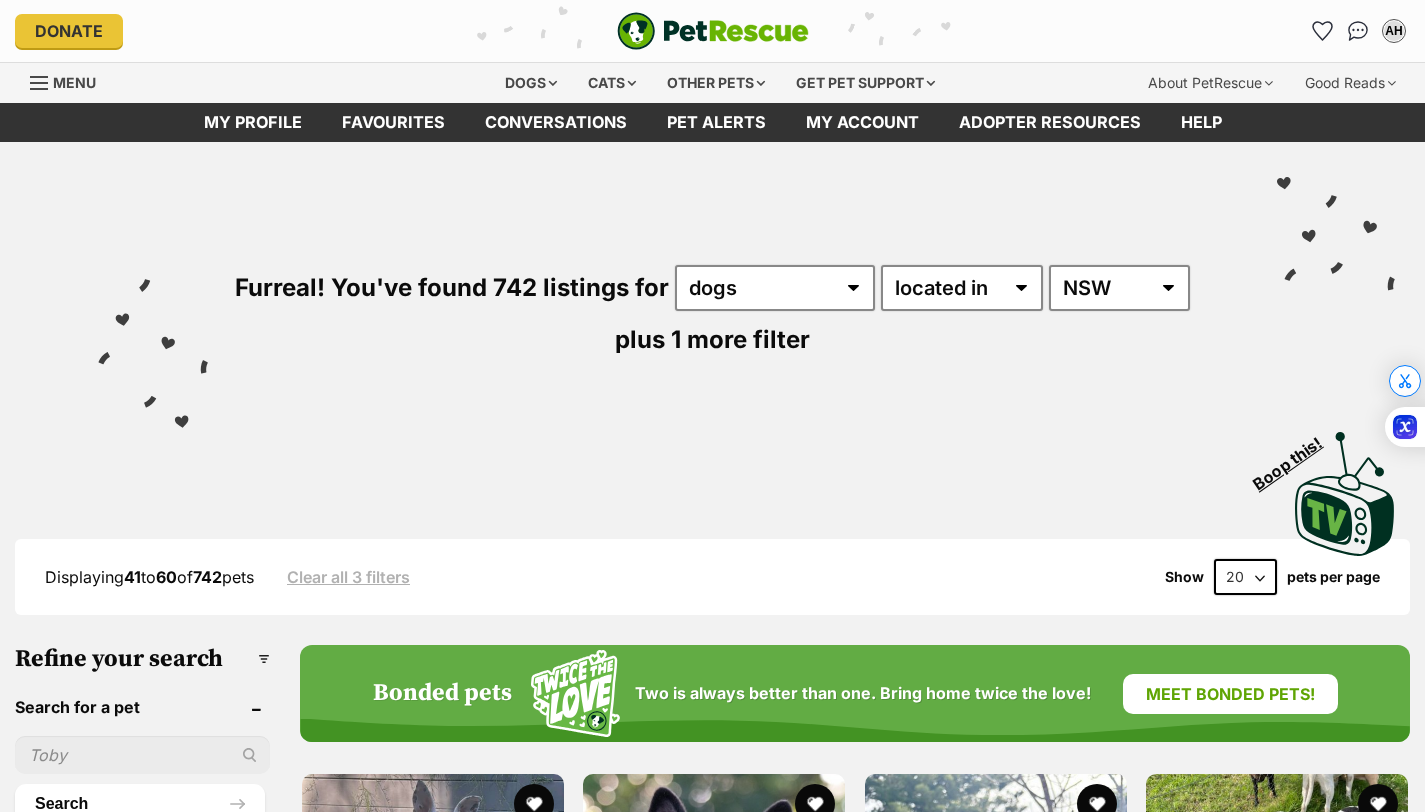 scroll, scrollTop: 0, scrollLeft: 0, axis: both 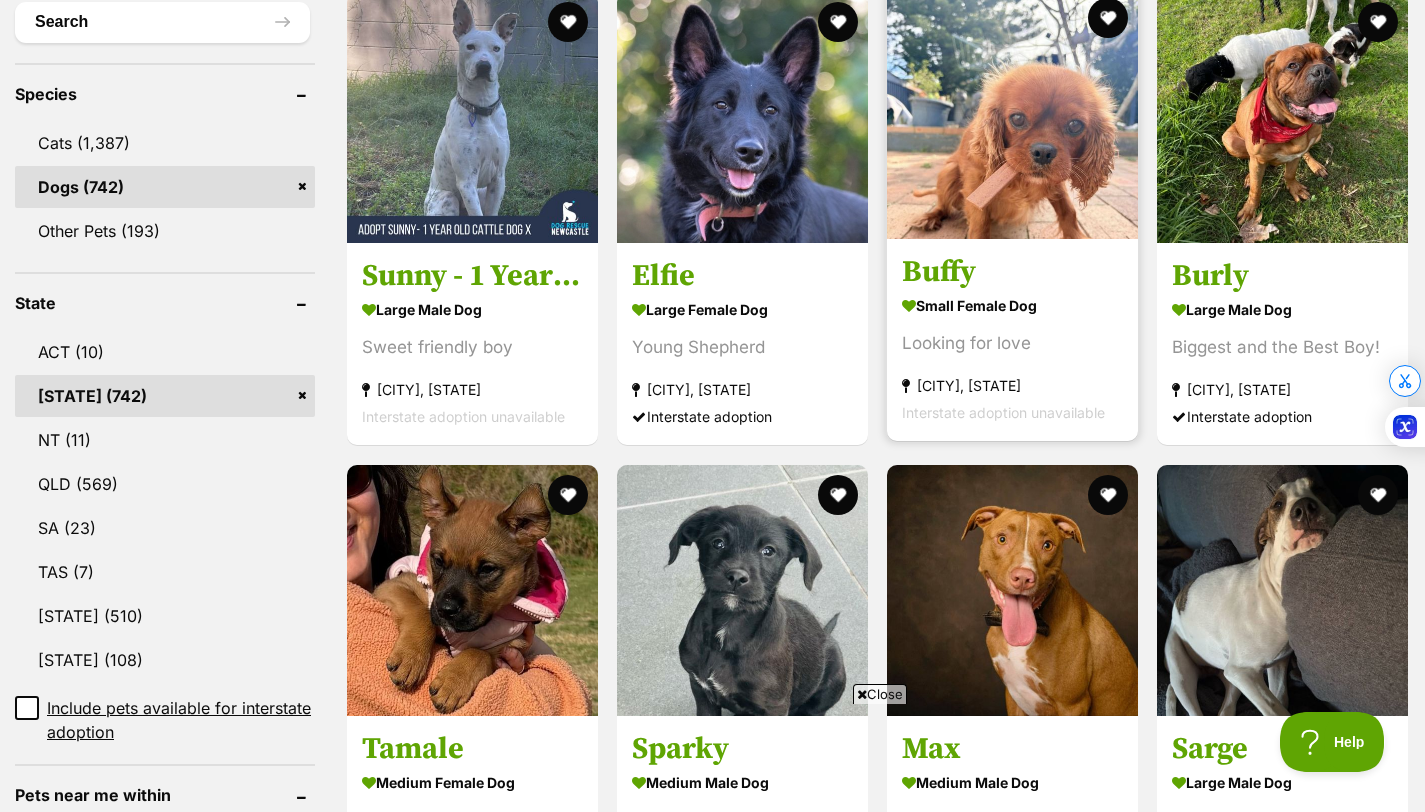 click on "Buffy
small female Dog
Looking for love
Long Jetty, NSW
Interstate adoption unavailable" at bounding box center [1012, 340] 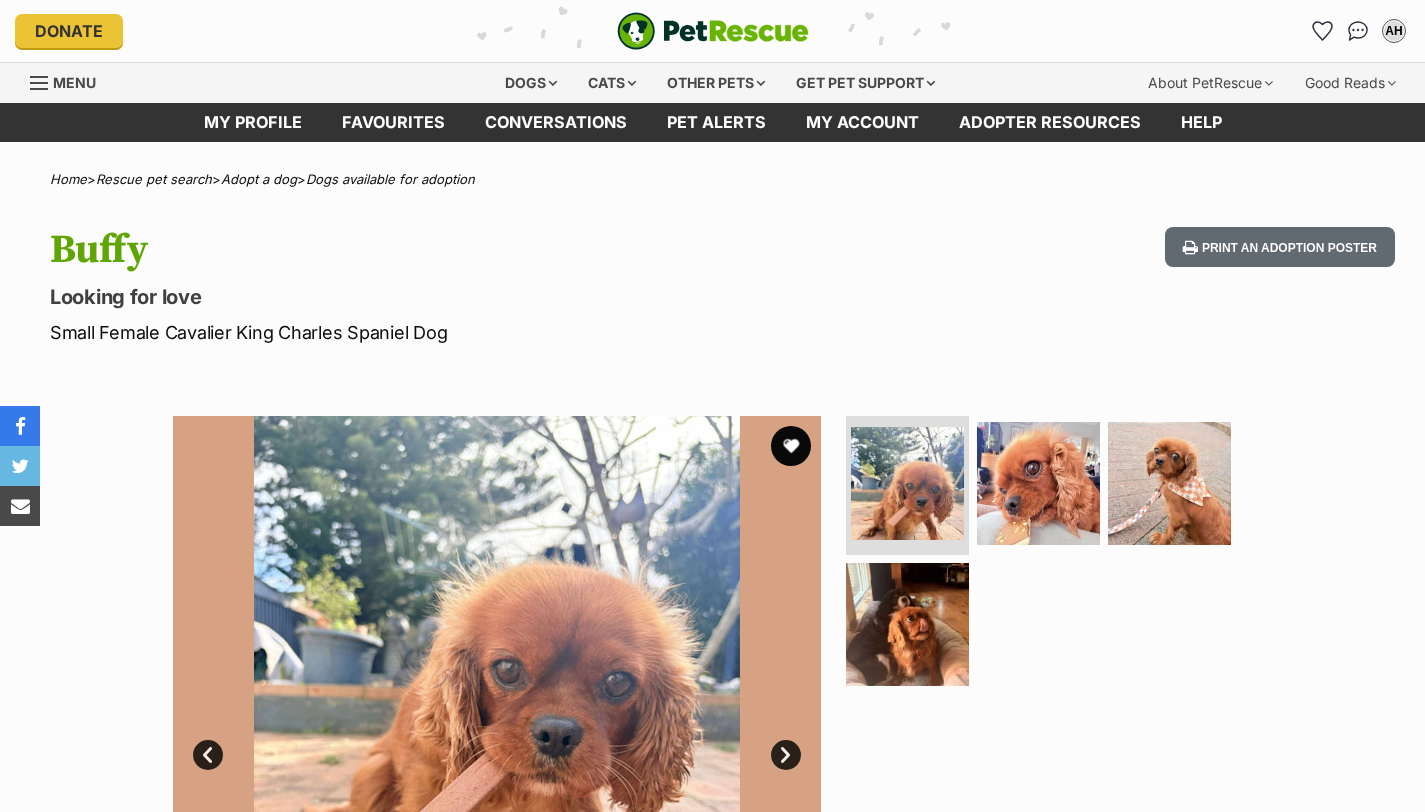 scroll, scrollTop: 0, scrollLeft: 0, axis: both 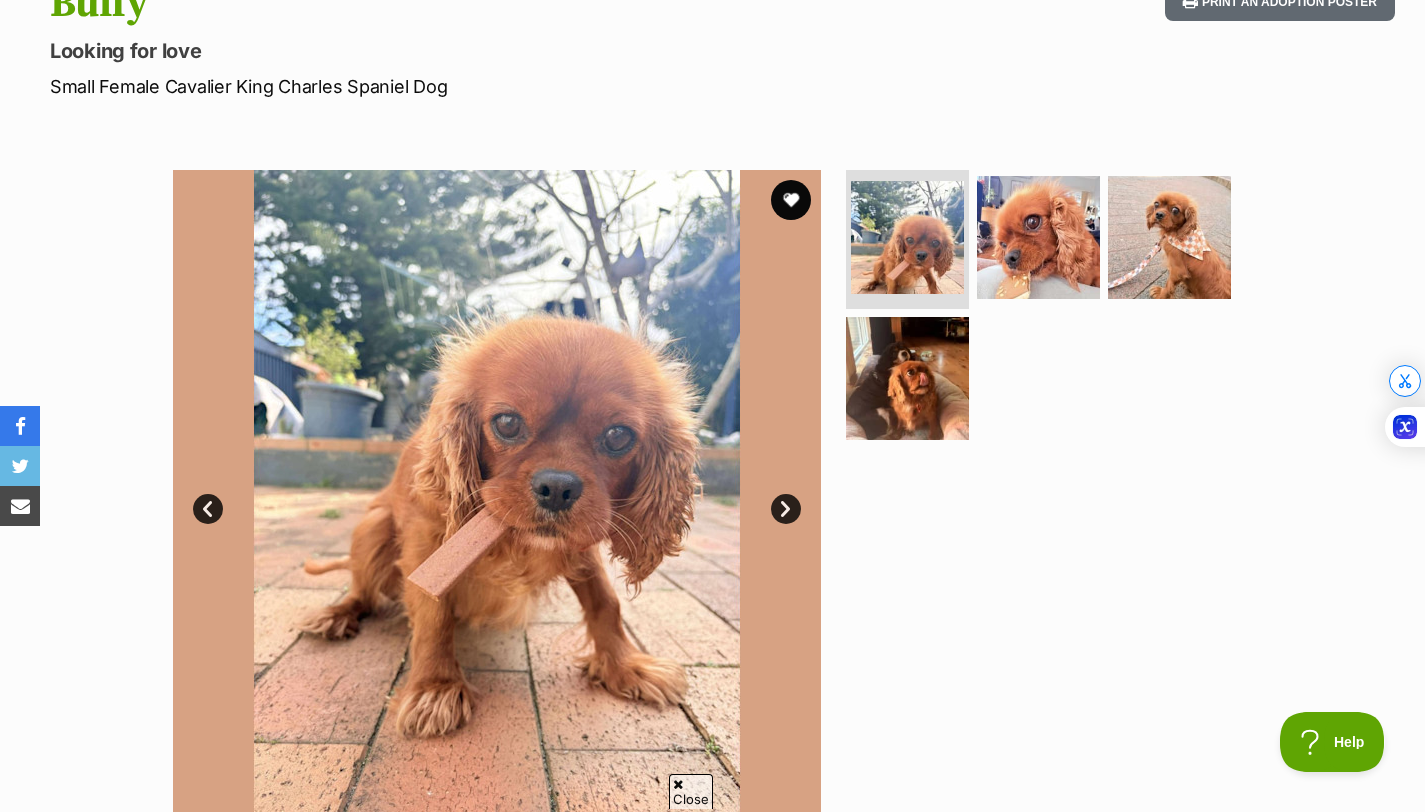 click on "Next" at bounding box center [786, 509] 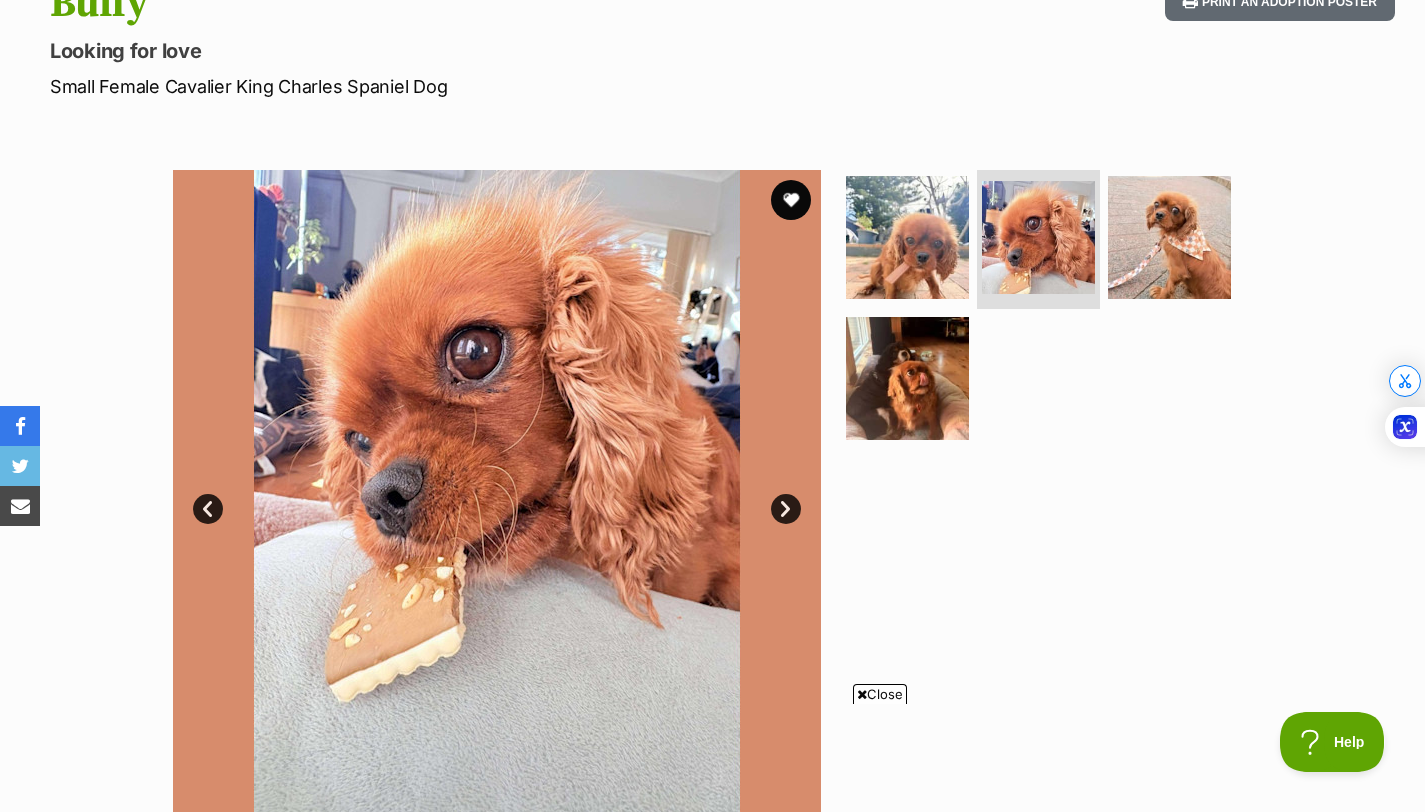scroll, scrollTop: 0, scrollLeft: 0, axis: both 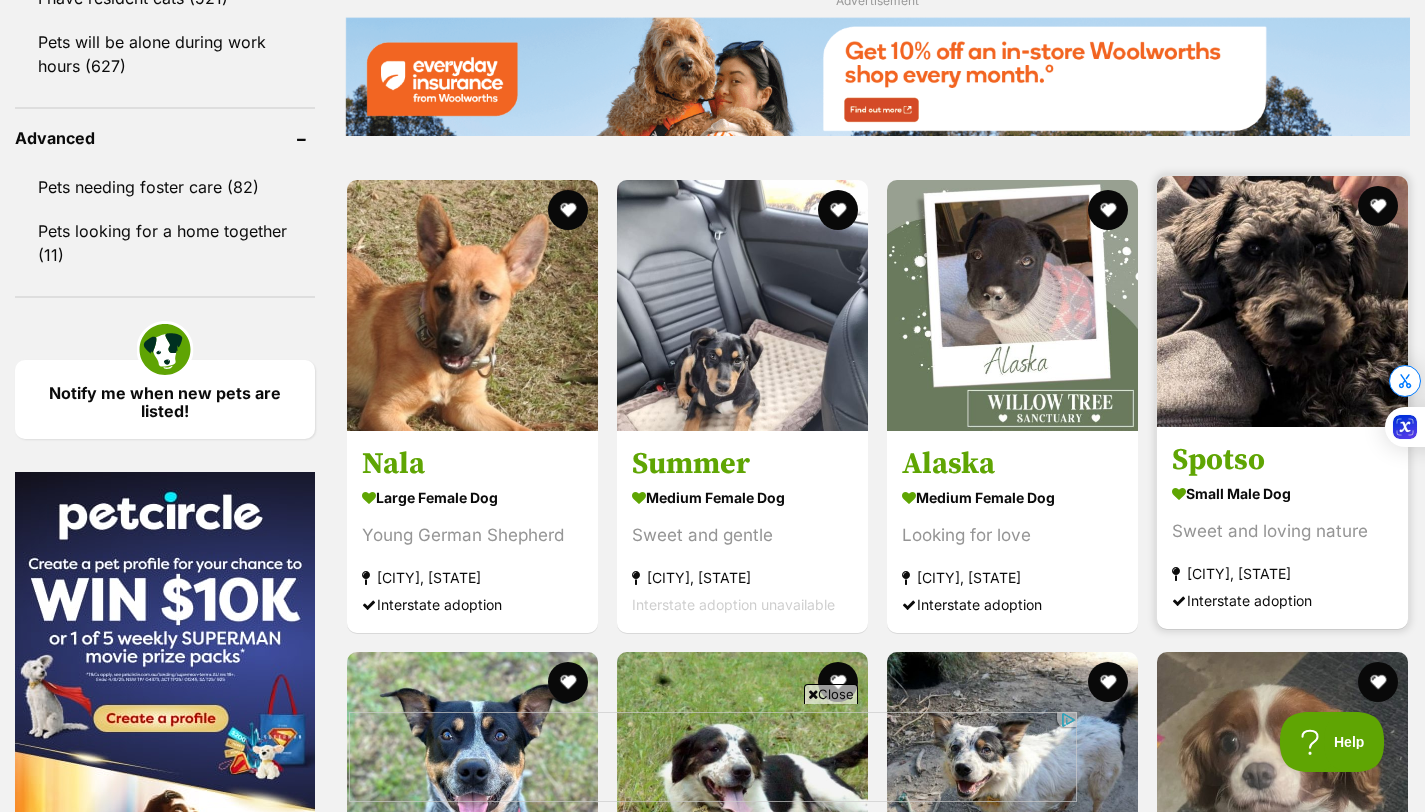 click on "Spotso" at bounding box center [1282, 460] 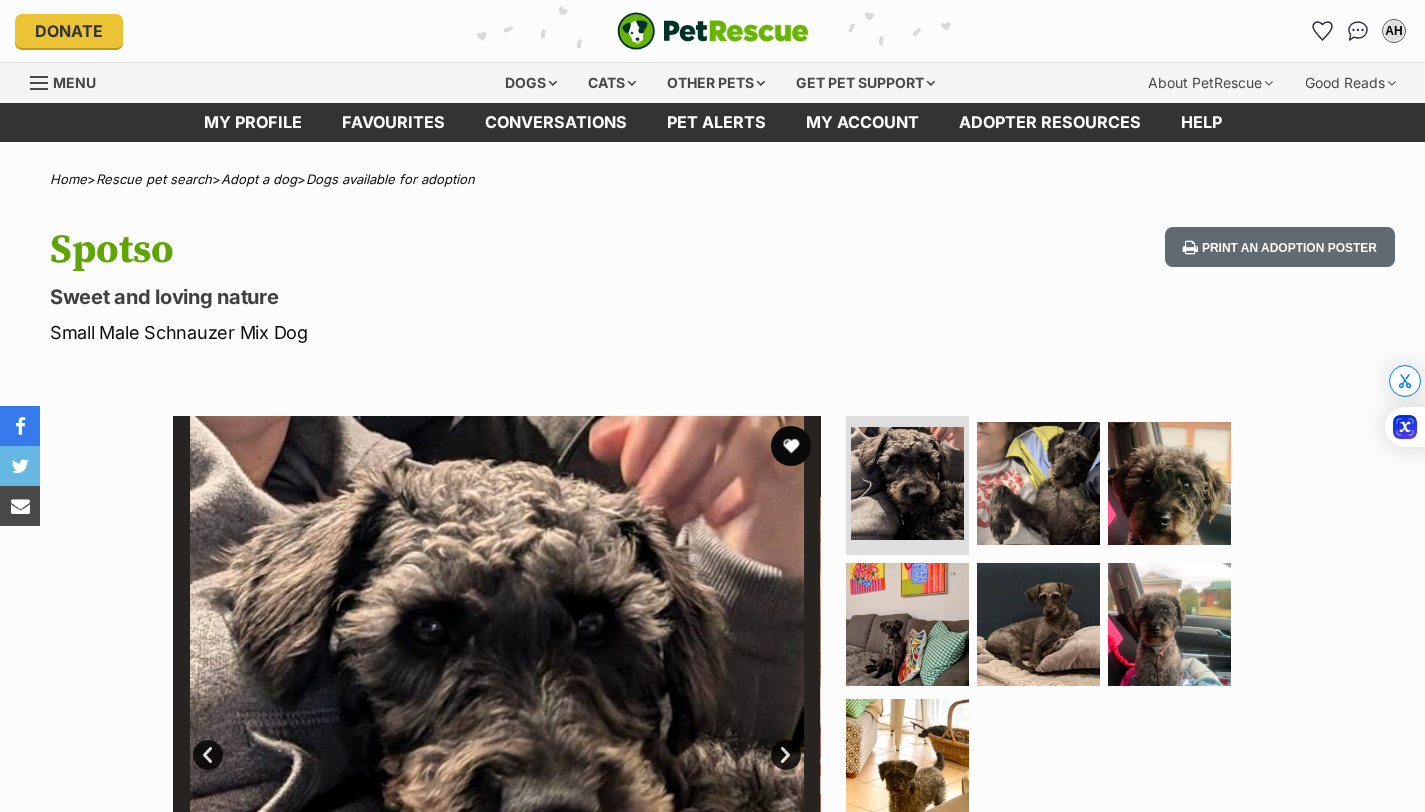 scroll, scrollTop: 0, scrollLeft: 0, axis: both 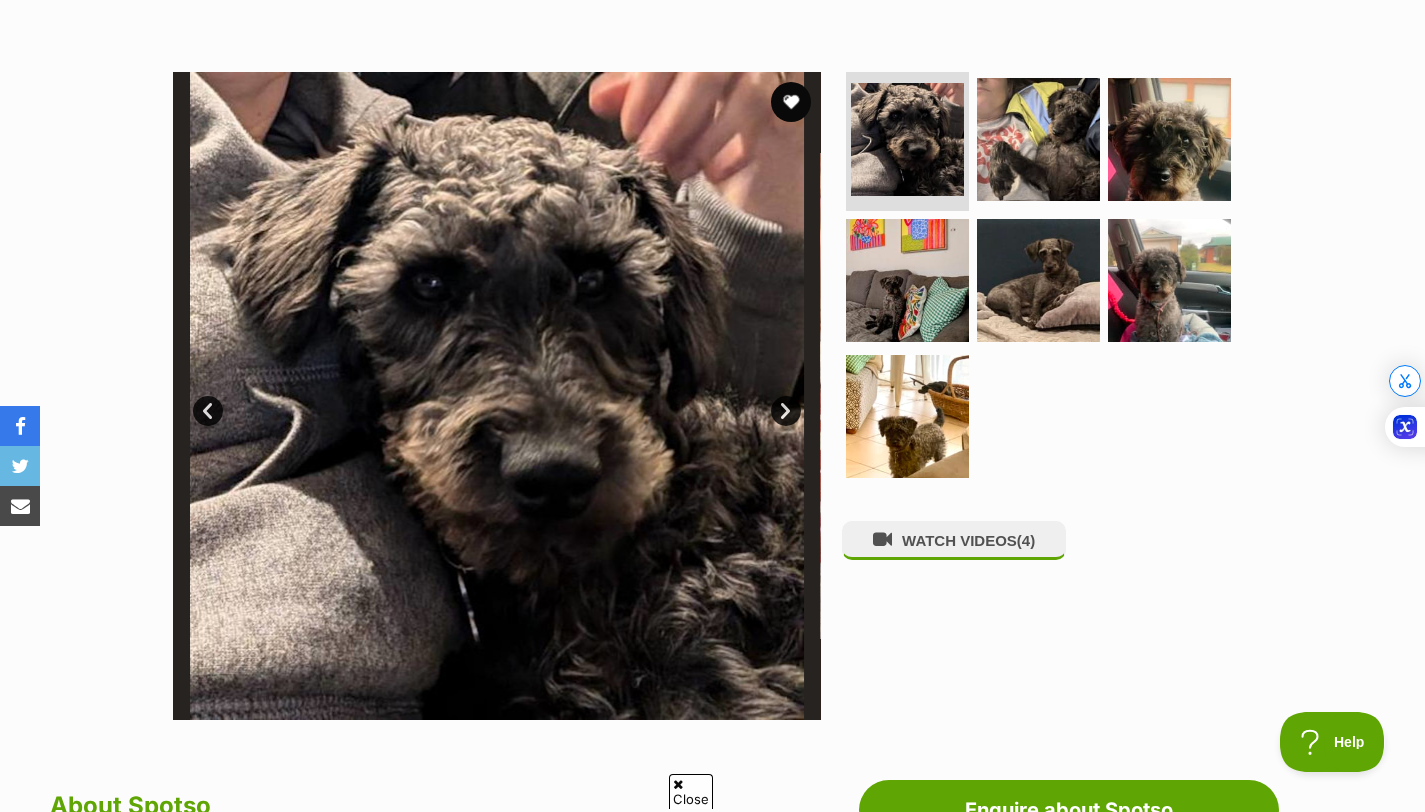 click on "Next" at bounding box center [786, 411] 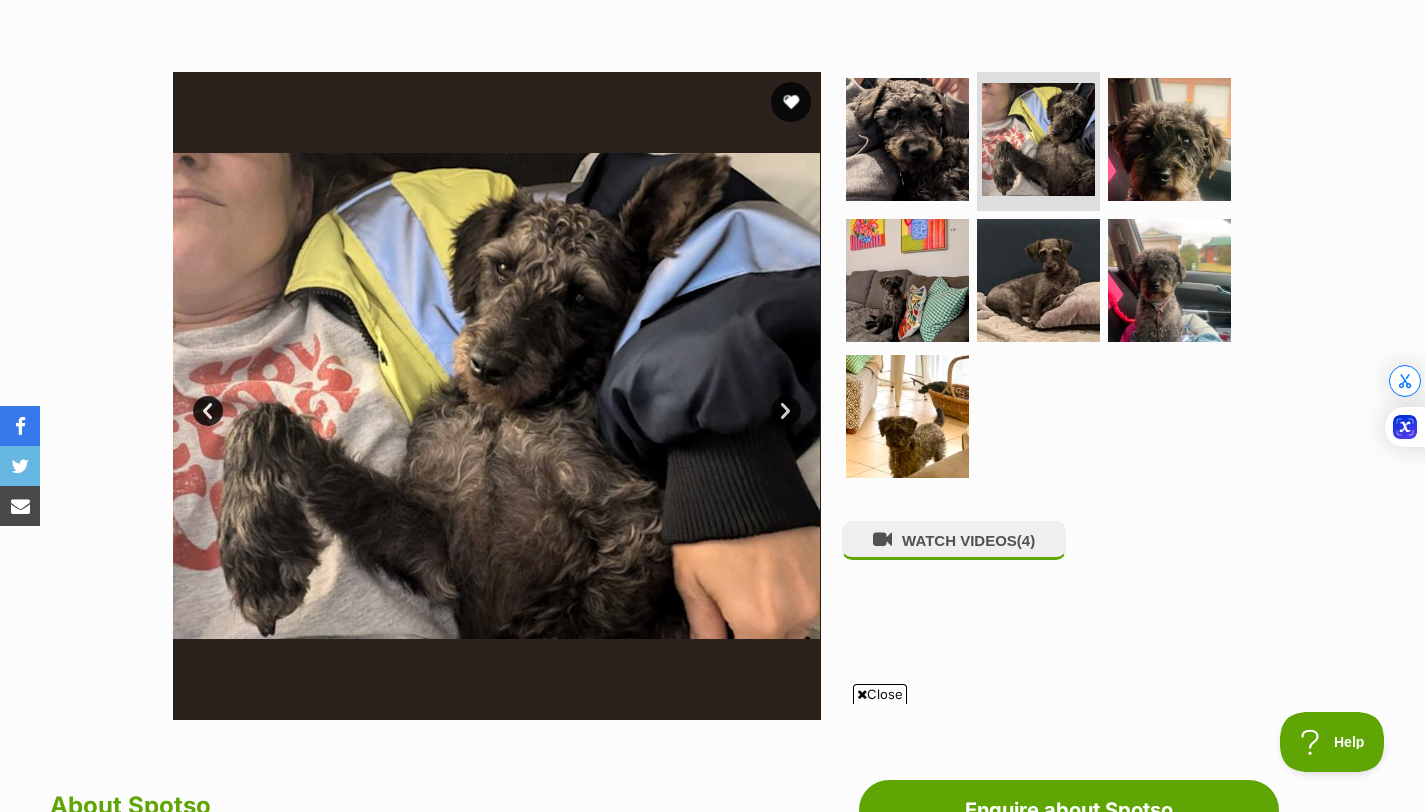 scroll, scrollTop: 0, scrollLeft: 0, axis: both 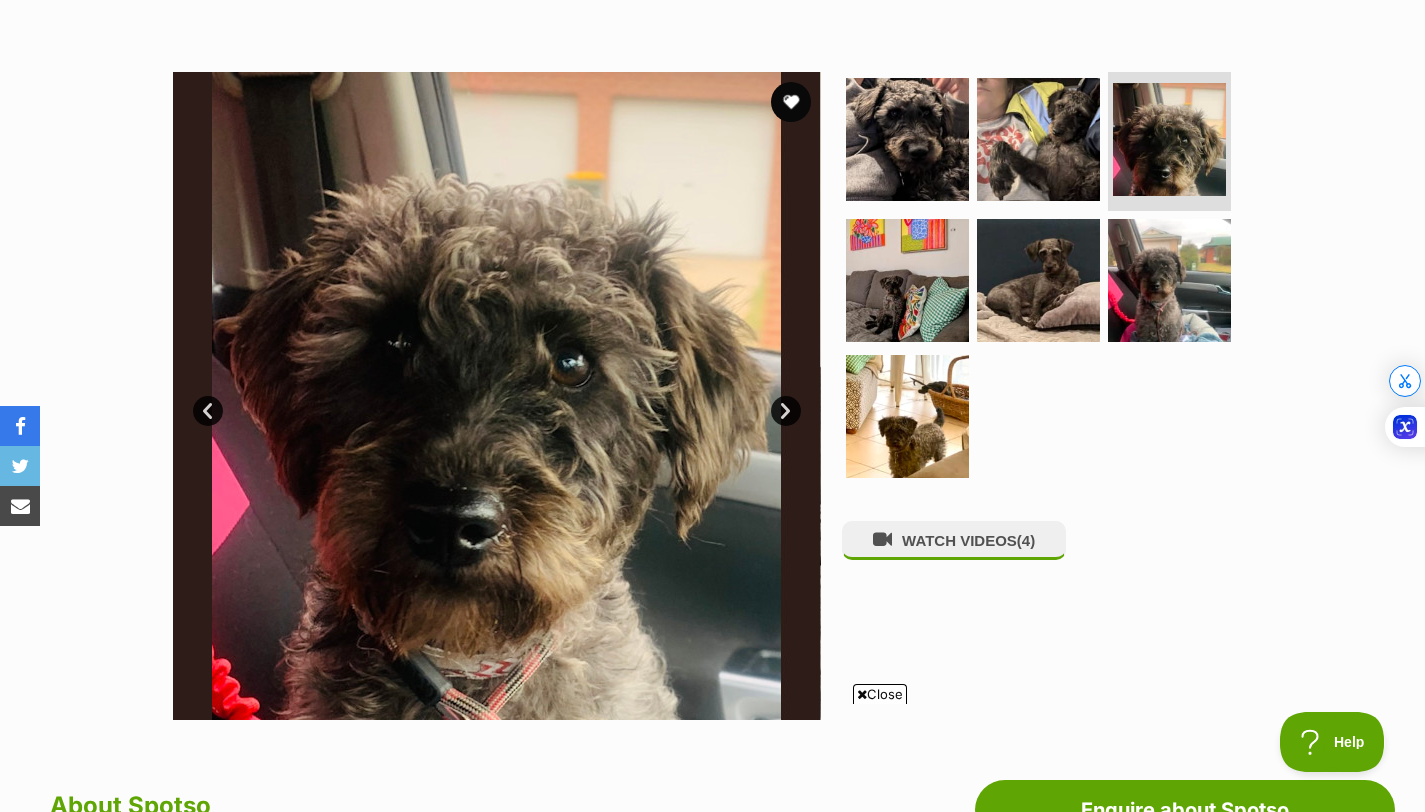 click on "Next" at bounding box center [786, 411] 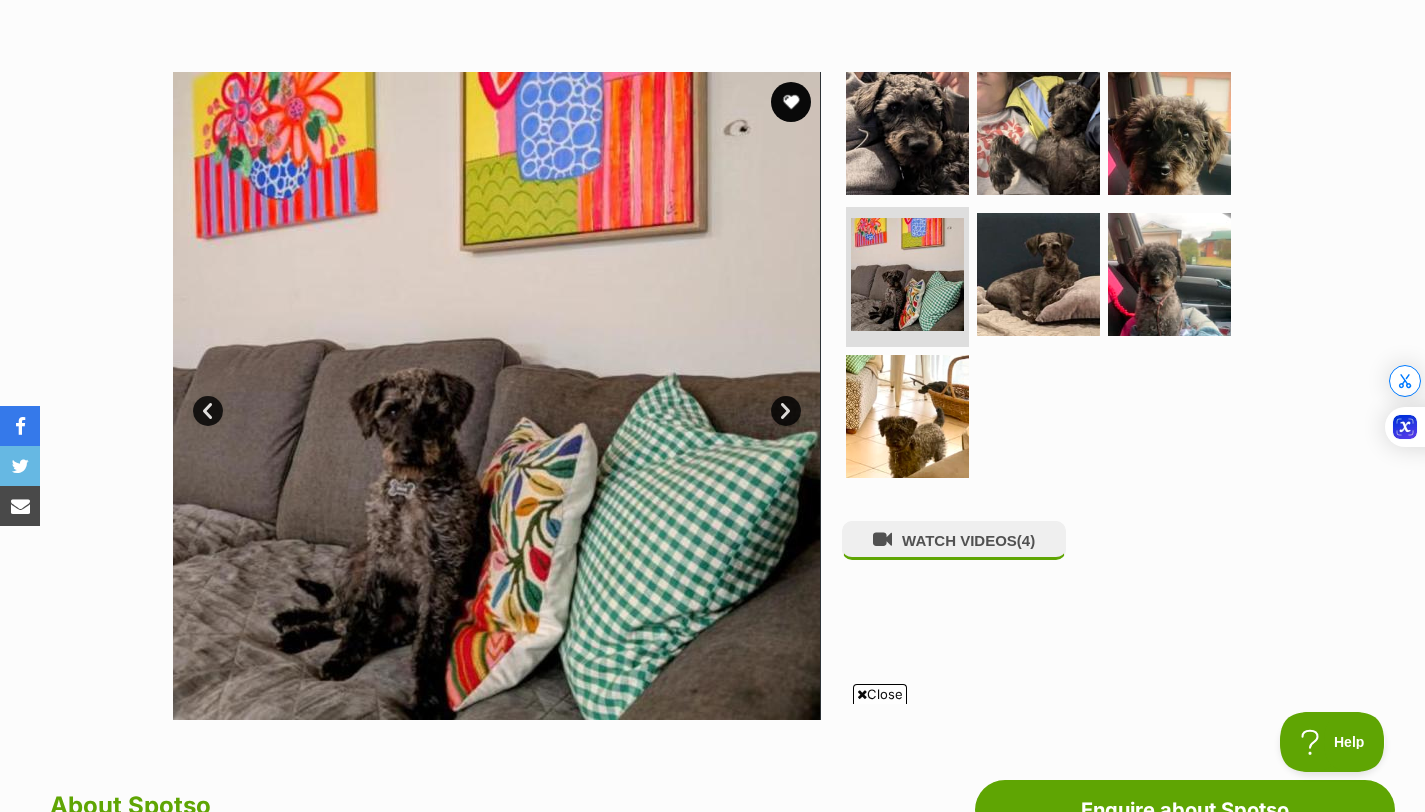 scroll, scrollTop: 0, scrollLeft: 0, axis: both 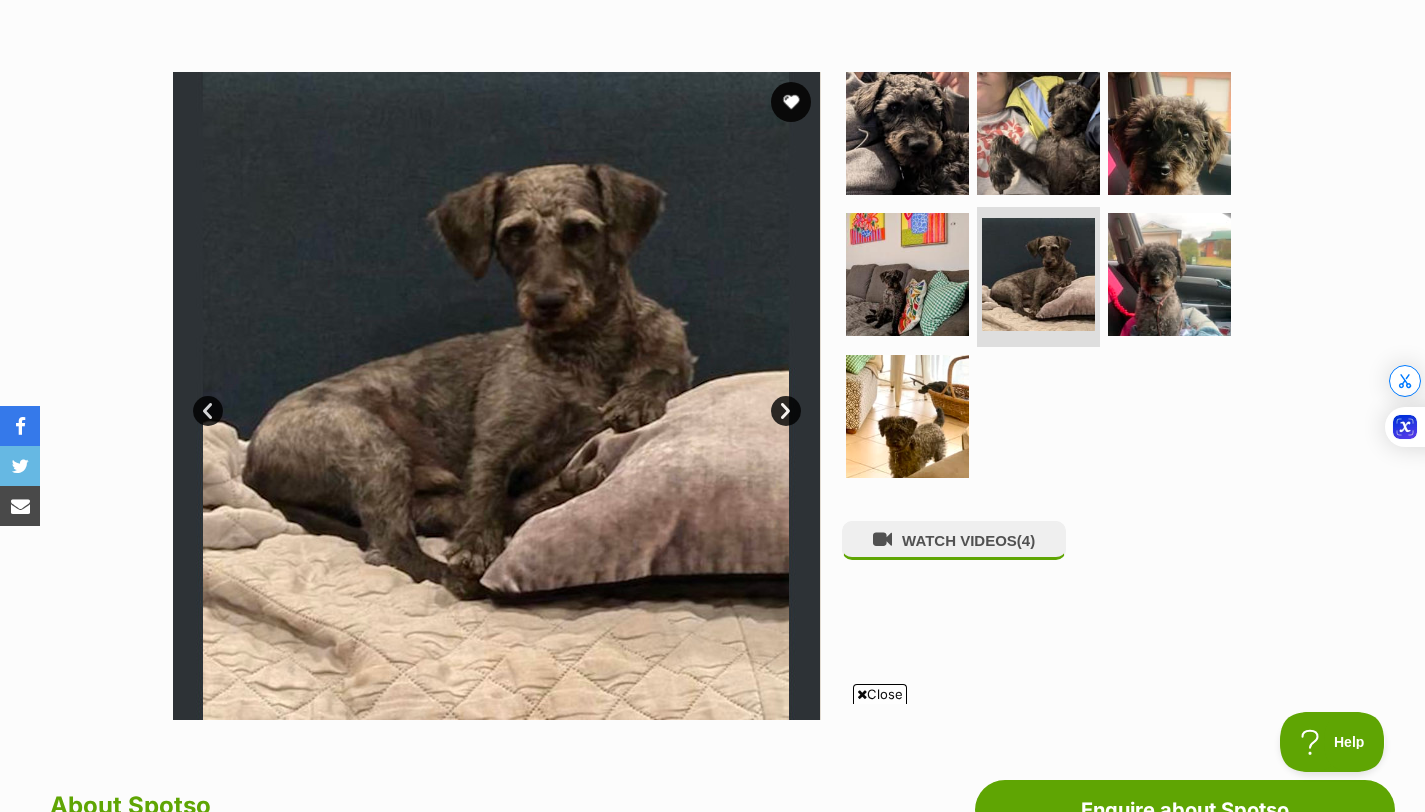 click on "Next" at bounding box center [786, 411] 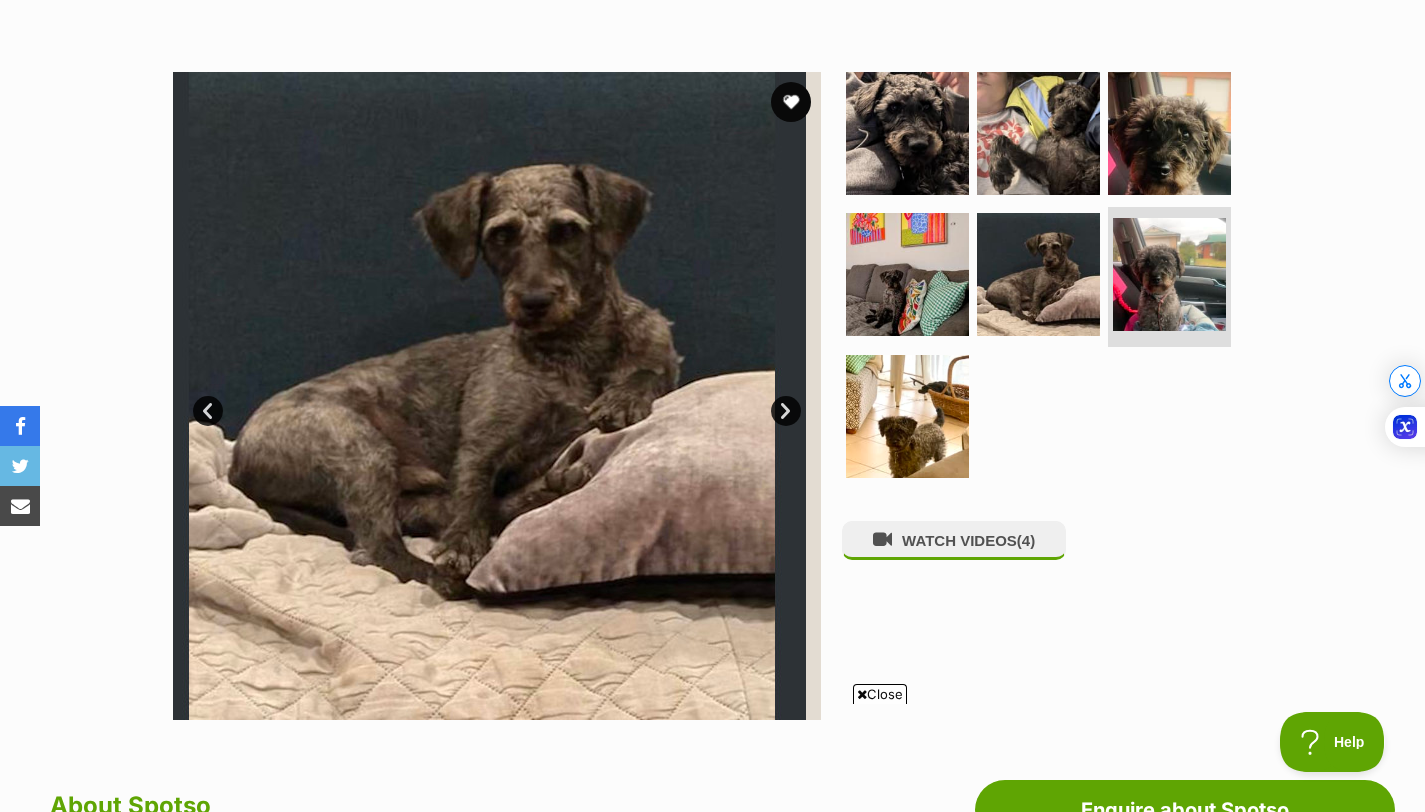 scroll, scrollTop: 0, scrollLeft: 0, axis: both 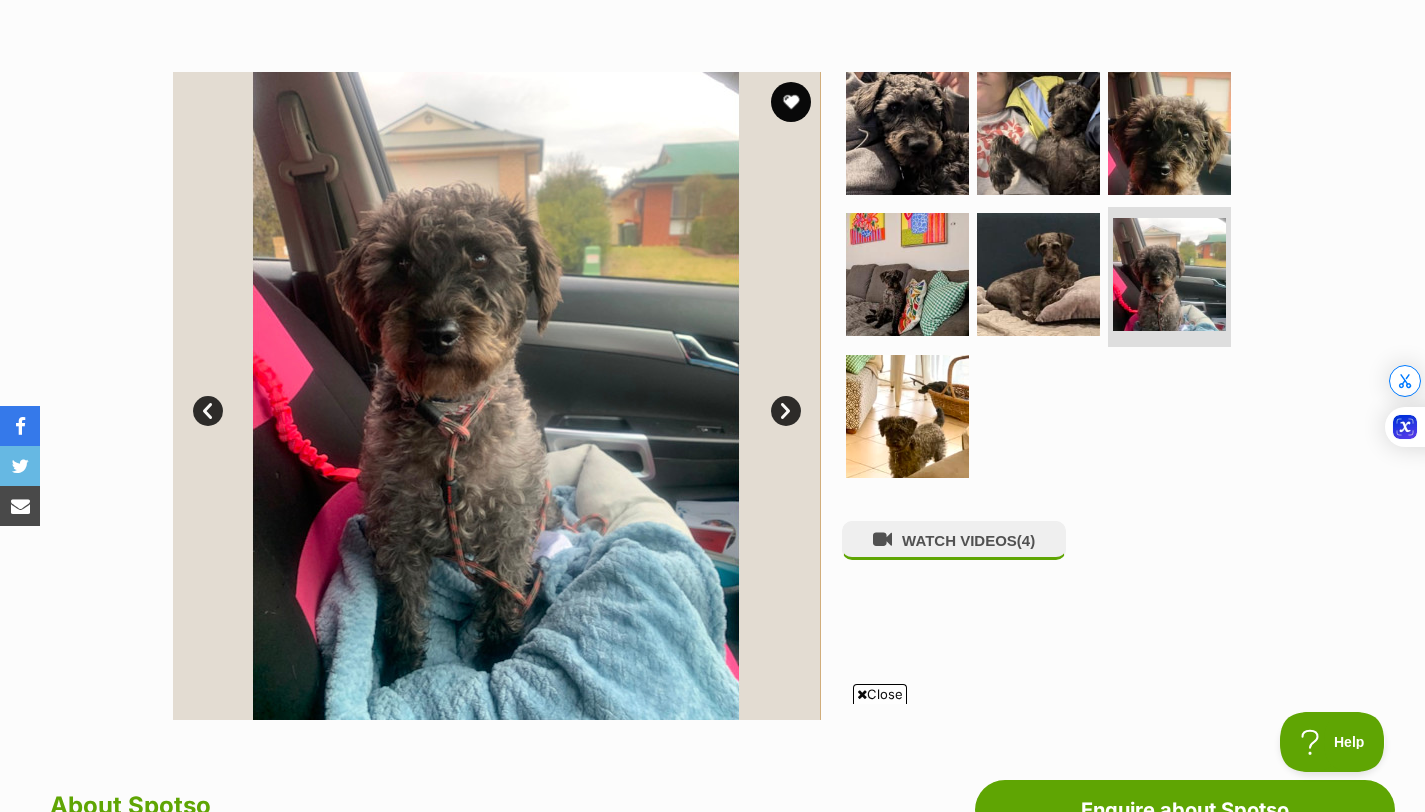 click on "Next" at bounding box center [786, 411] 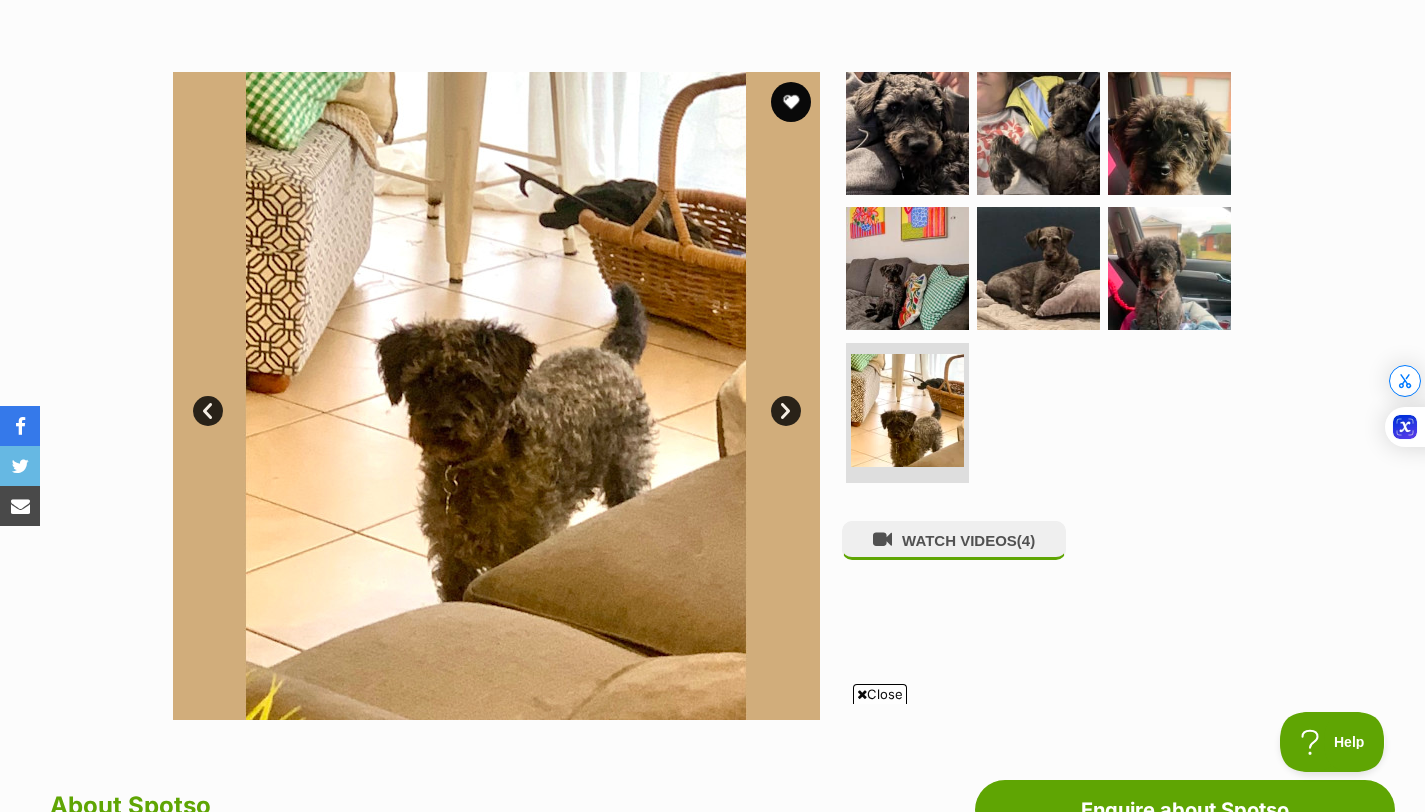 click on "Next" at bounding box center (786, 411) 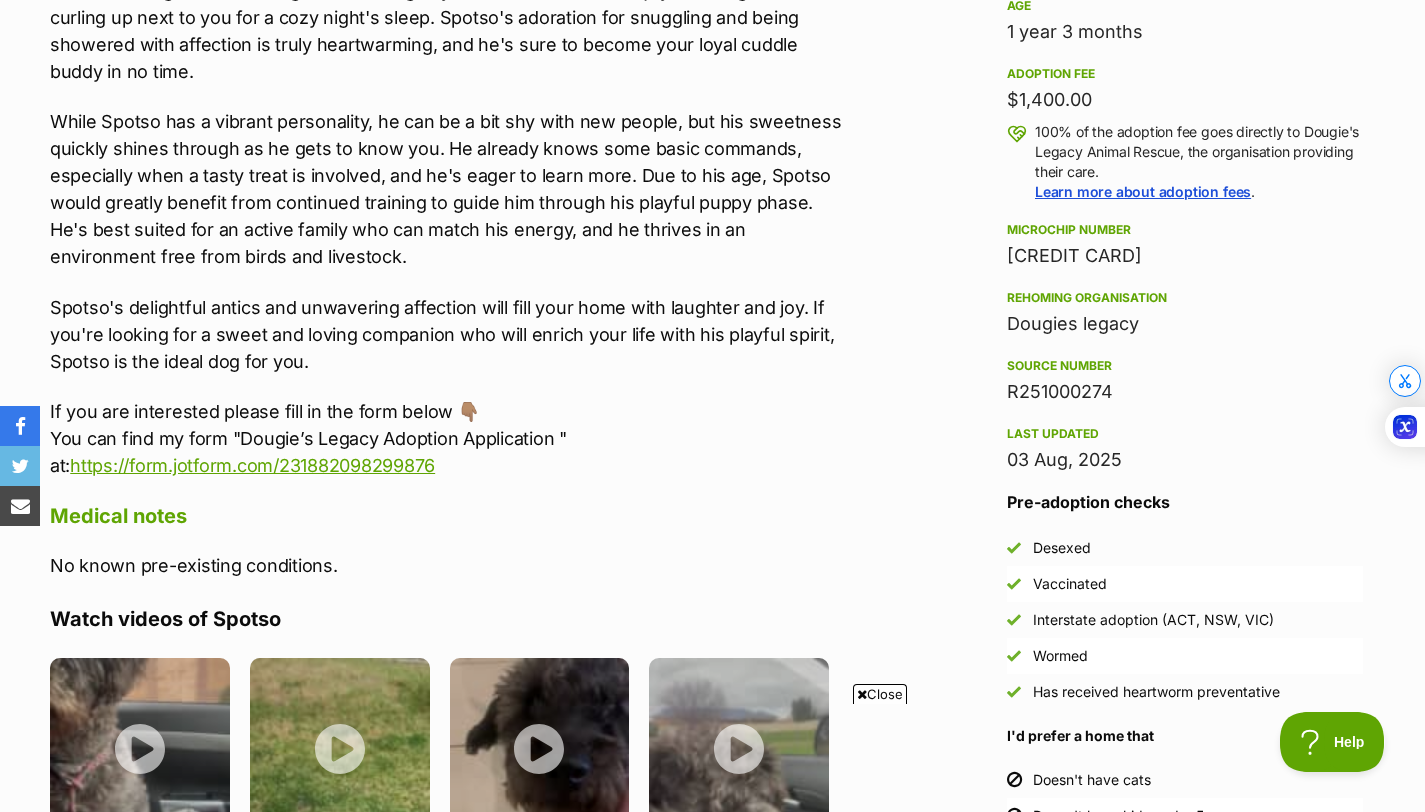 scroll, scrollTop: 1645, scrollLeft: 0, axis: vertical 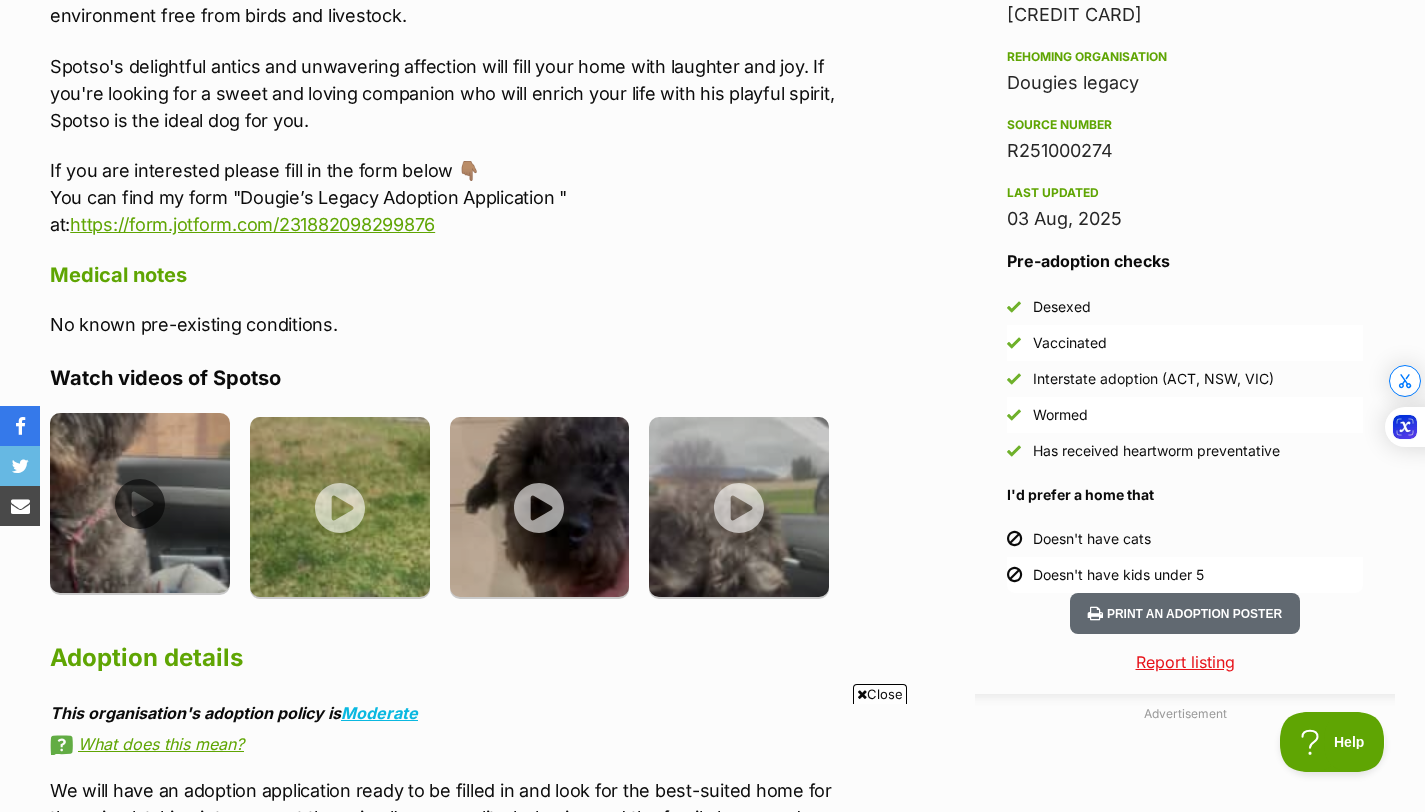click at bounding box center (140, 503) 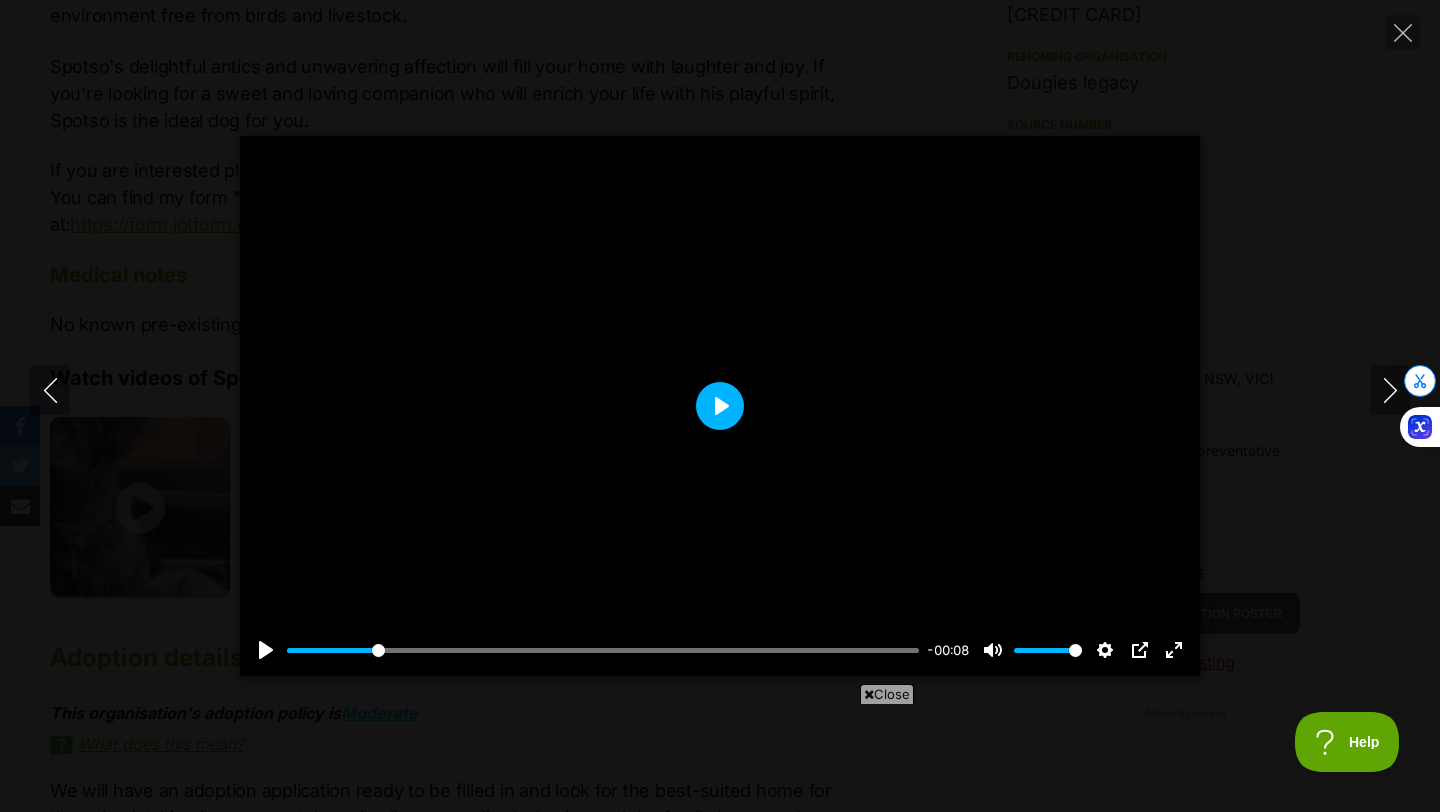 click on "Play" at bounding box center (720, 406) 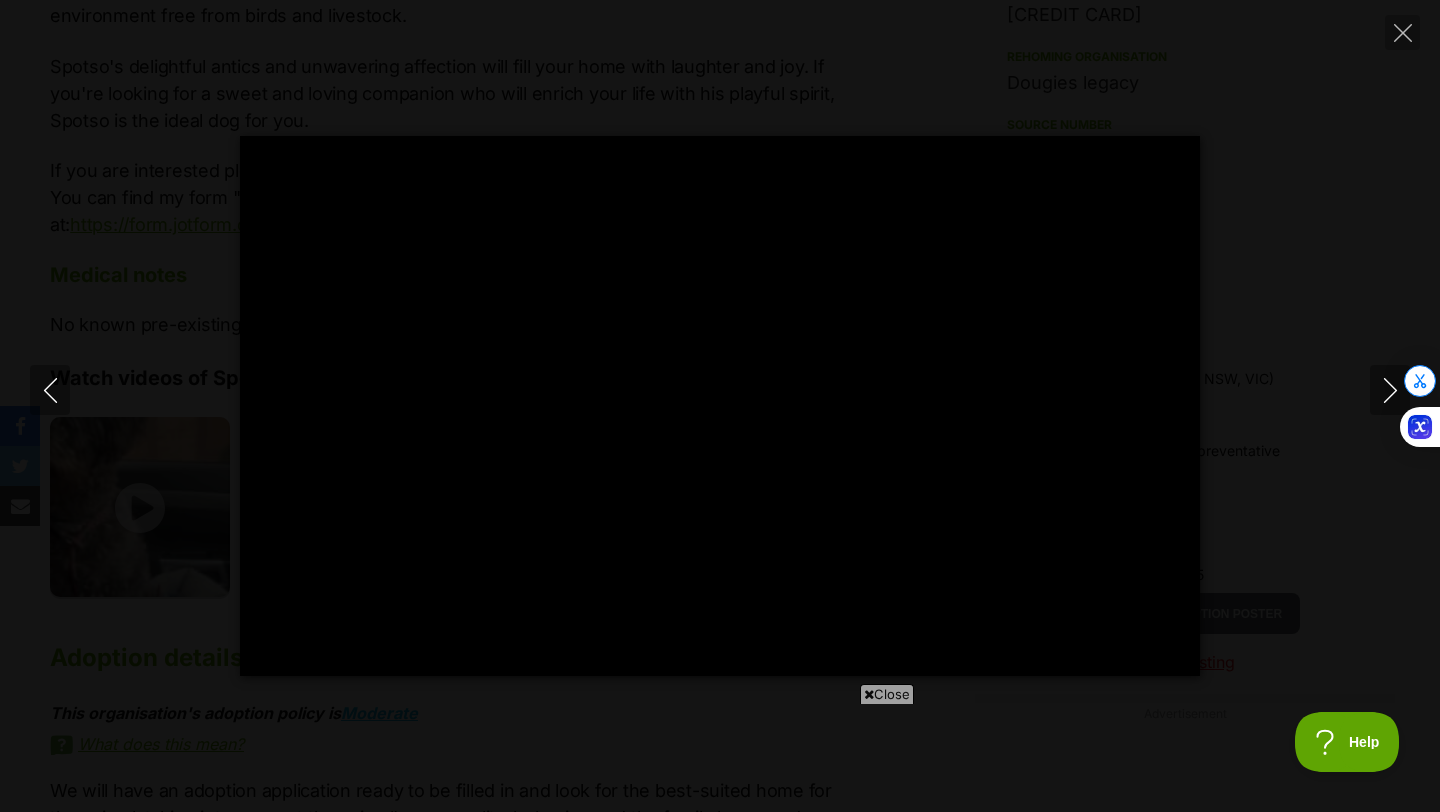 type on "100" 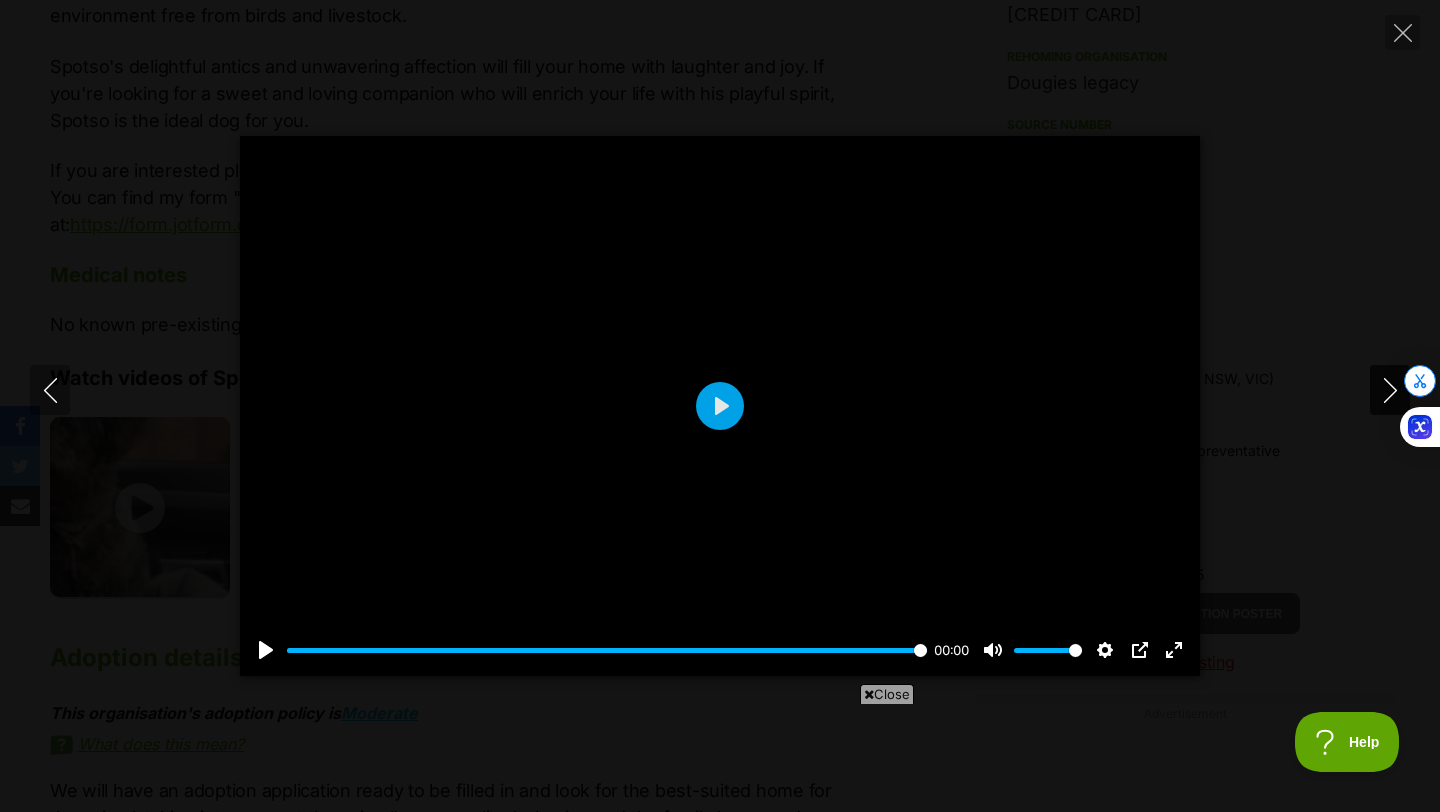 click 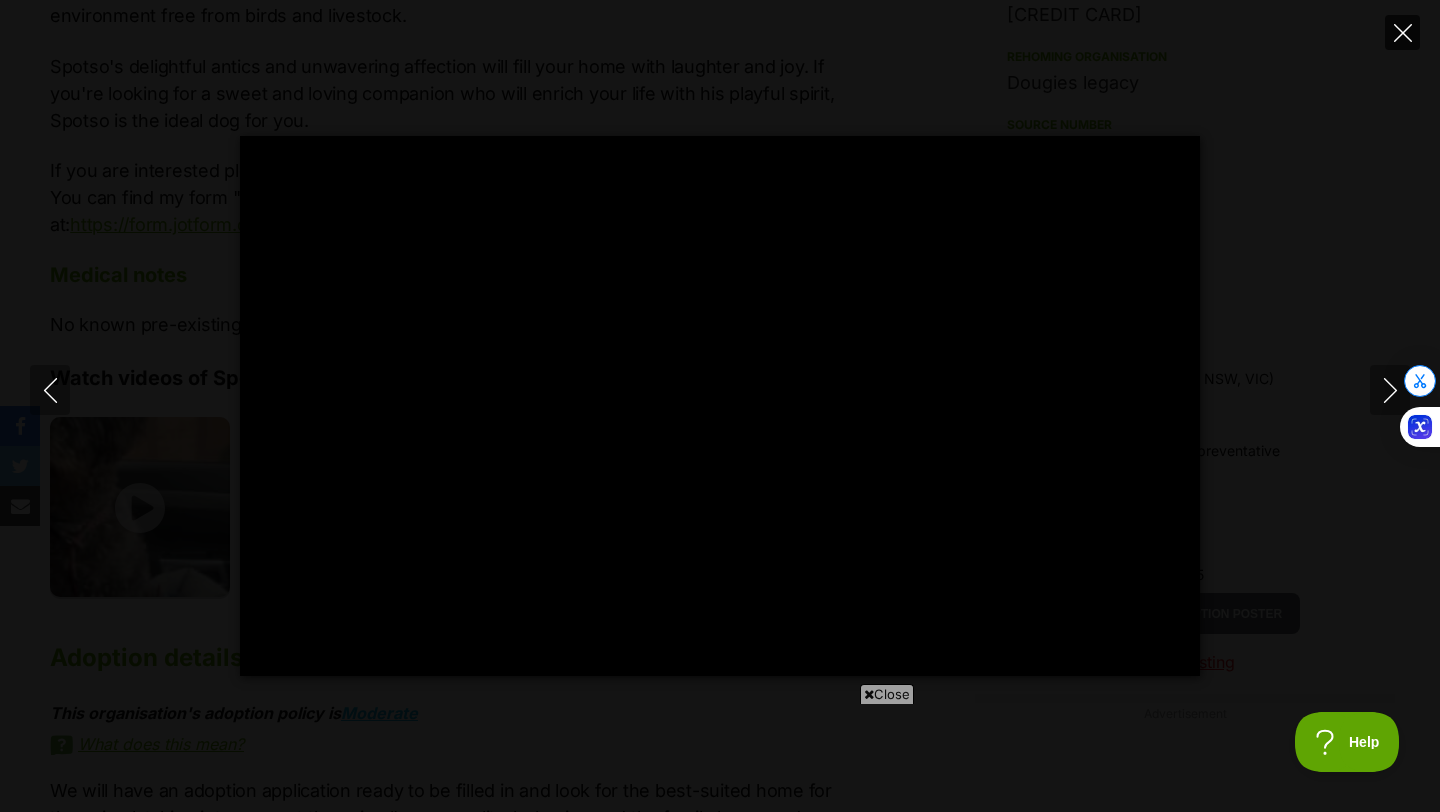 click 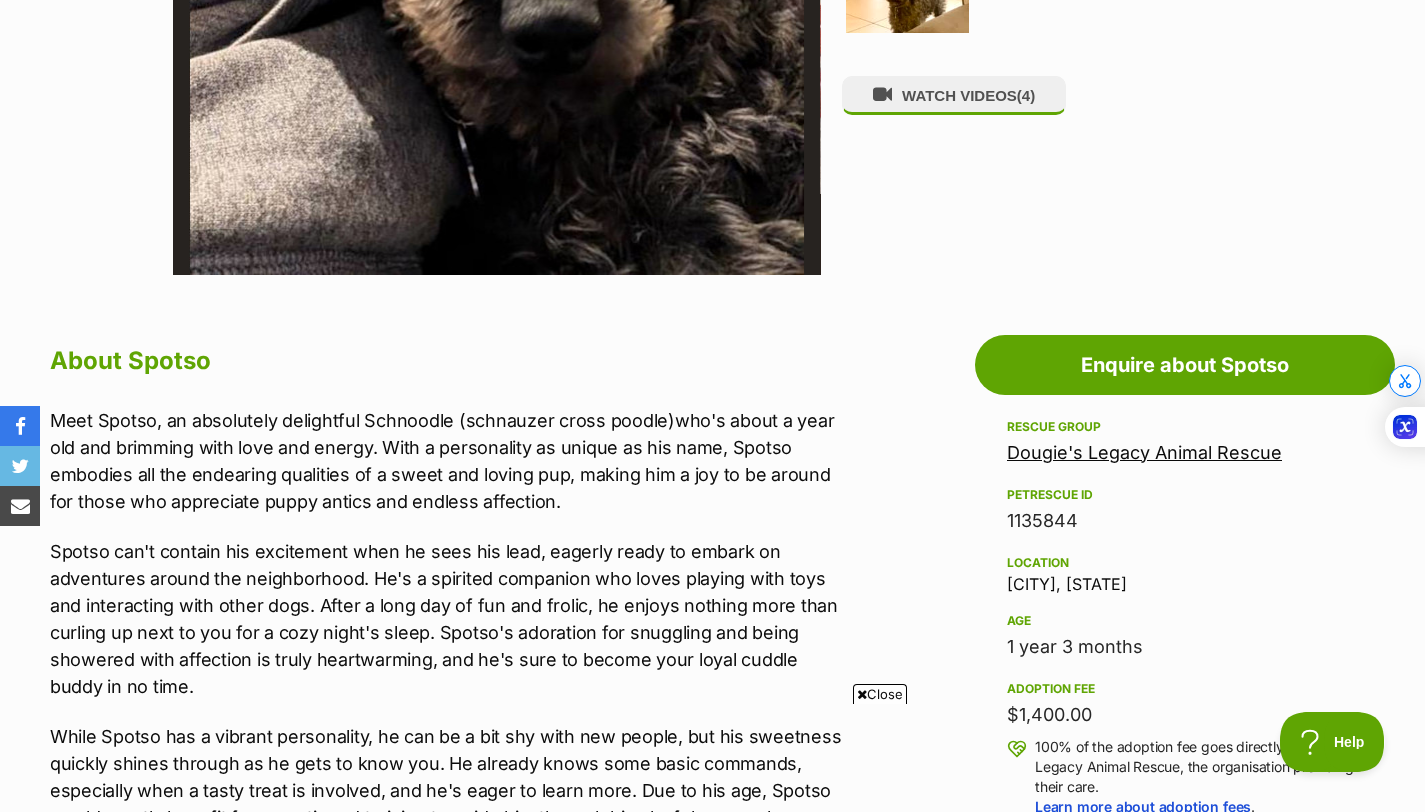 scroll, scrollTop: 753, scrollLeft: 0, axis: vertical 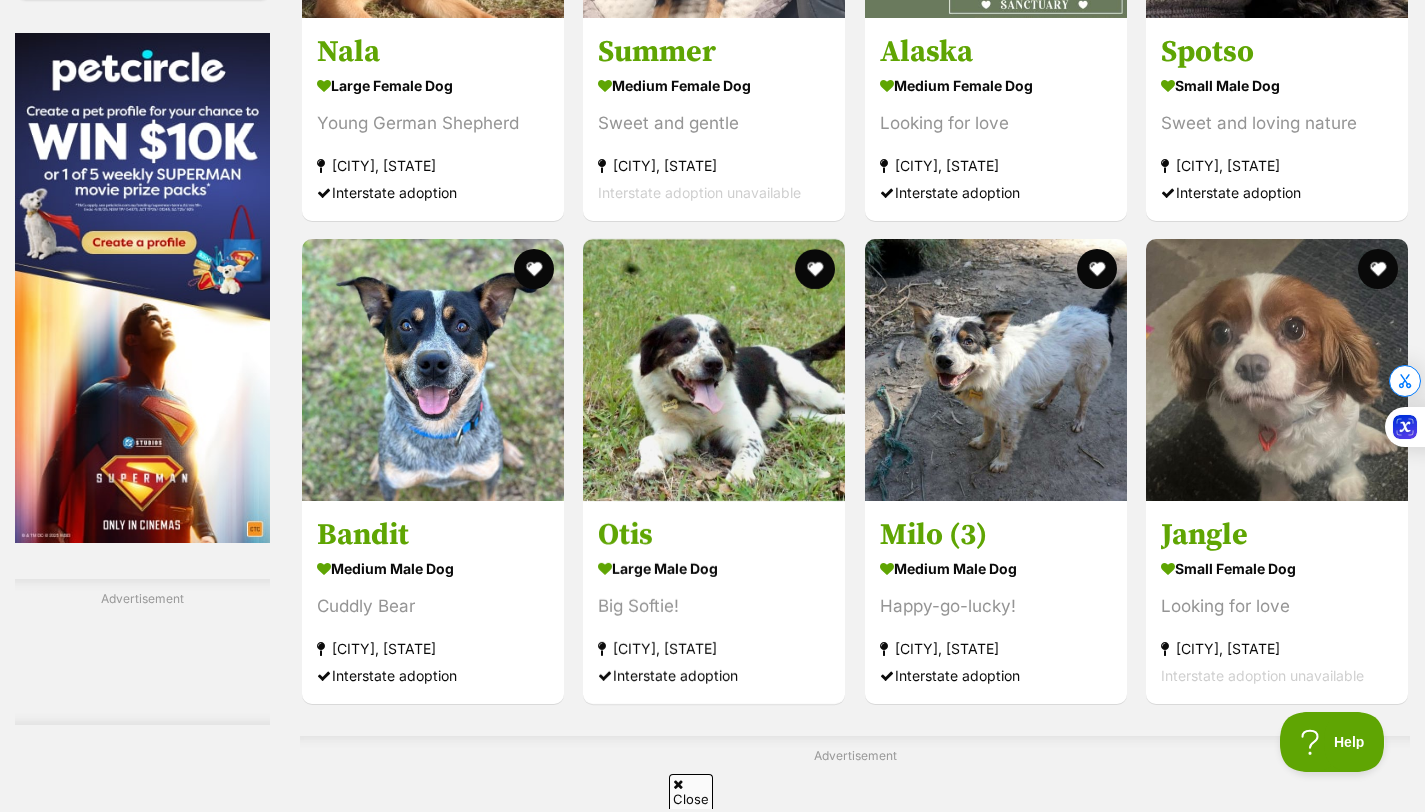 click on "Advertisement" at bounding box center (855, 809) 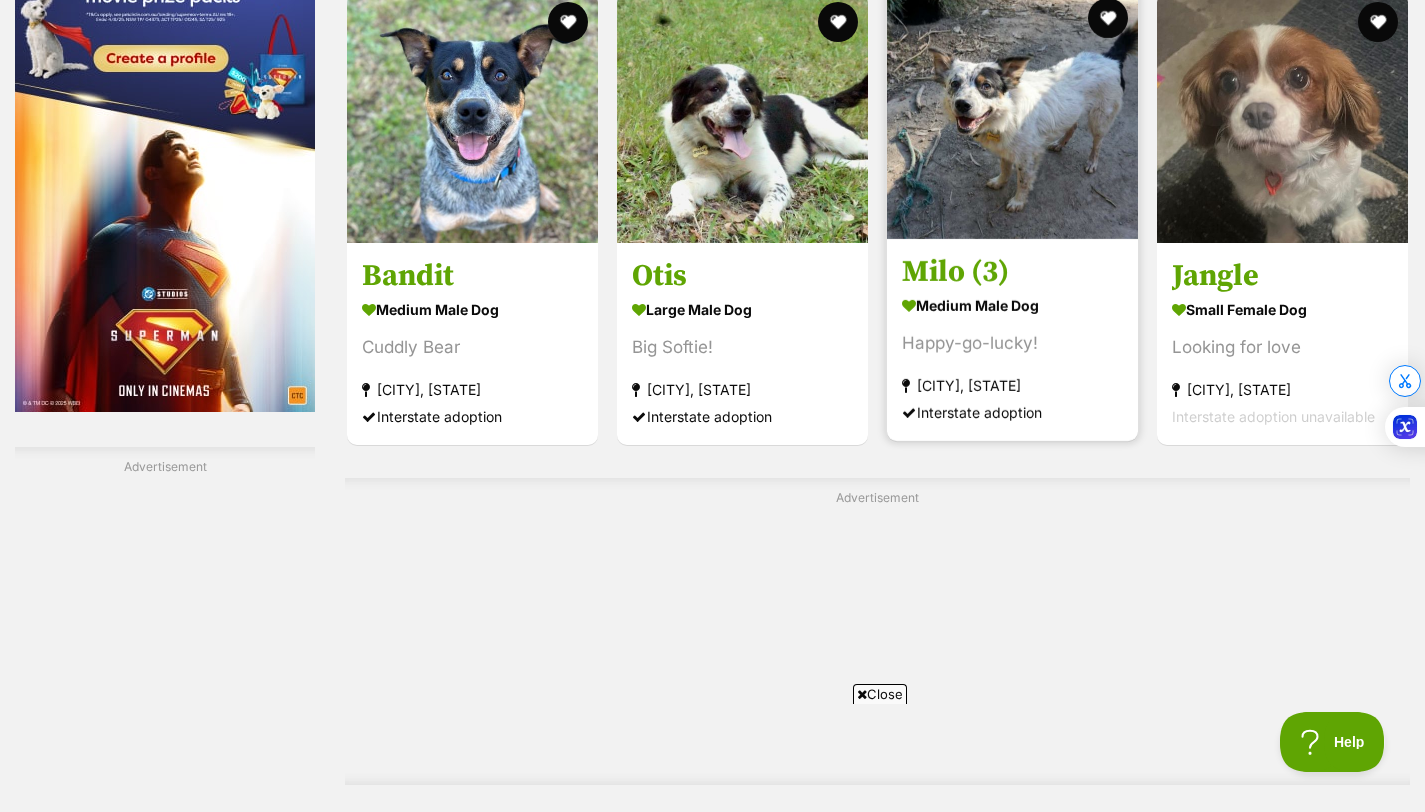 scroll, scrollTop: 3237, scrollLeft: 0, axis: vertical 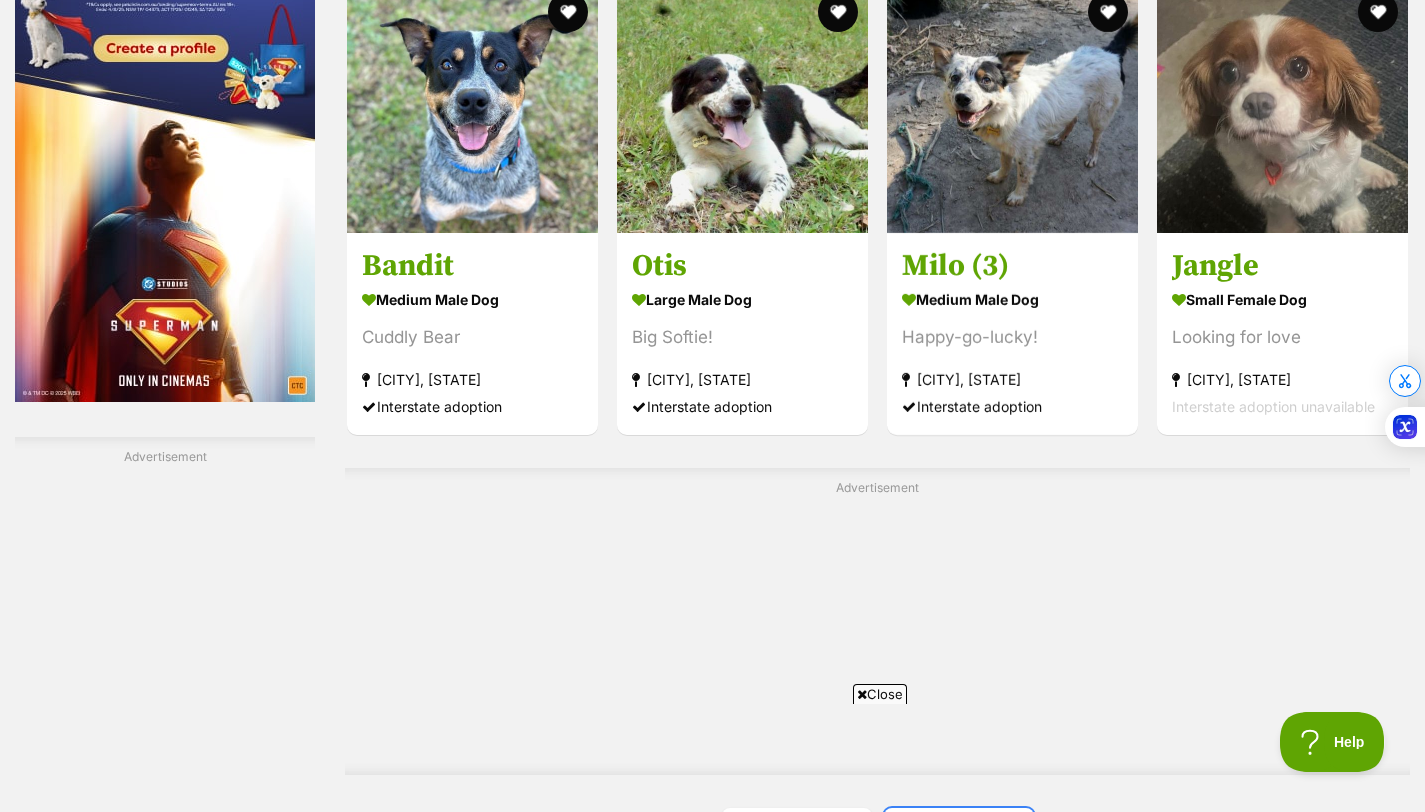 click at bounding box center [981, 832] 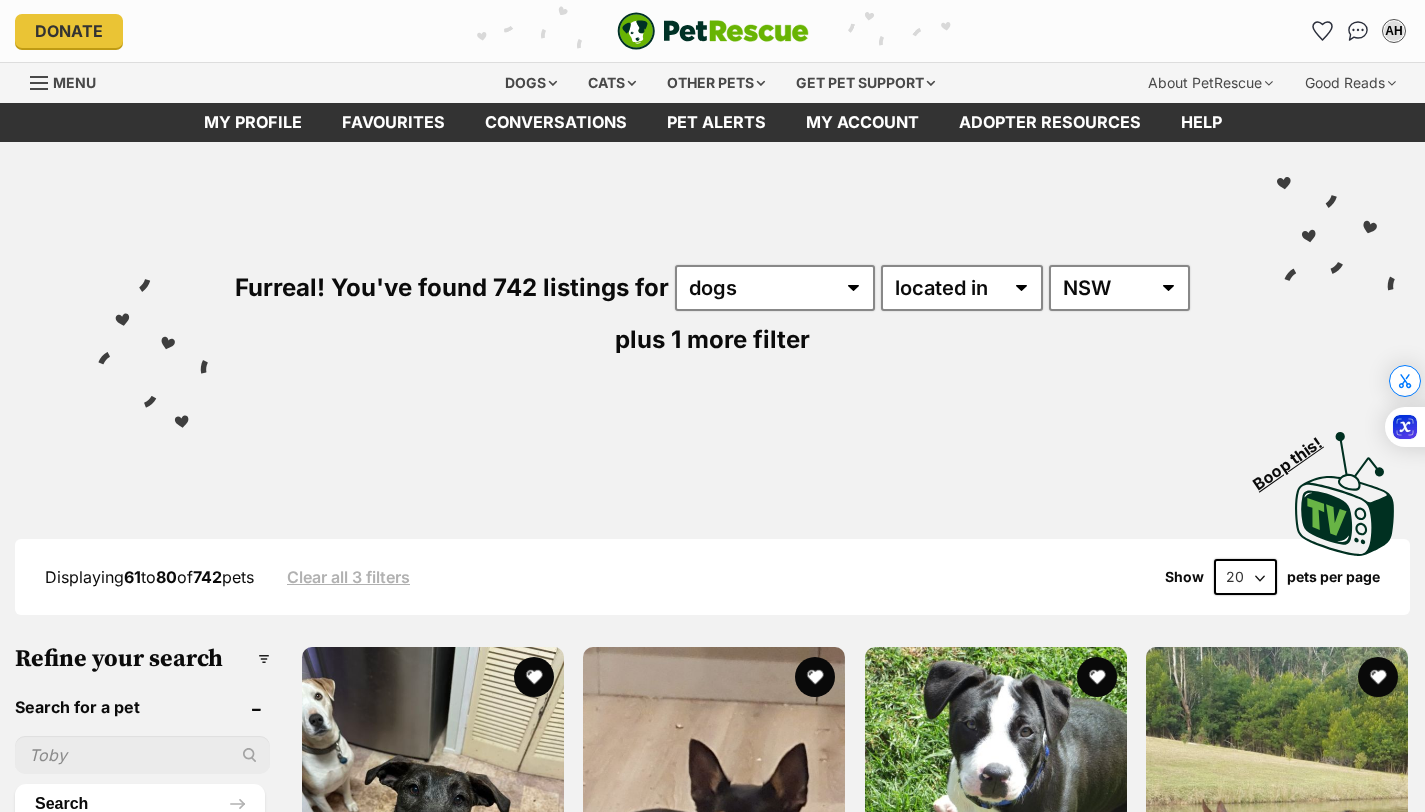 scroll, scrollTop: 0, scrollLeft: 0, axis: both 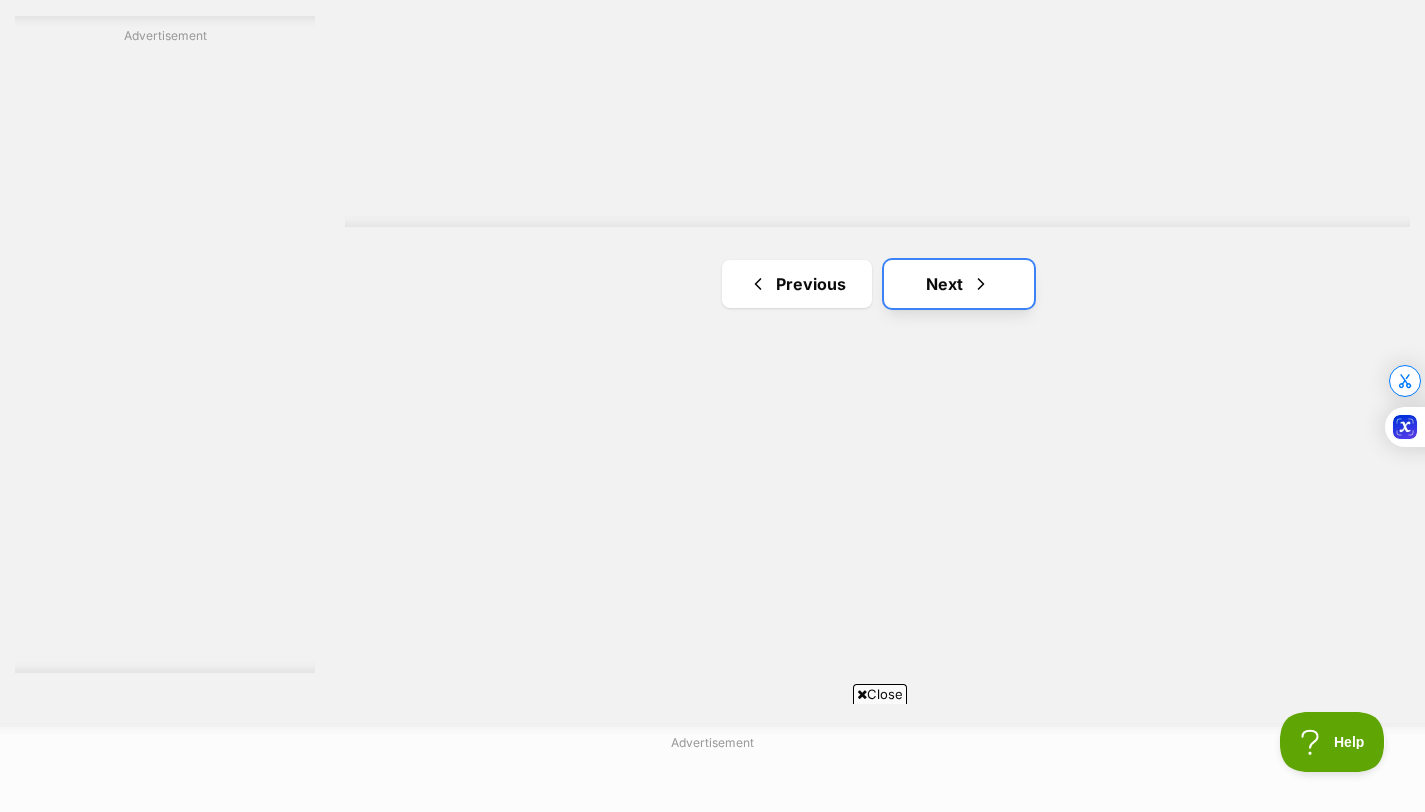 click on "Next" at bounding box center [959, 284] 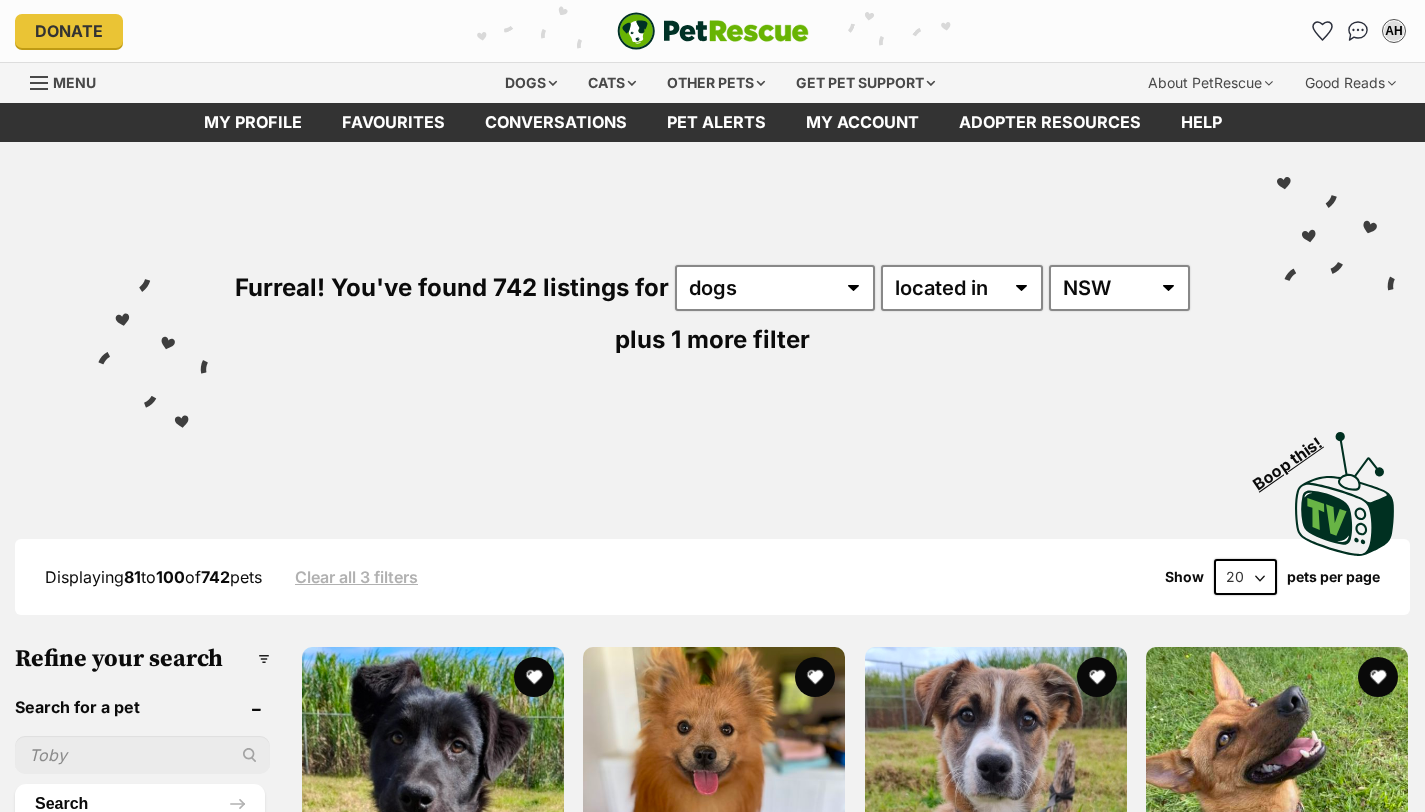 scroll, scrollTop: 0, scrollLeft: 0, axis: both 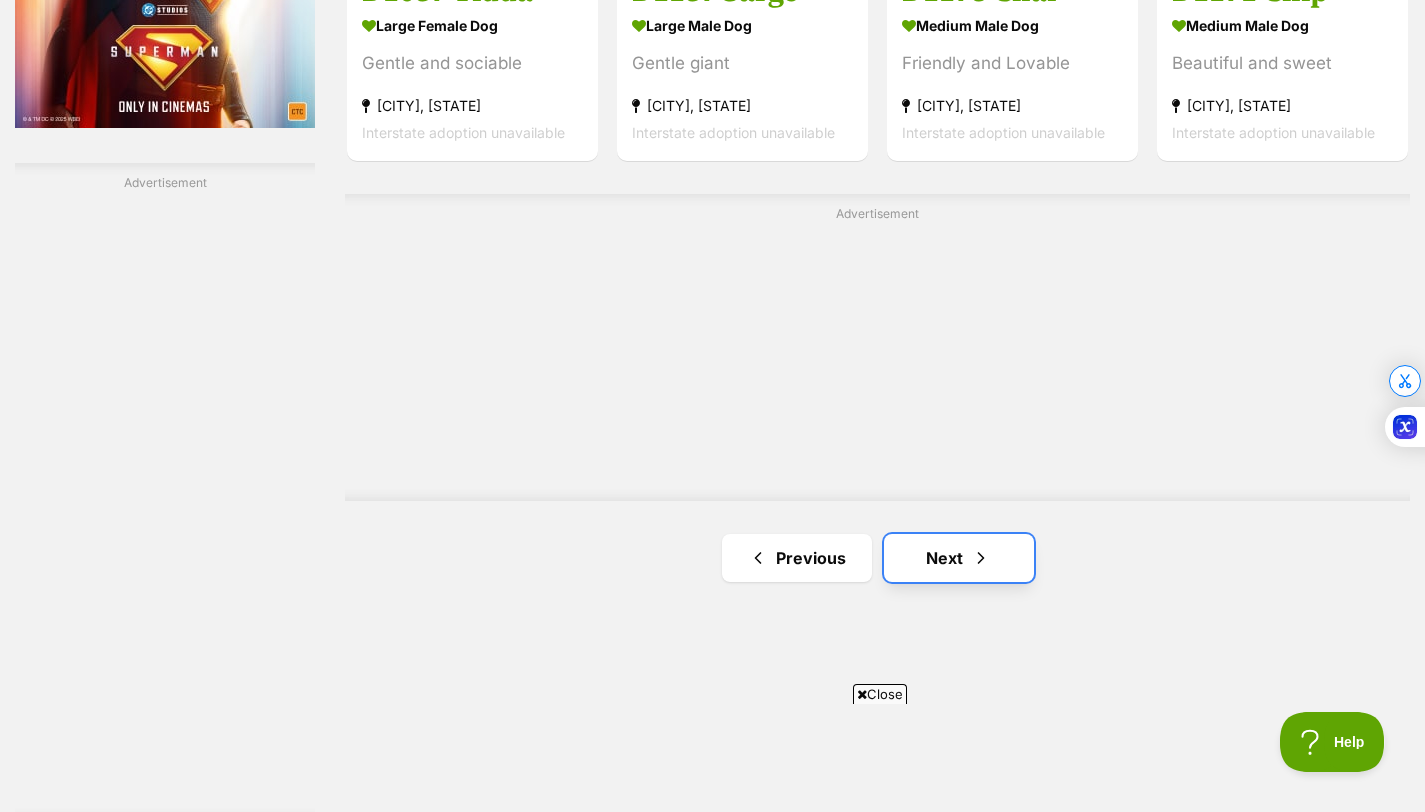 click on "Next" at bounding box center [959, 558] 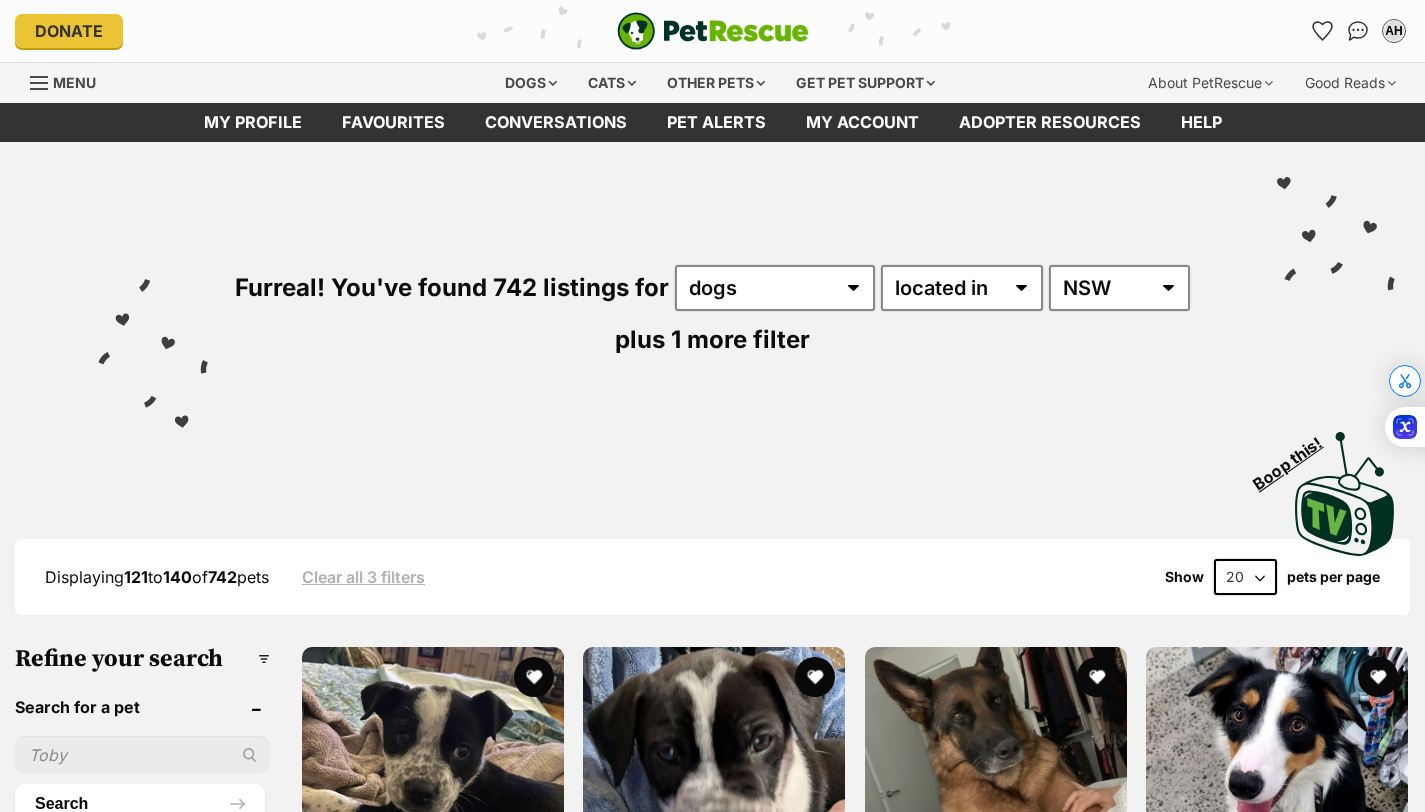 scroll, scrollTop: 259, scrollLeft: 0, axis: vertical 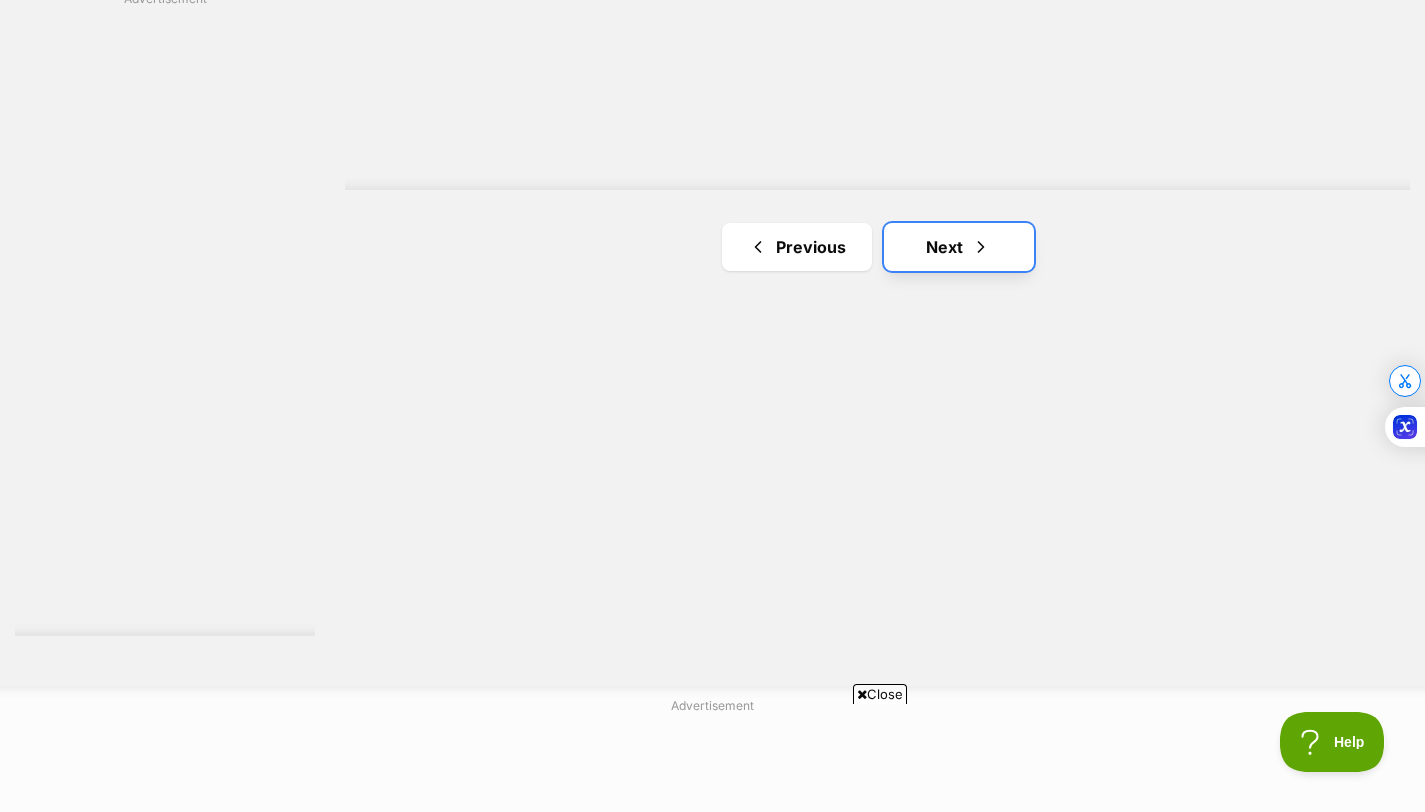 click on "Next" at bounding box center [959, 247] 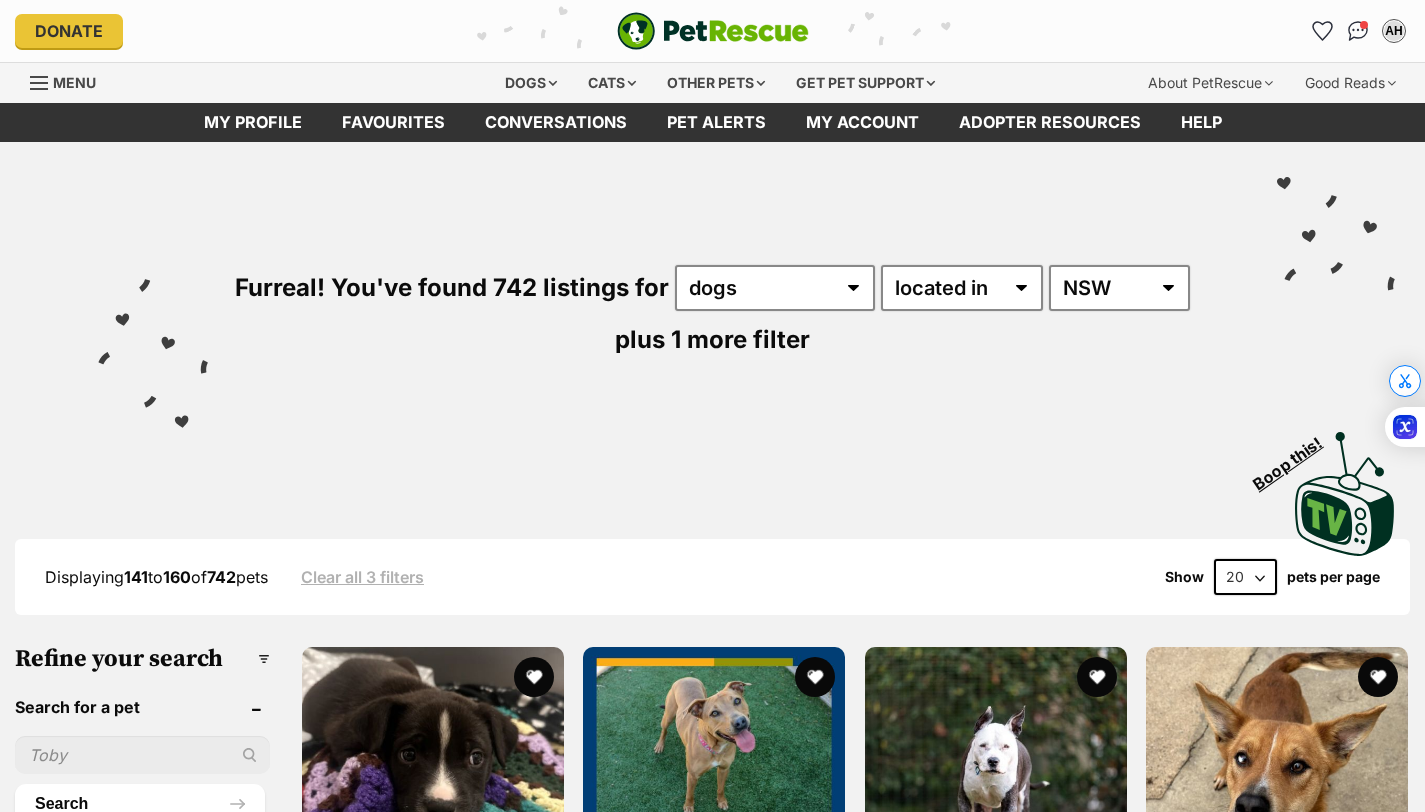 scroll, scrollTop: 0, scrollLeft: 0, axis: both 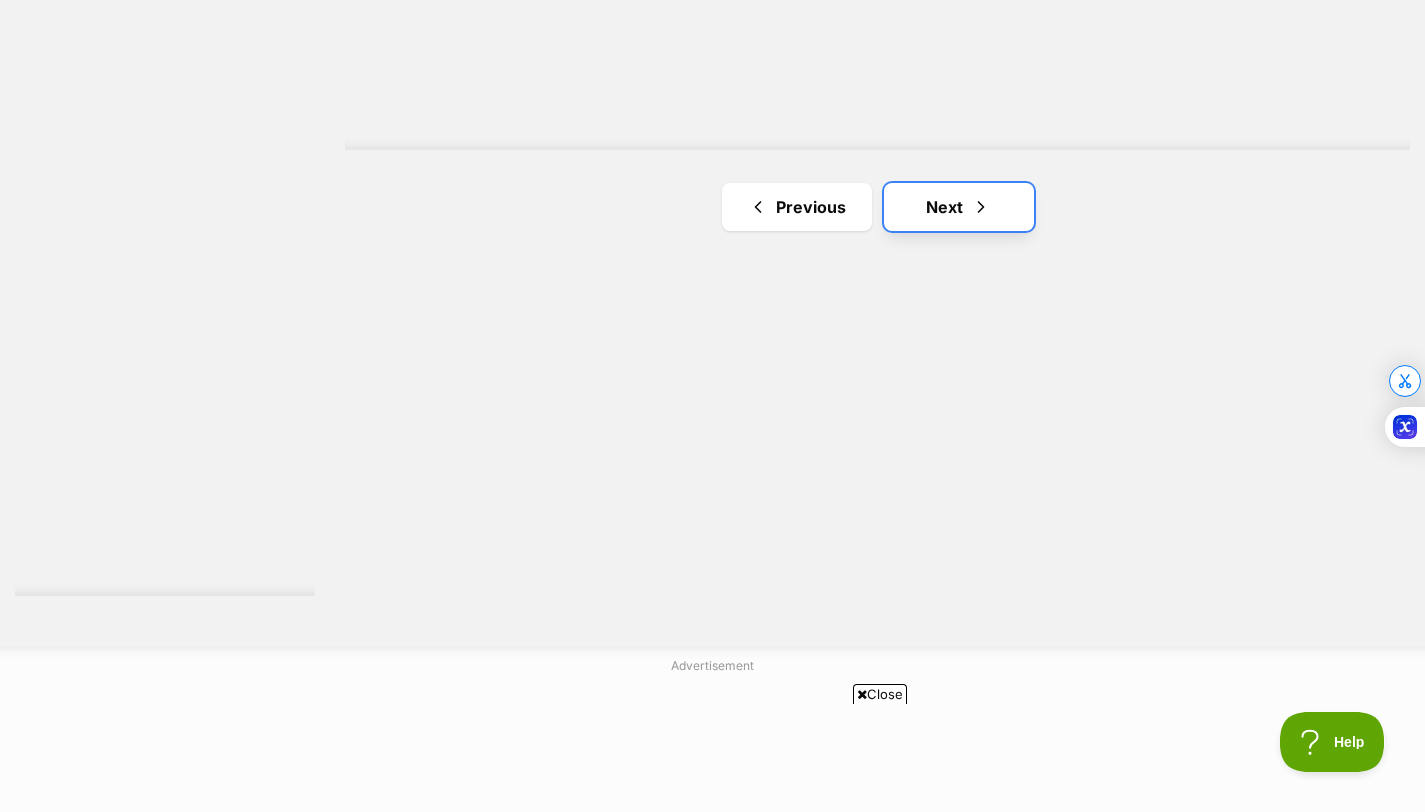 click on "Next" at bounding box center [959, 207] 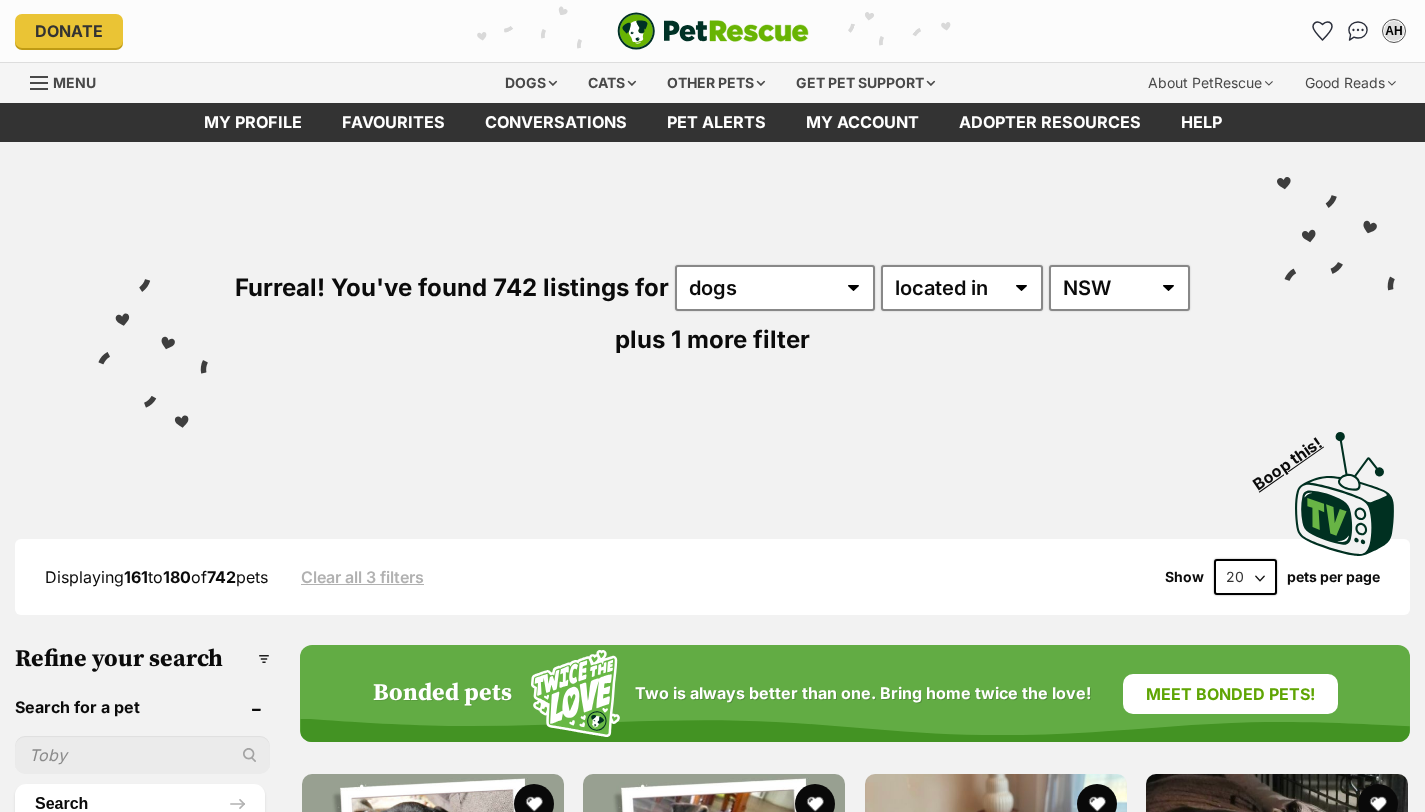 scroll, scrollTop: 262, scrollLeft: 0, axis: vertical 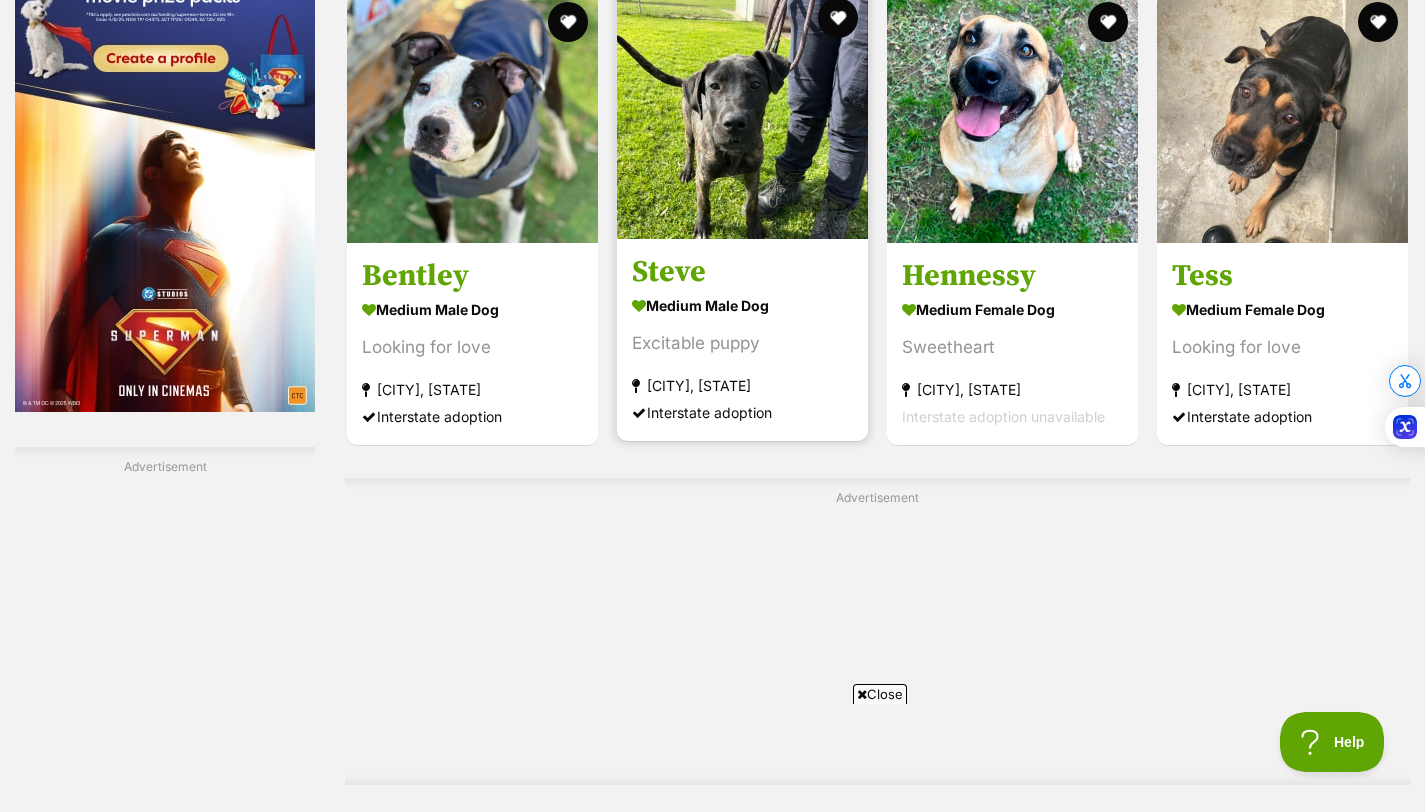click on "Excitable puppy" at bounding box center (742, 344) 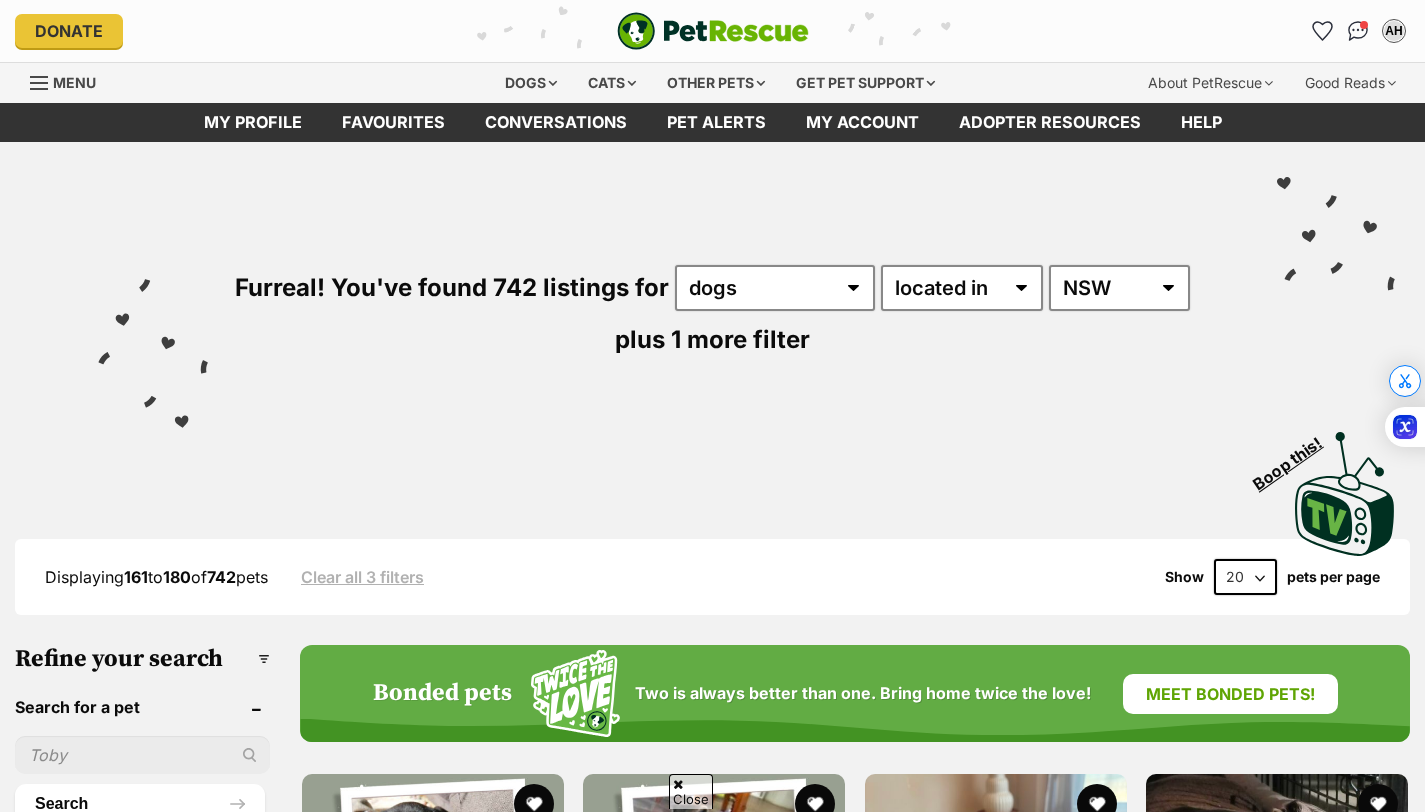 scroll, scrollTop: 3251, scrollLeft: 0, axis: vertical 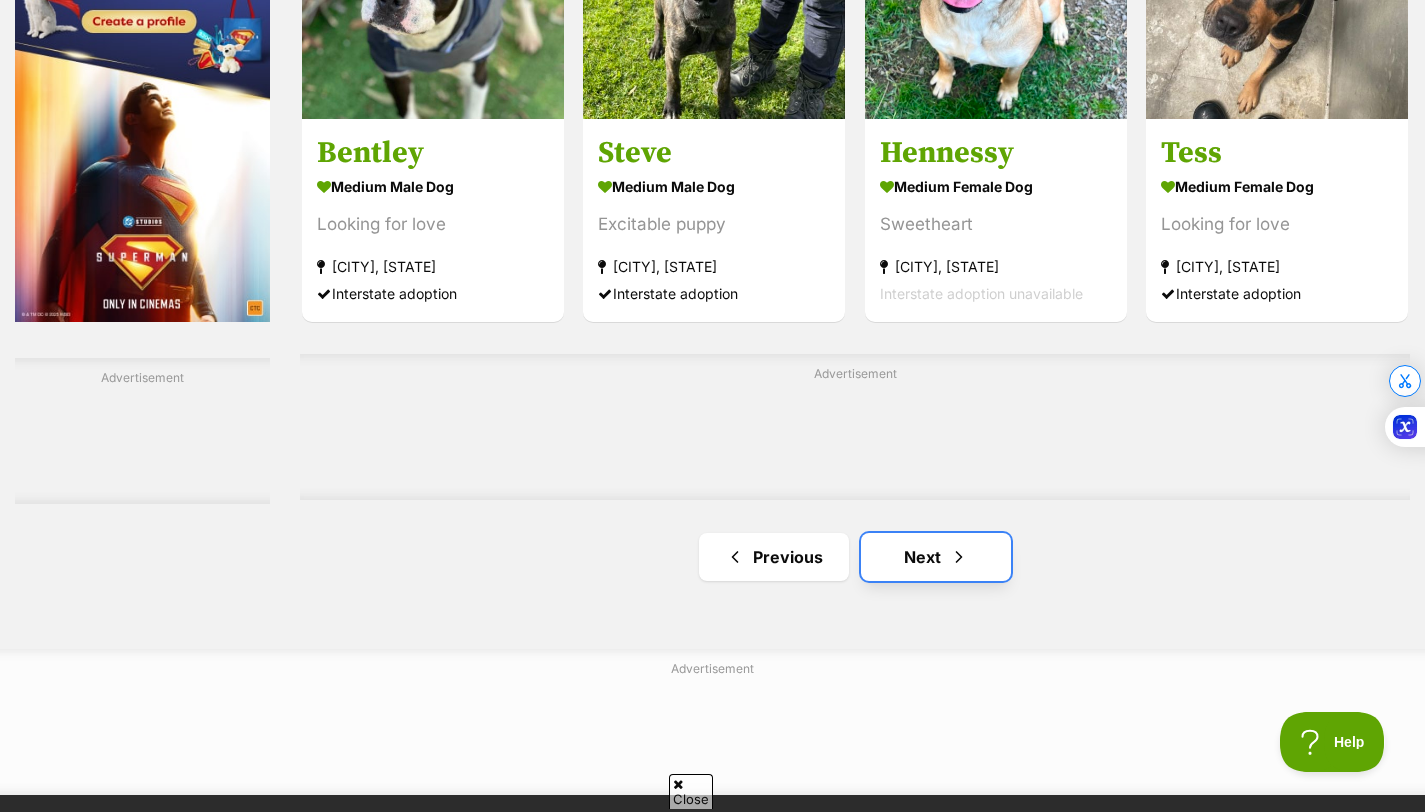 click on "Next" at bounding box center (936, 557) 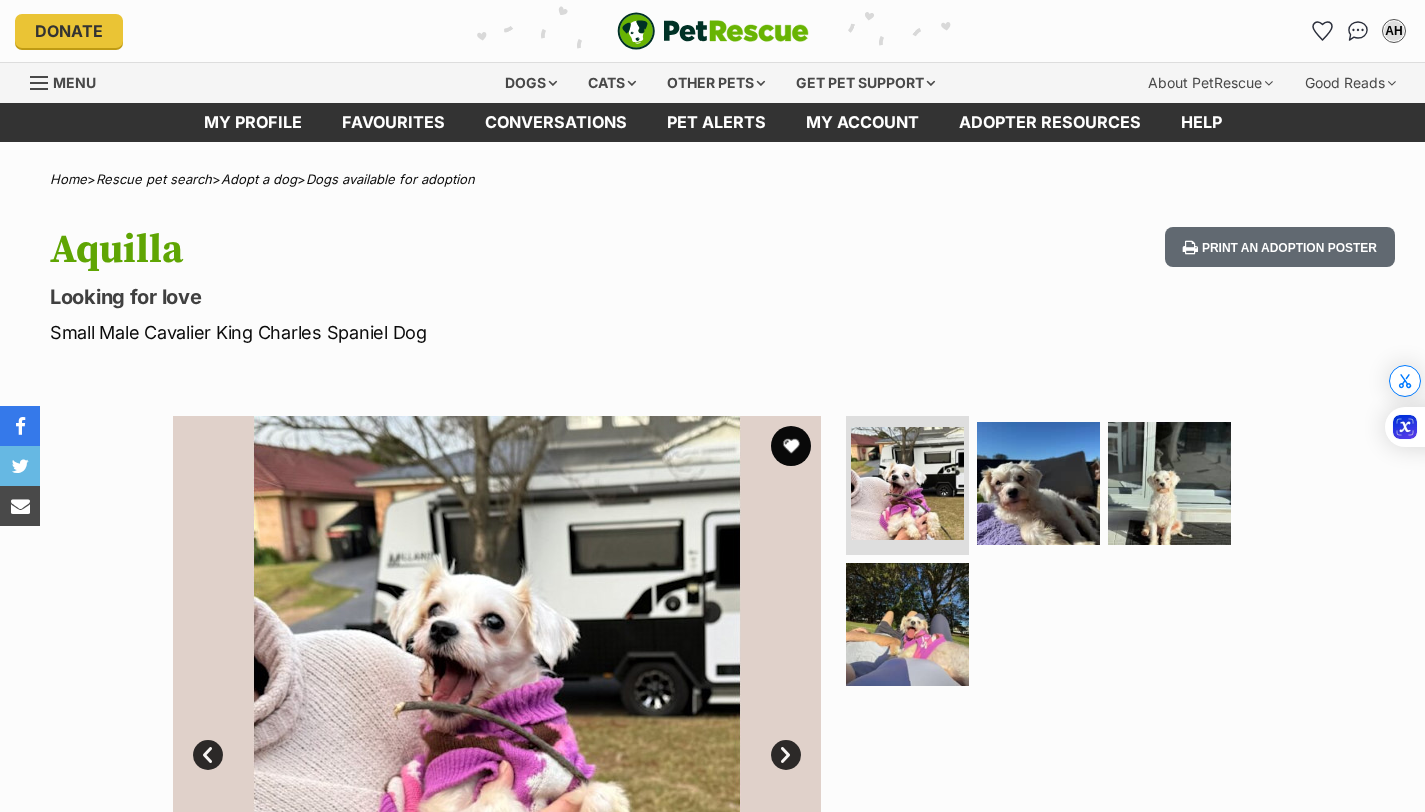 scroll, scrollTop: 0, scrollLeft: 0, axis: both 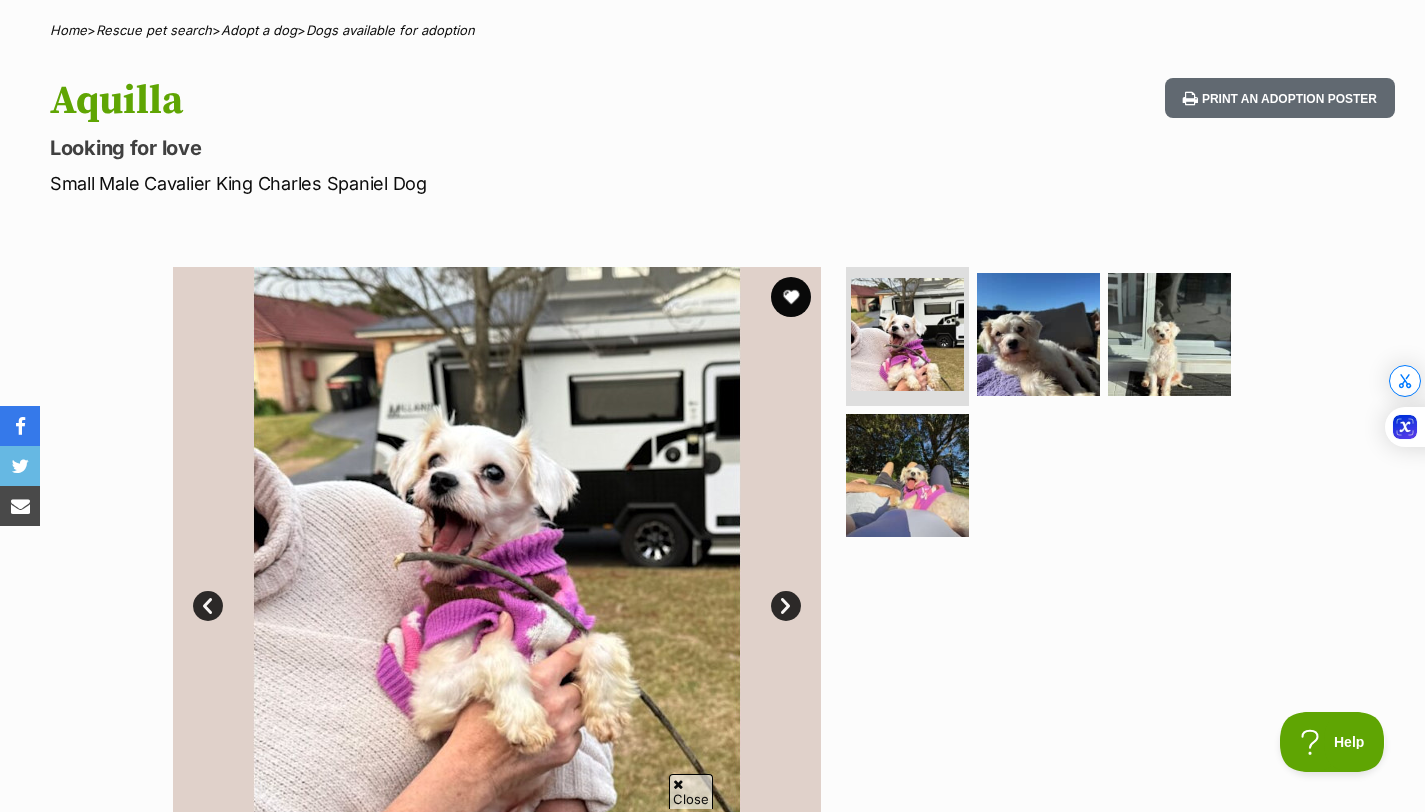 click at bounding box center [497, 591] 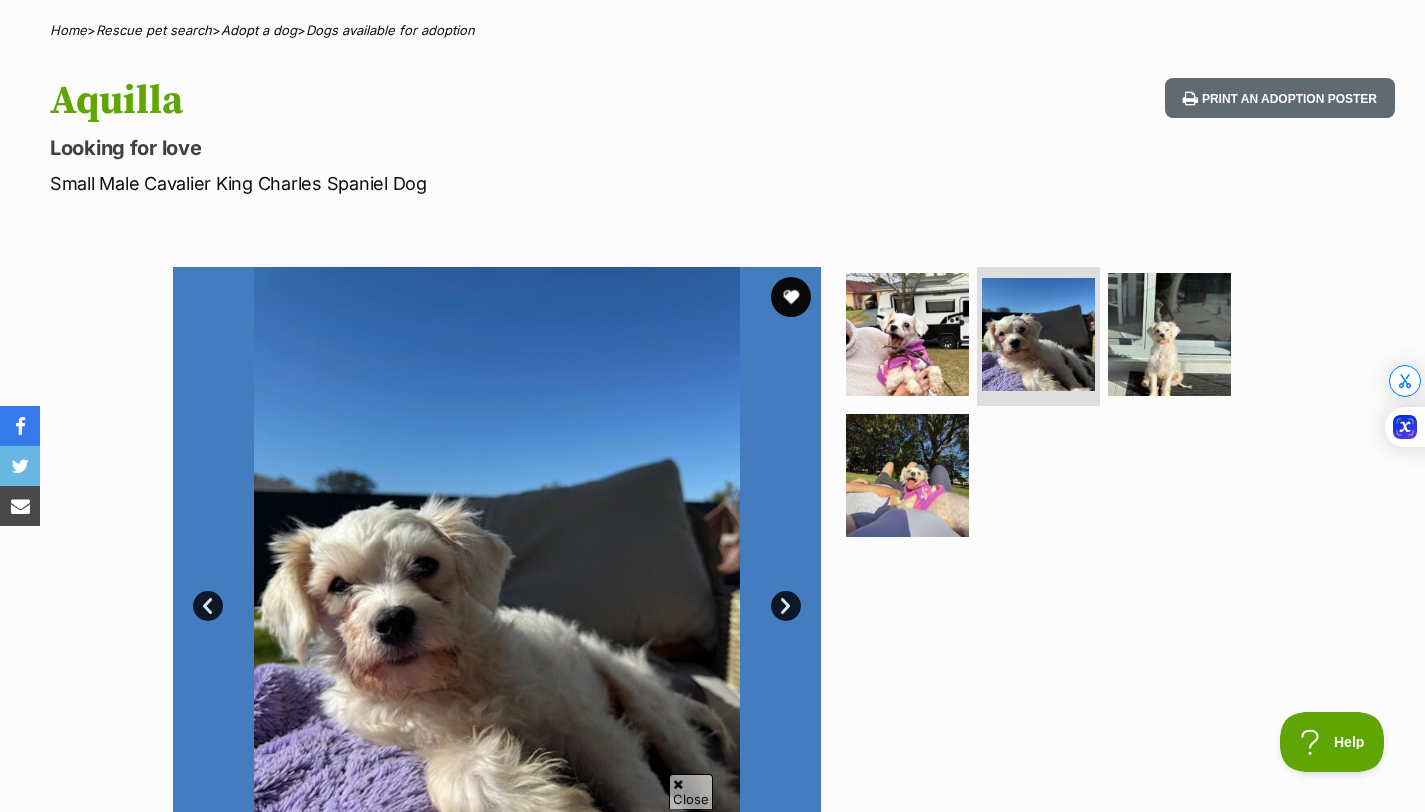 click on "Next" at bounding box center [786, 606] 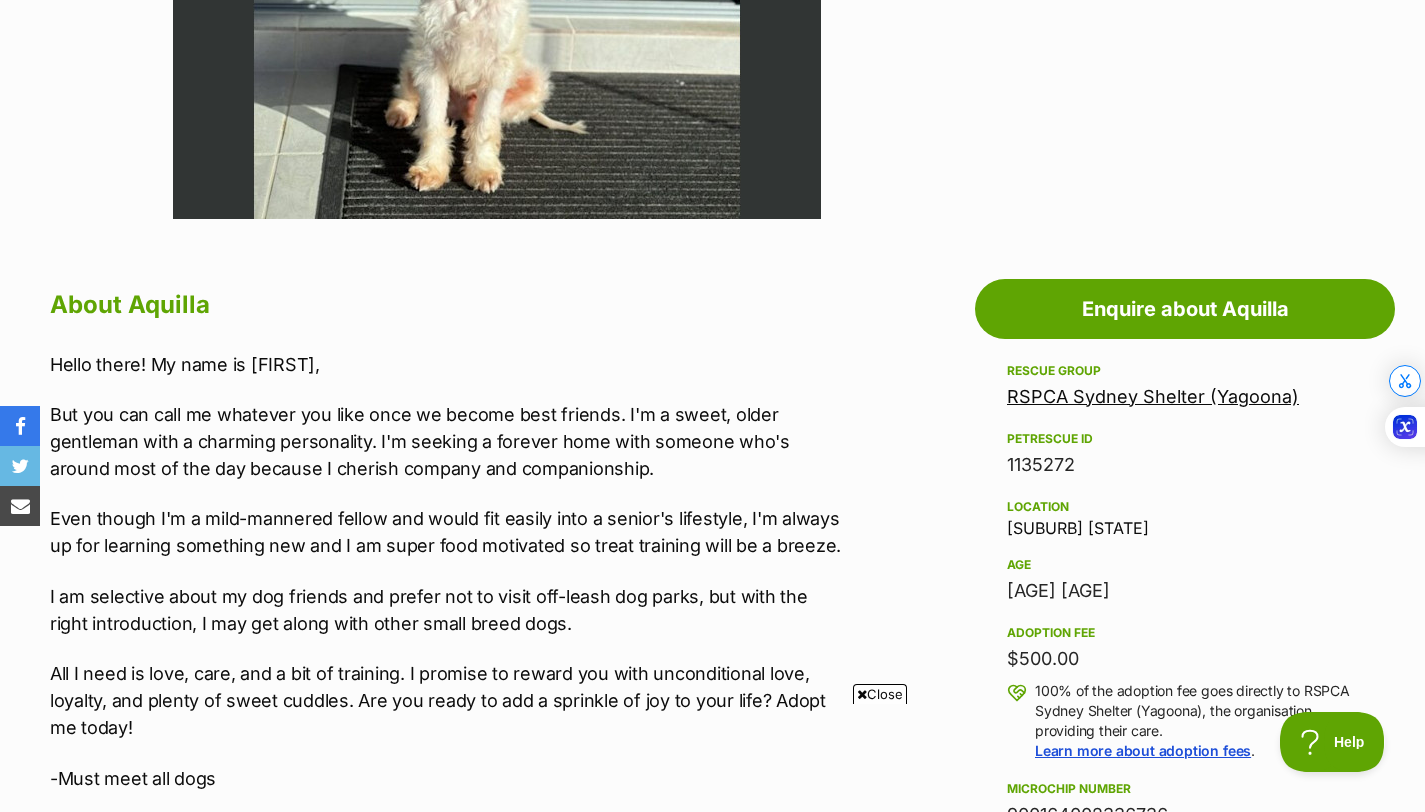 scroll, scrollTop: 0, scrollLeft: 0, axis: both 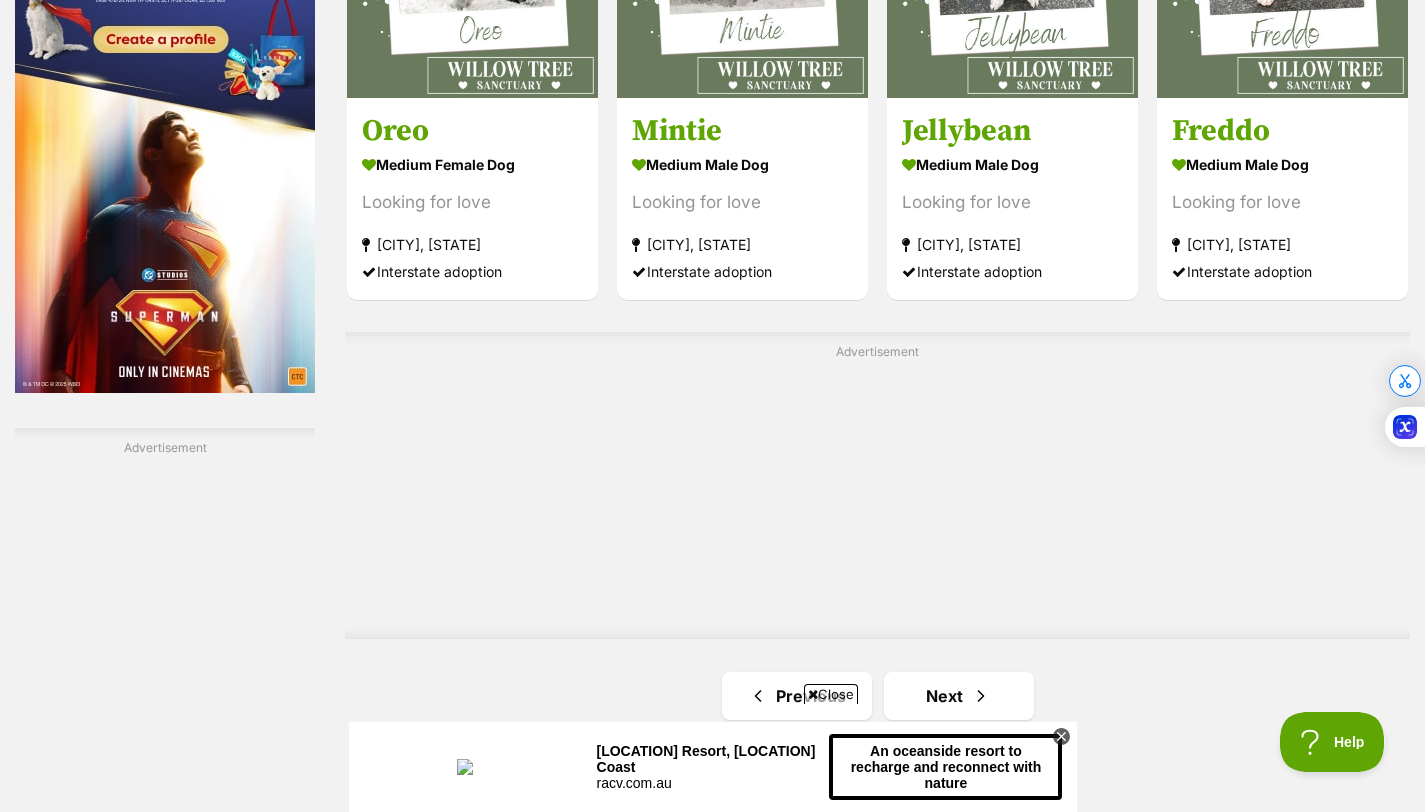 click on "Close" at bounding box center [713, 757] 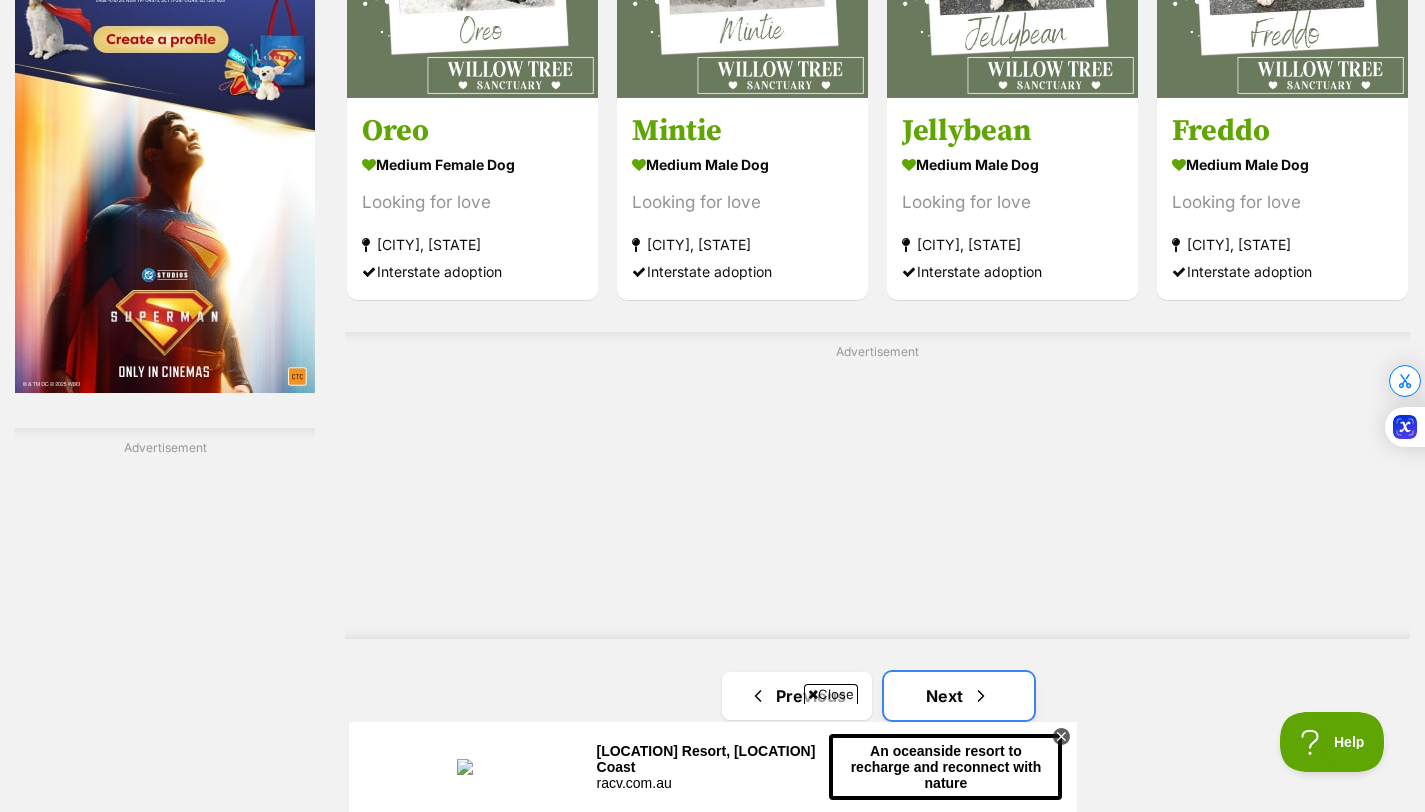 click on "Next" at bounding box center (959, 696) 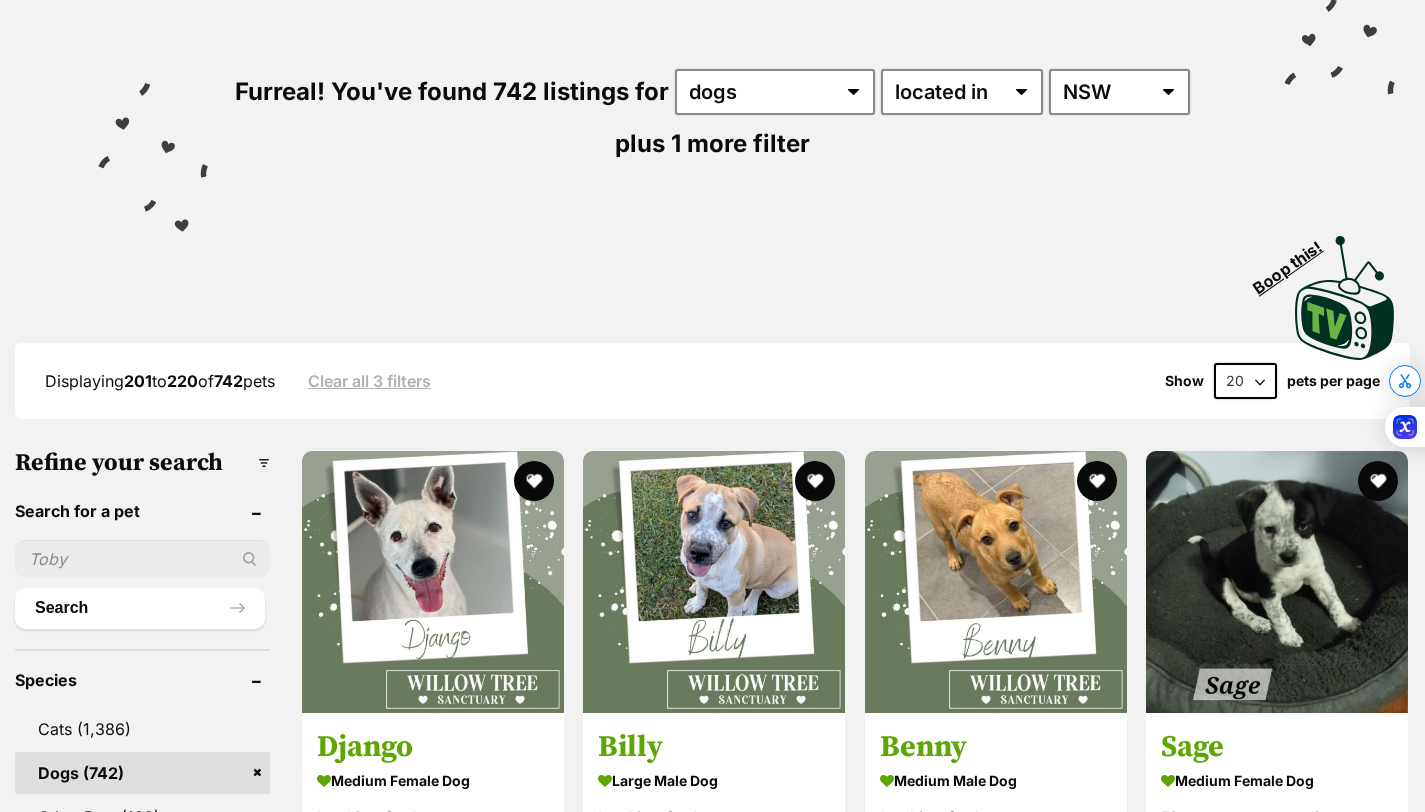 scroll, scrollTop: 0, scrollLeft: 0, axis: both 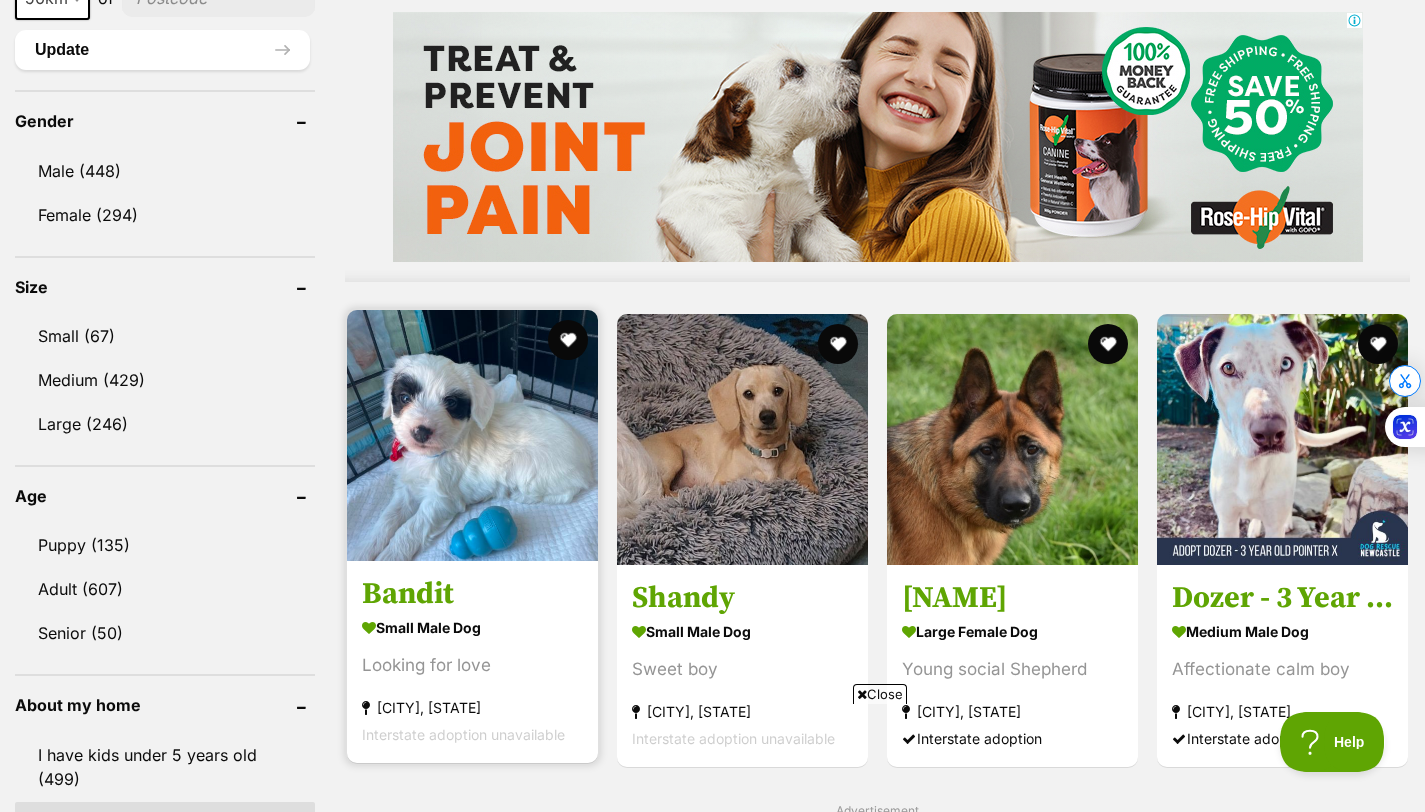 click on "small male Dog" at bounding box center [472, 627] 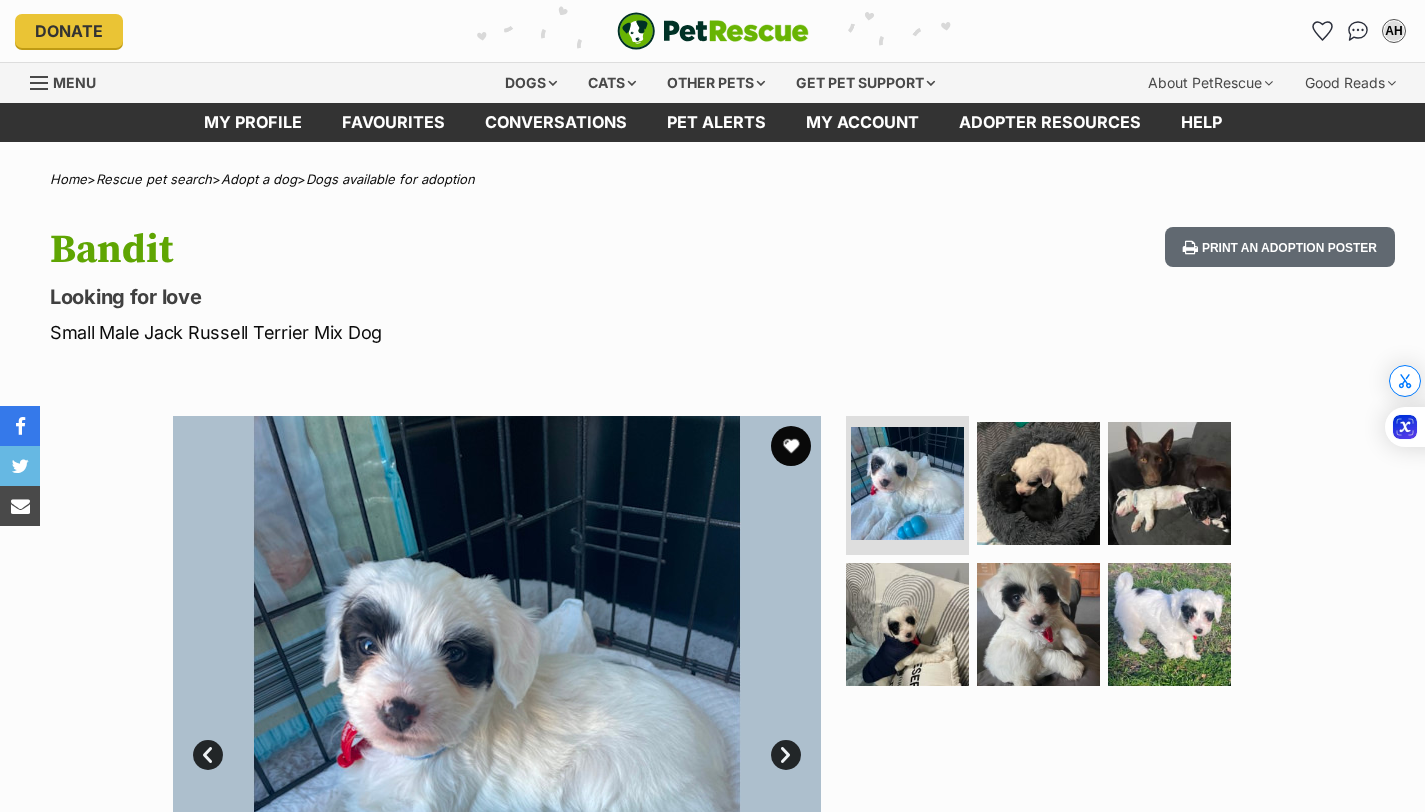 scroll, scrollTop: 0, scrollLeft: 0, axis: both 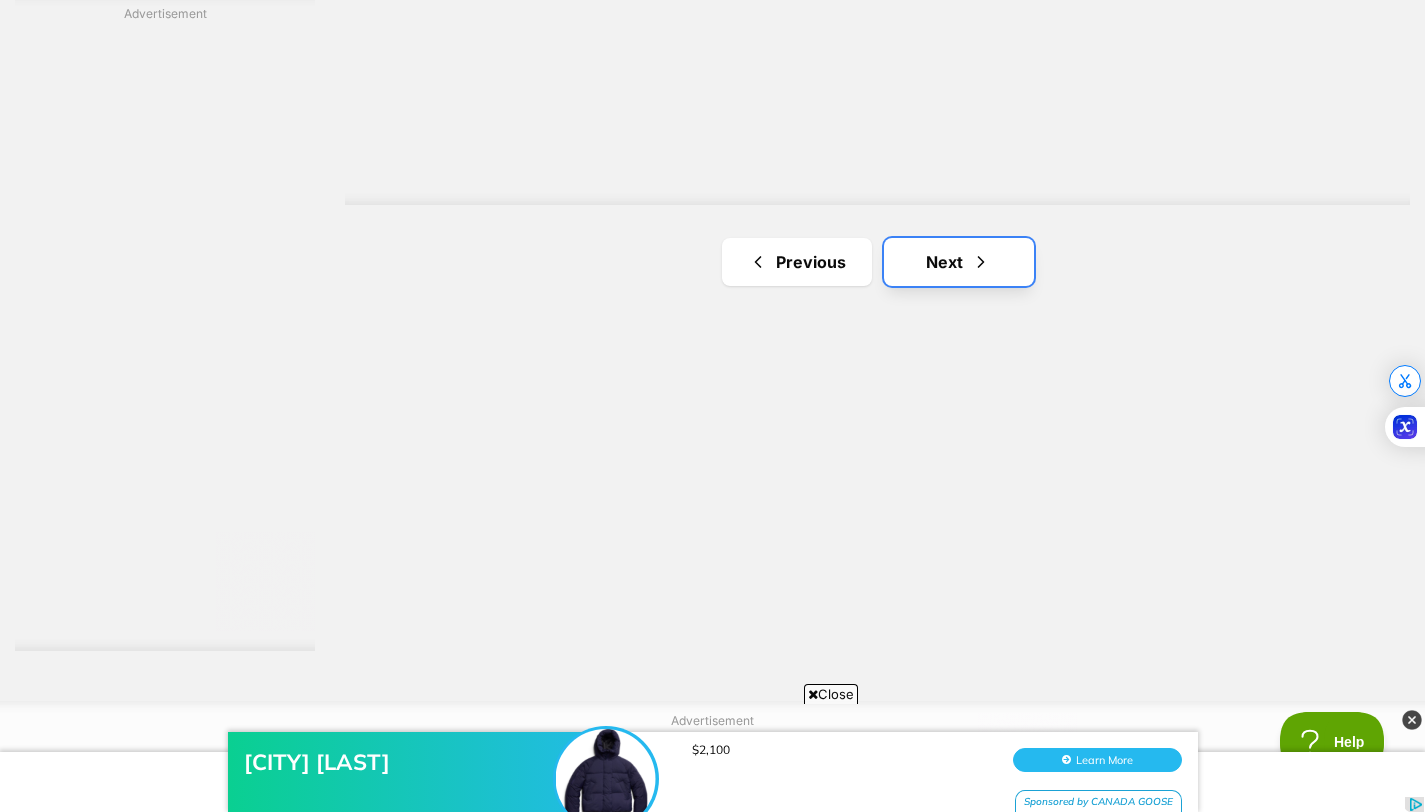 click on "Next" at bounding box center (959, 262) 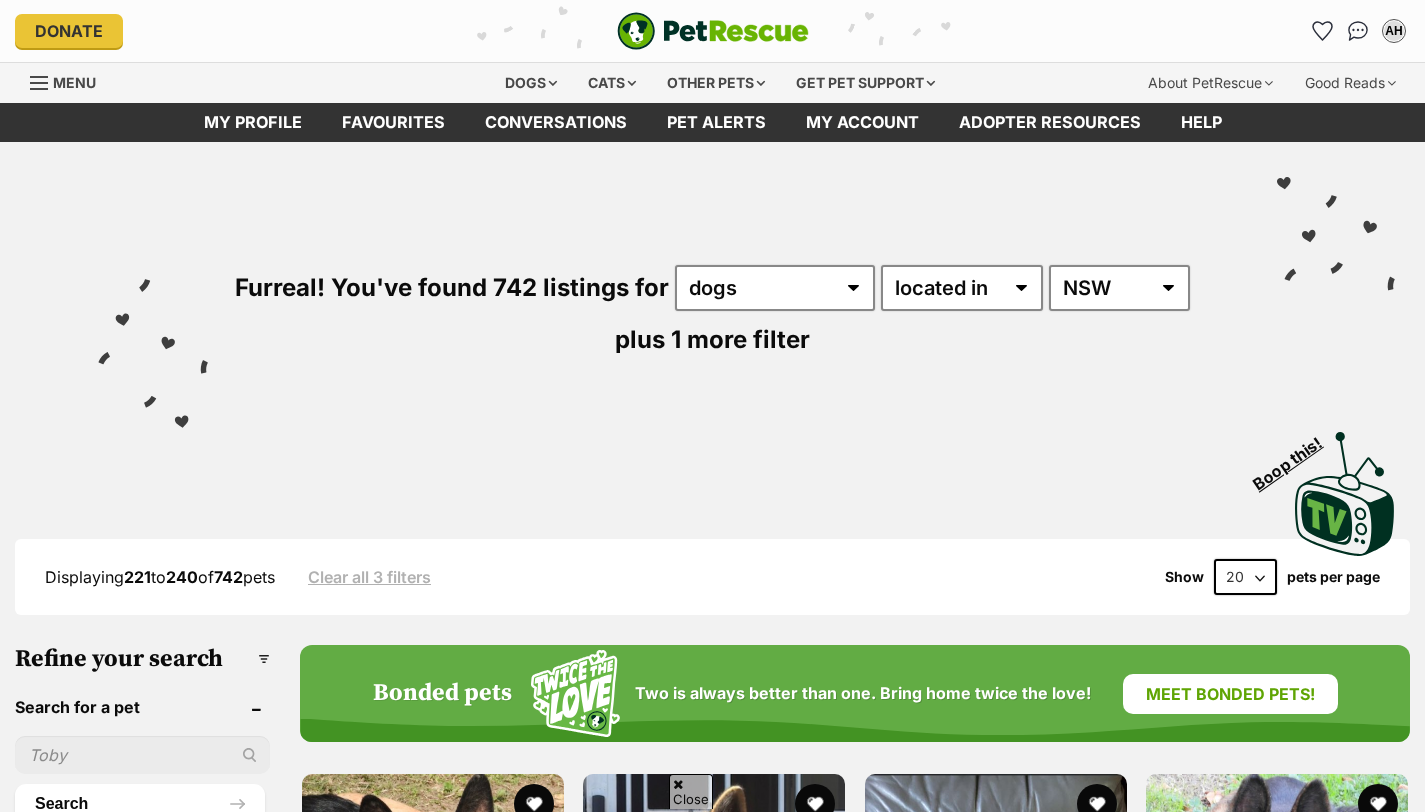 scroll, scrollTop: 231, scrollLeft: 0, axis: vertical 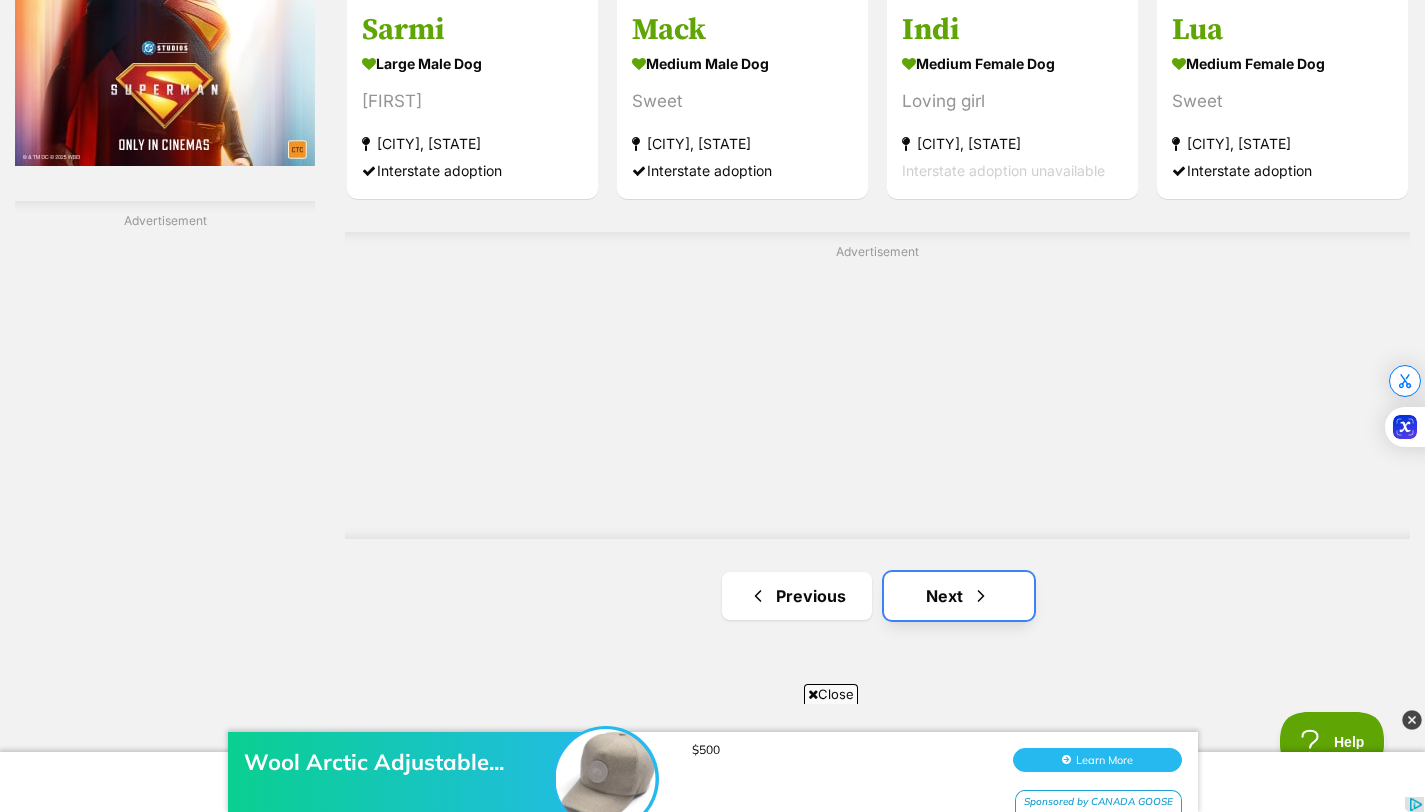 click on "Next" at bounding box center (959, 596) 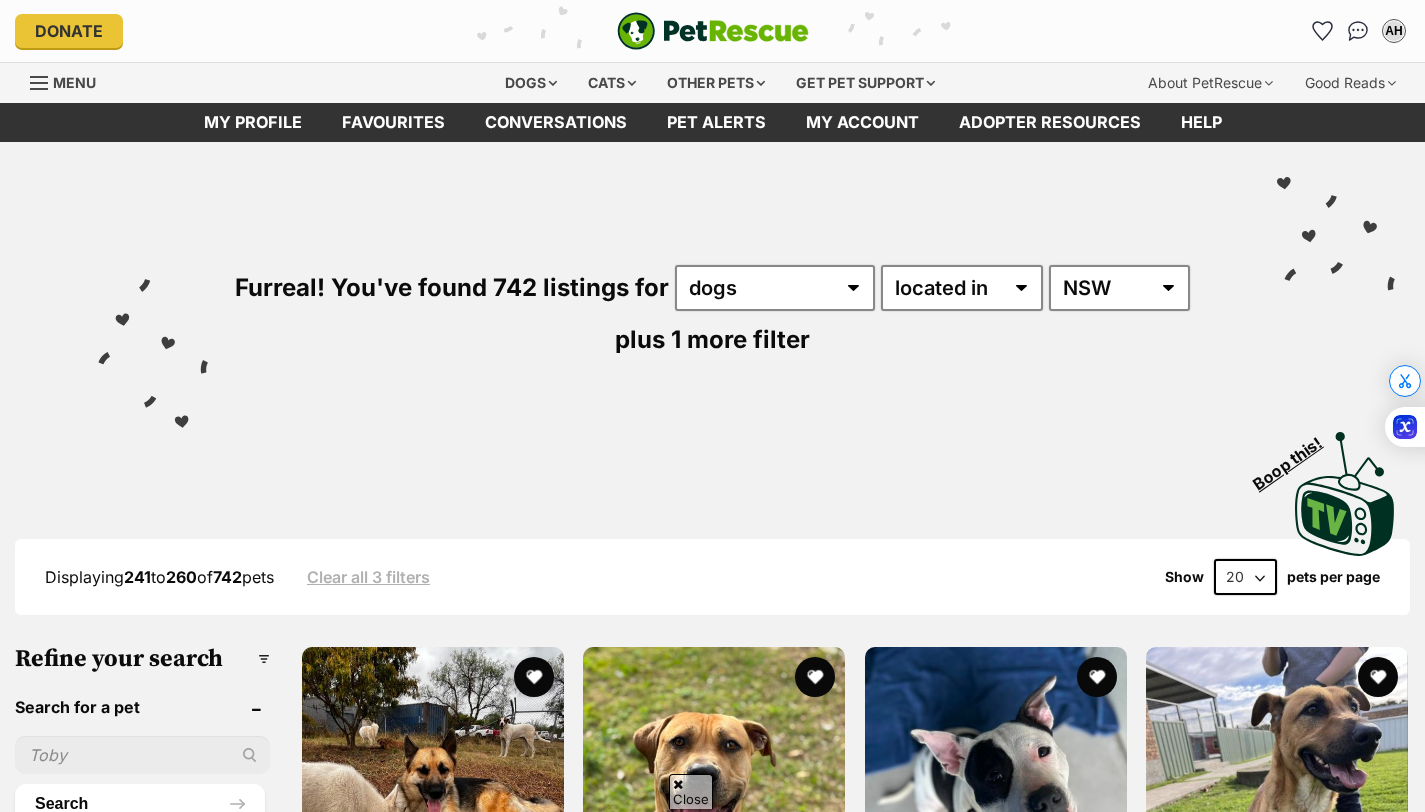 scroll, scrollTop: 313, scrollLeft: 0, axis: vertical 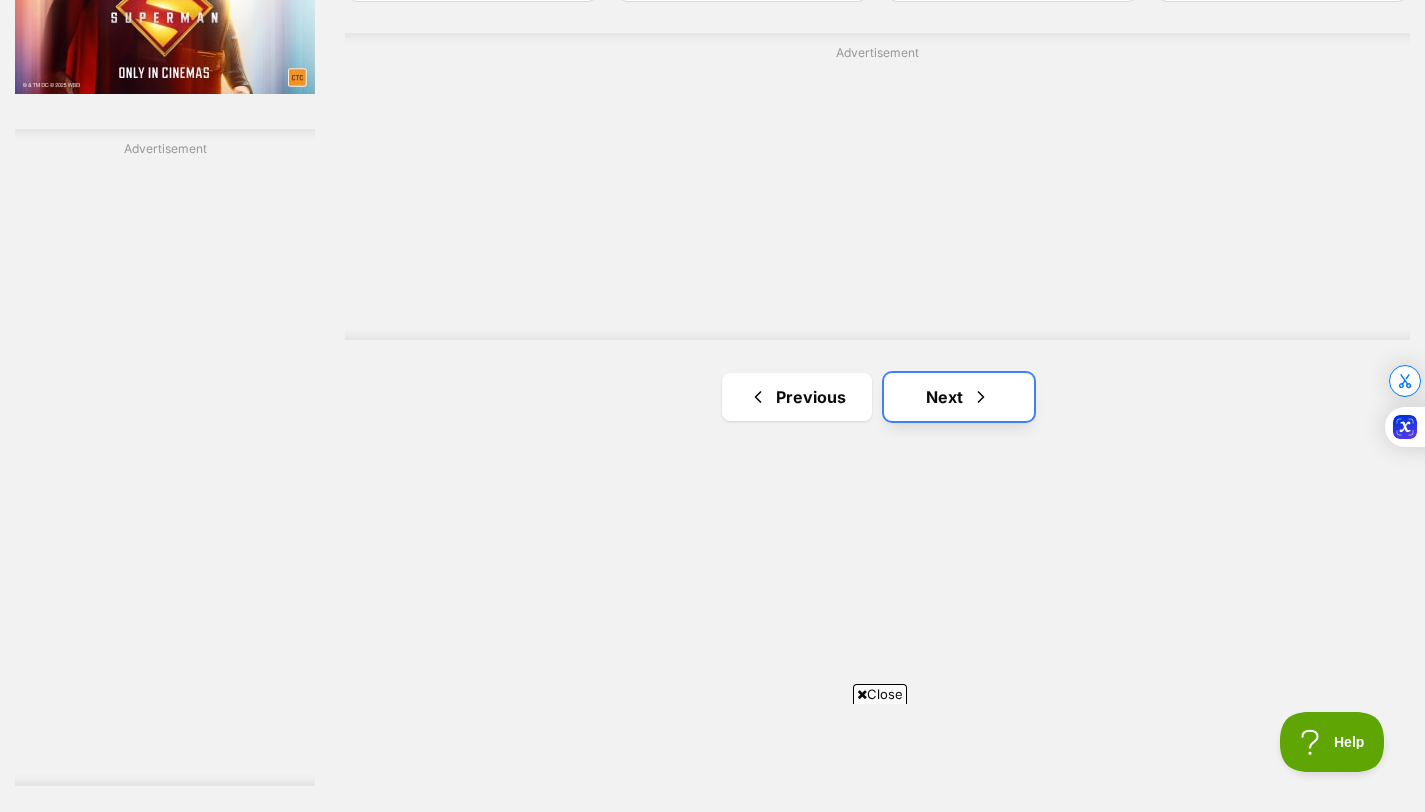 click on "Next" at bounding box center (959, 397) 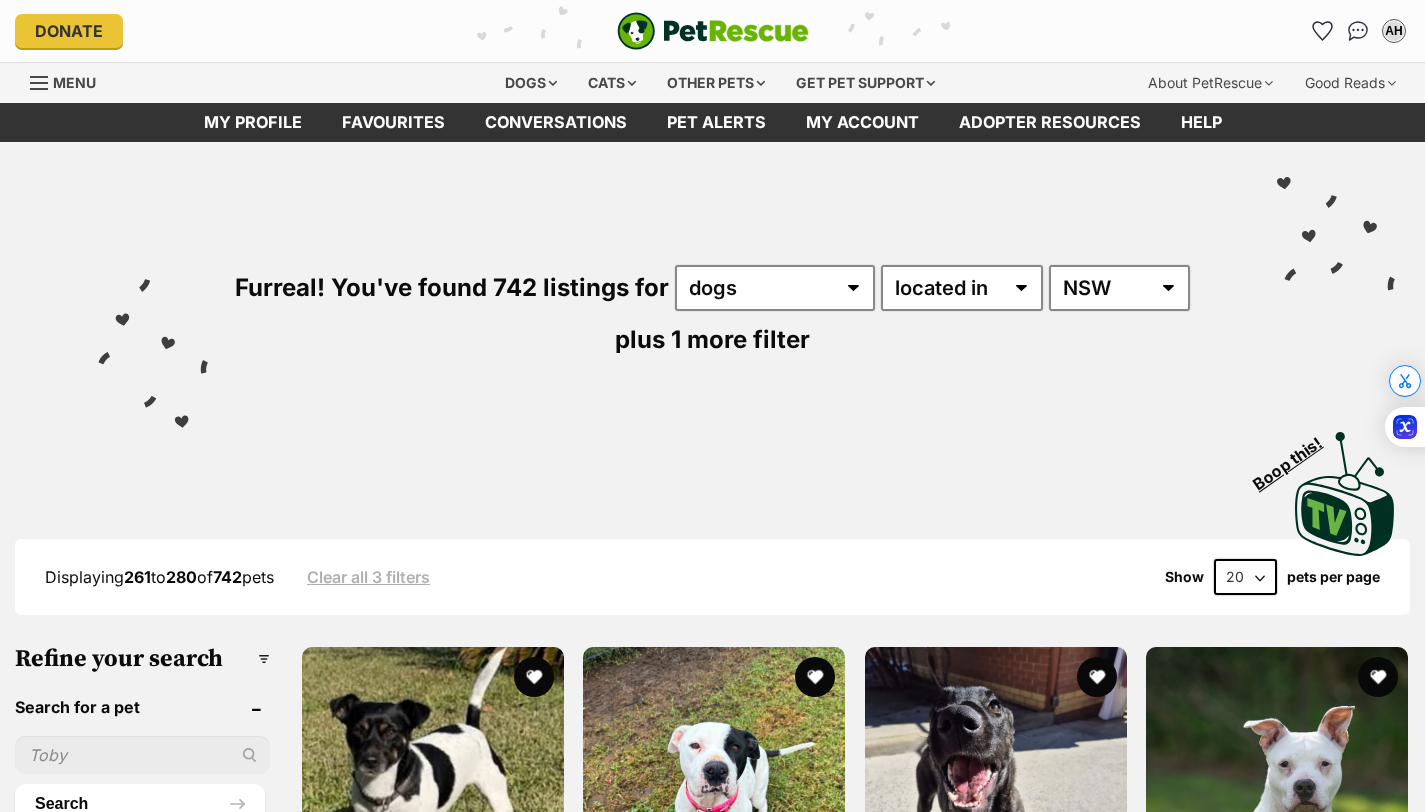 scroll, scrollTop: 263, scrollLeft: 0, axis: vertical 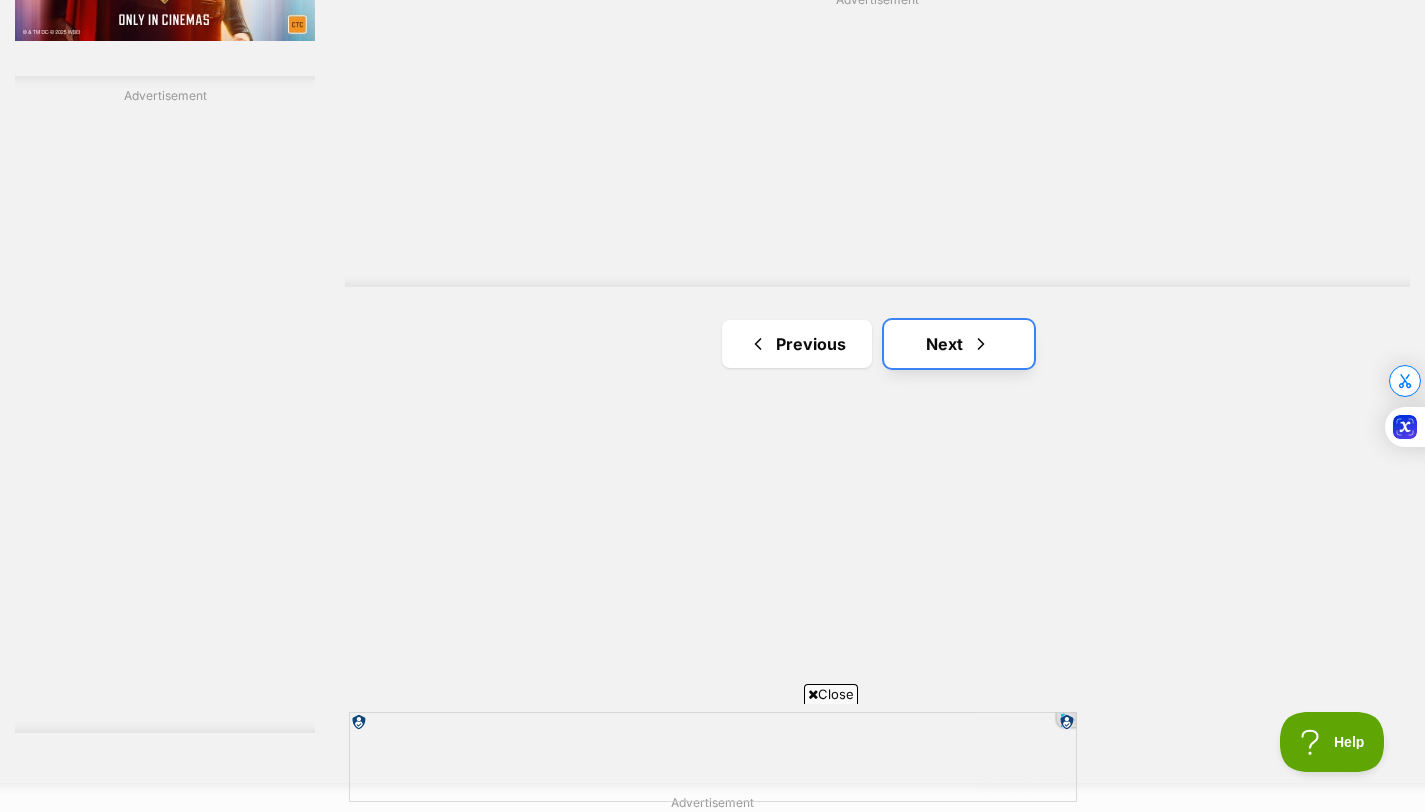 click on "Next" at bounding box center [959, 344] 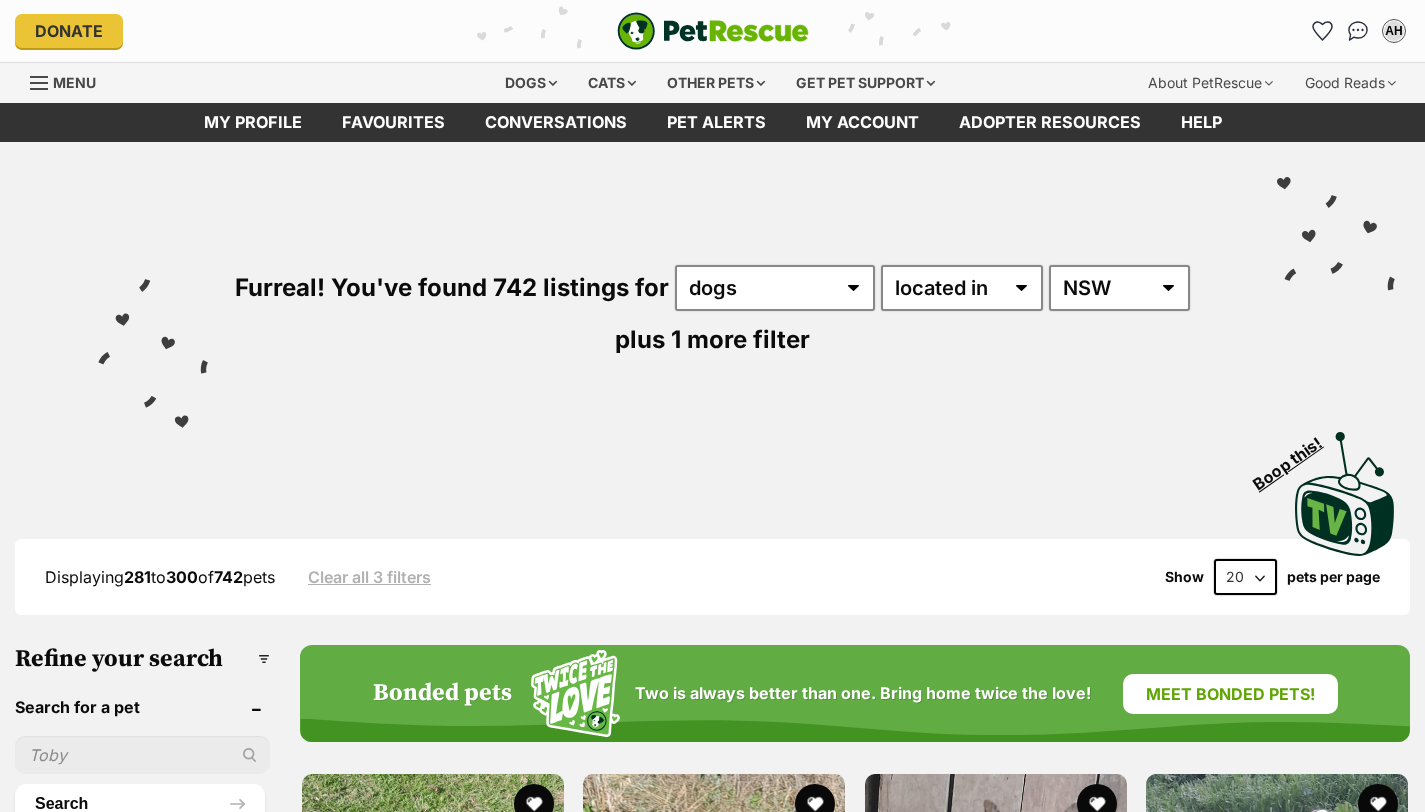 scroll, scrollTop: 0, scrollLeft: 0, axis: both 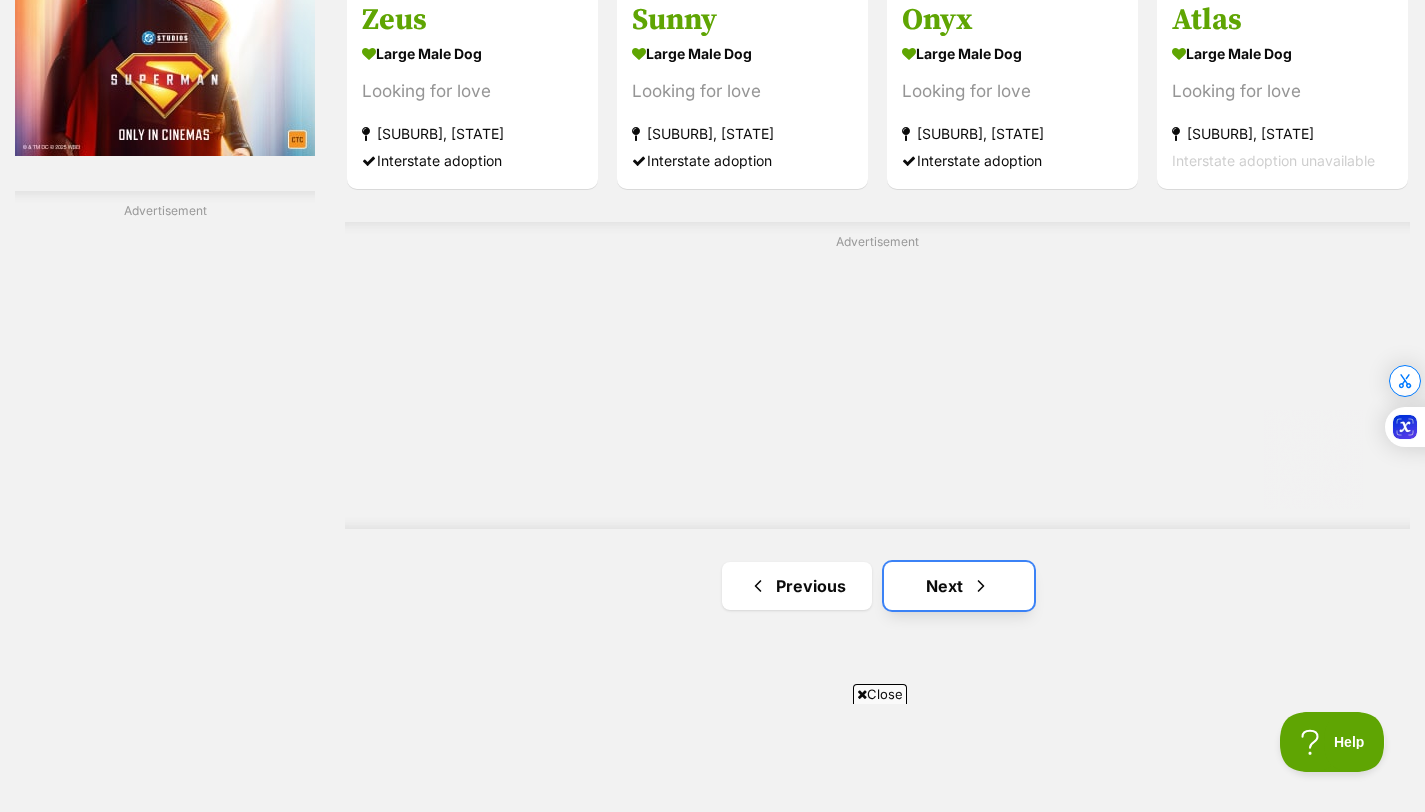 click on "Next" at bounding box center [959, 586] 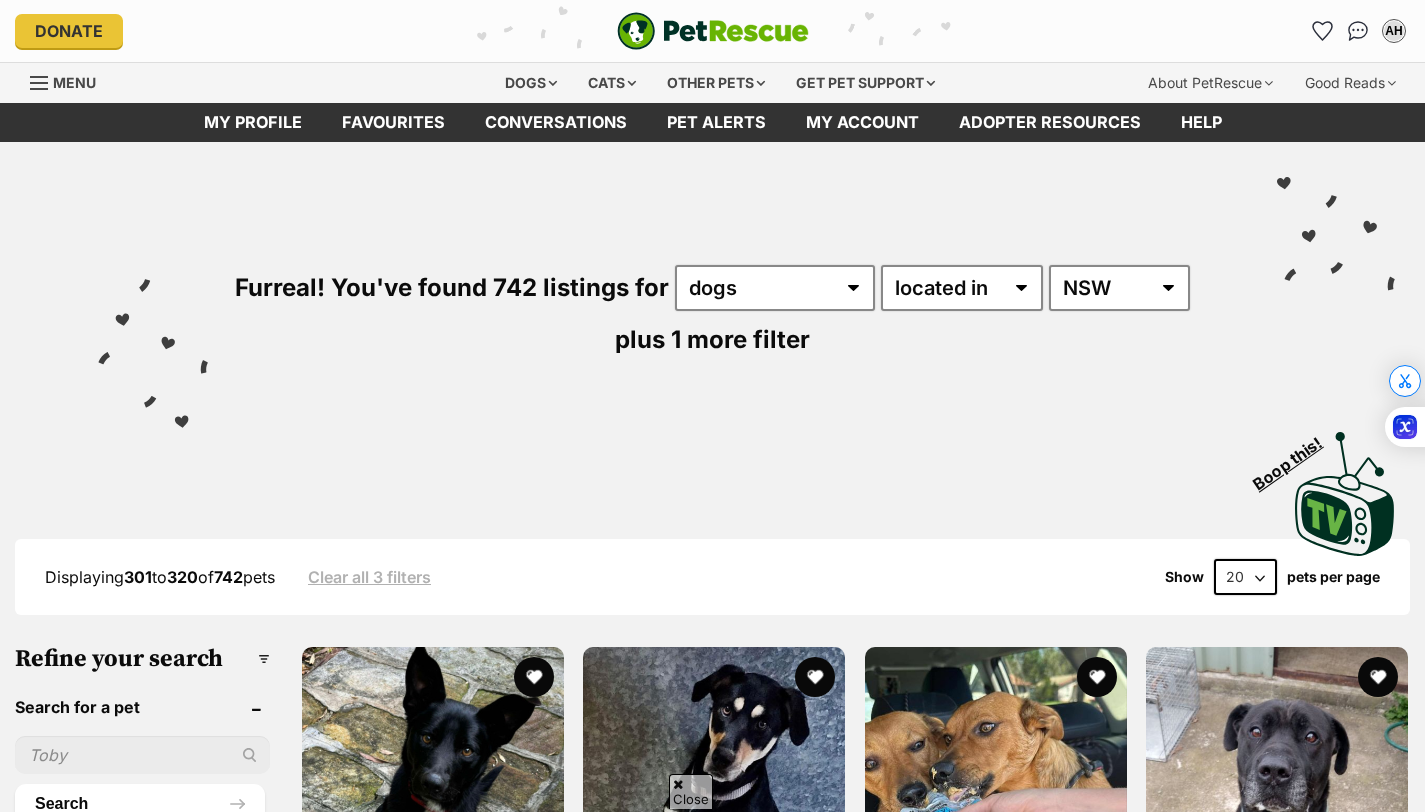 scroll, scrollTop: 435, scrollLeft: 0, axis: vertical 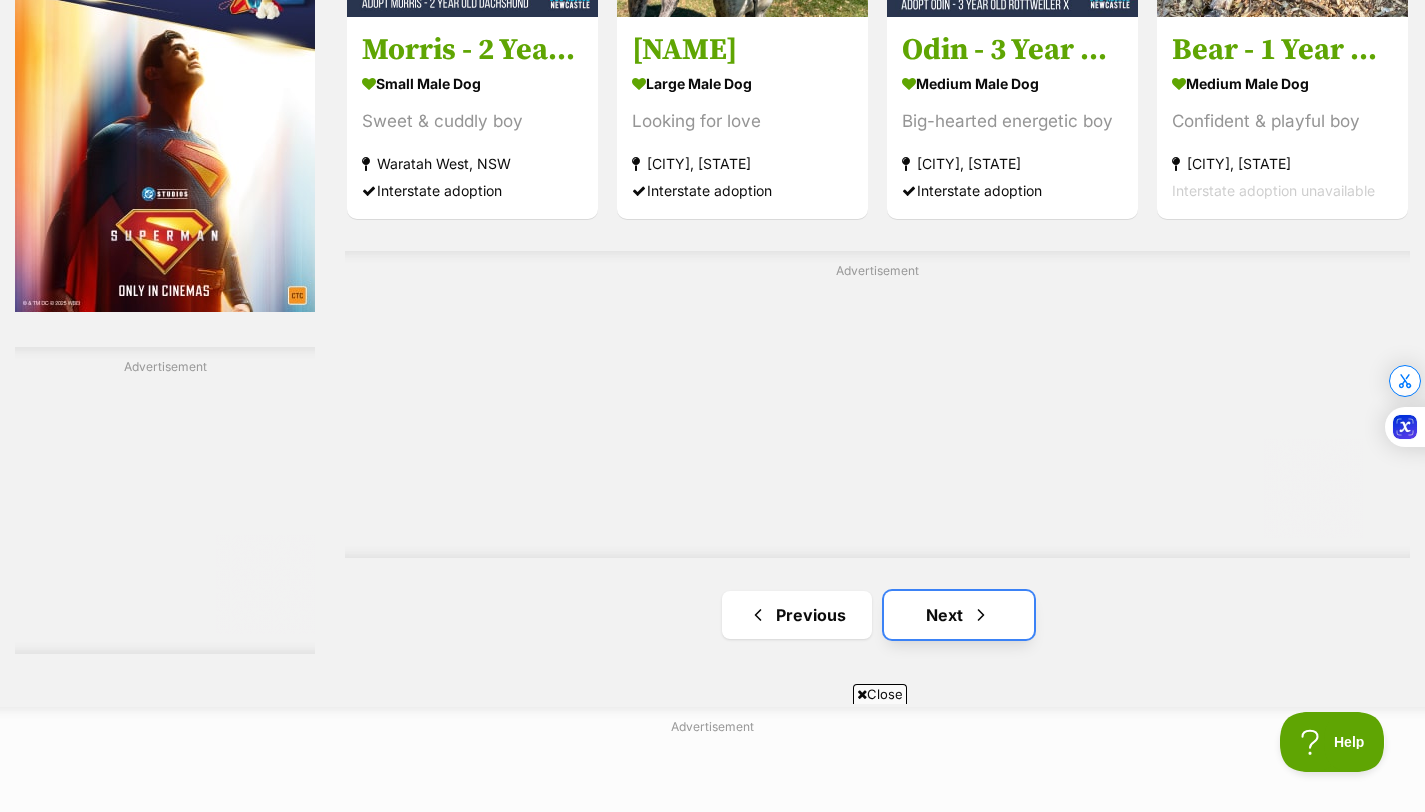 click on "Next" at bounding box center (959, 615) 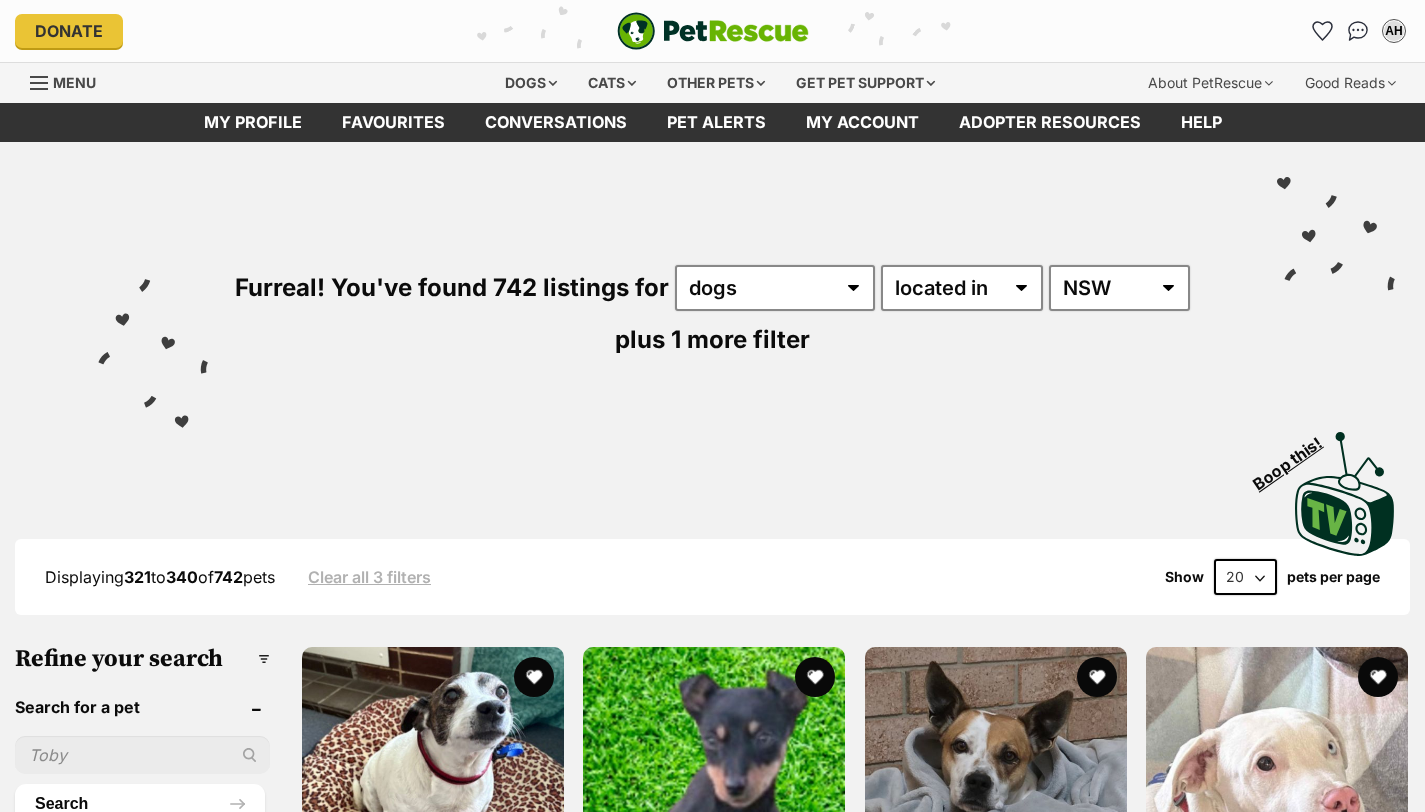 scroll, scrollTop: 0, scrollLeft: 0, axis: both 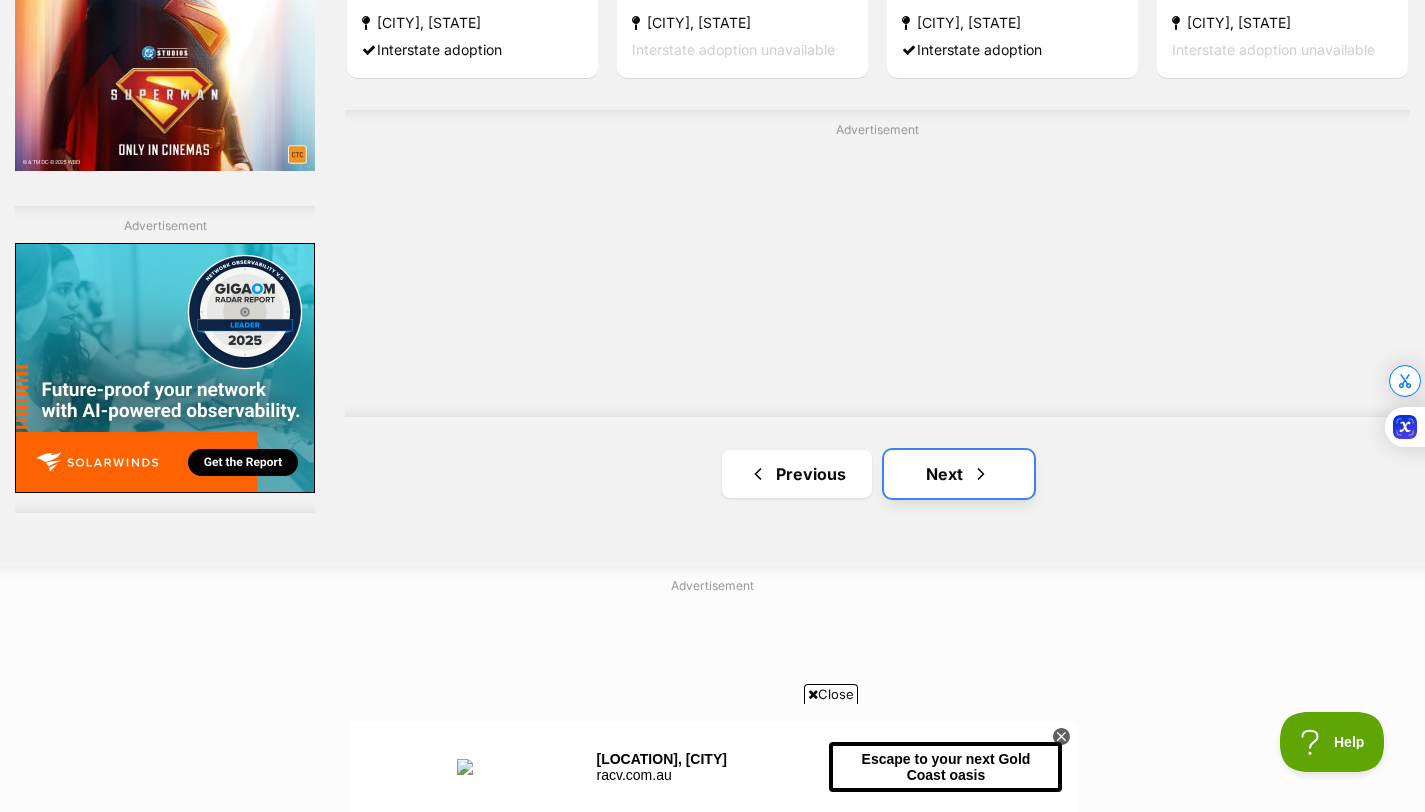 click on "Next" at bounding box center (959, 474) 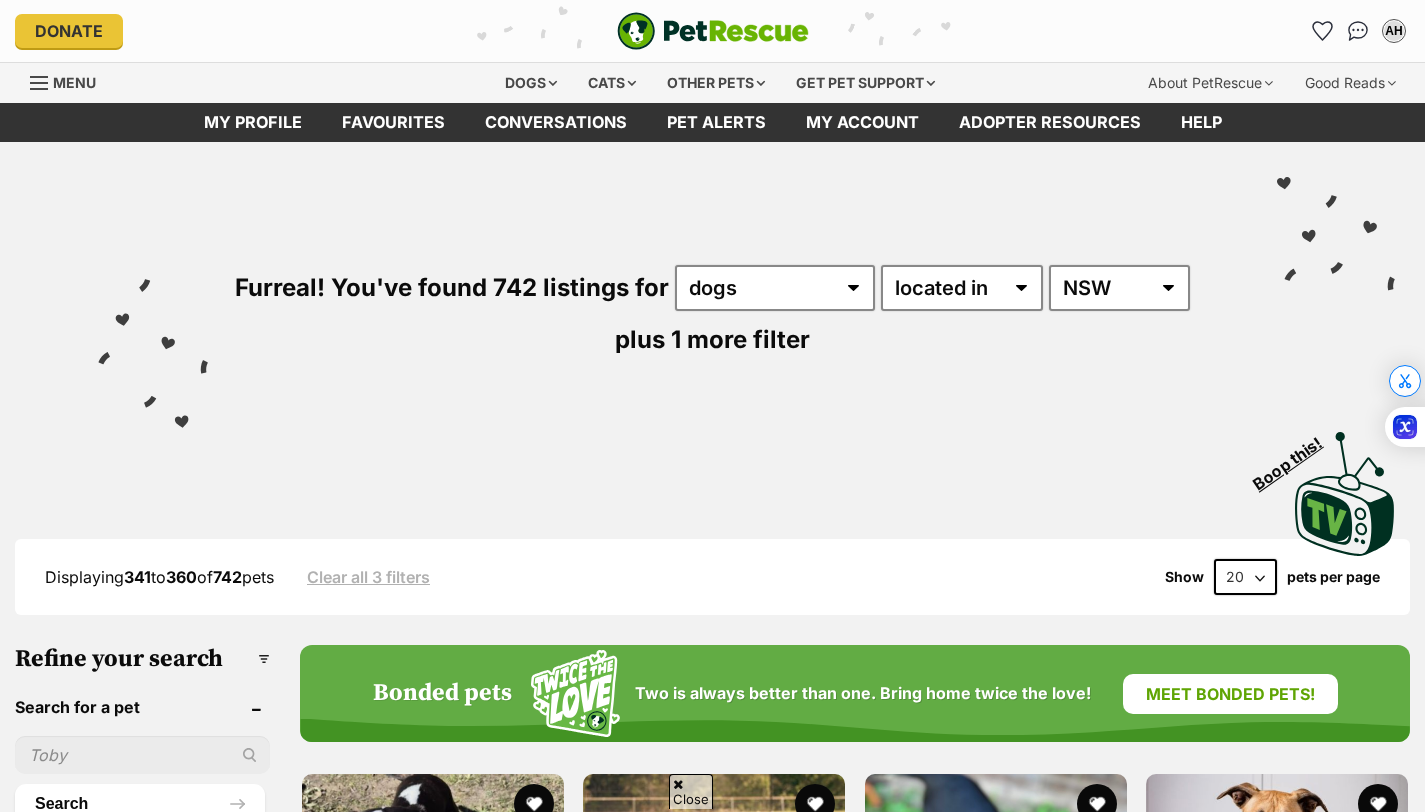 scroll, scrollTop: 287, scrollLeft: 0, axis: vertical 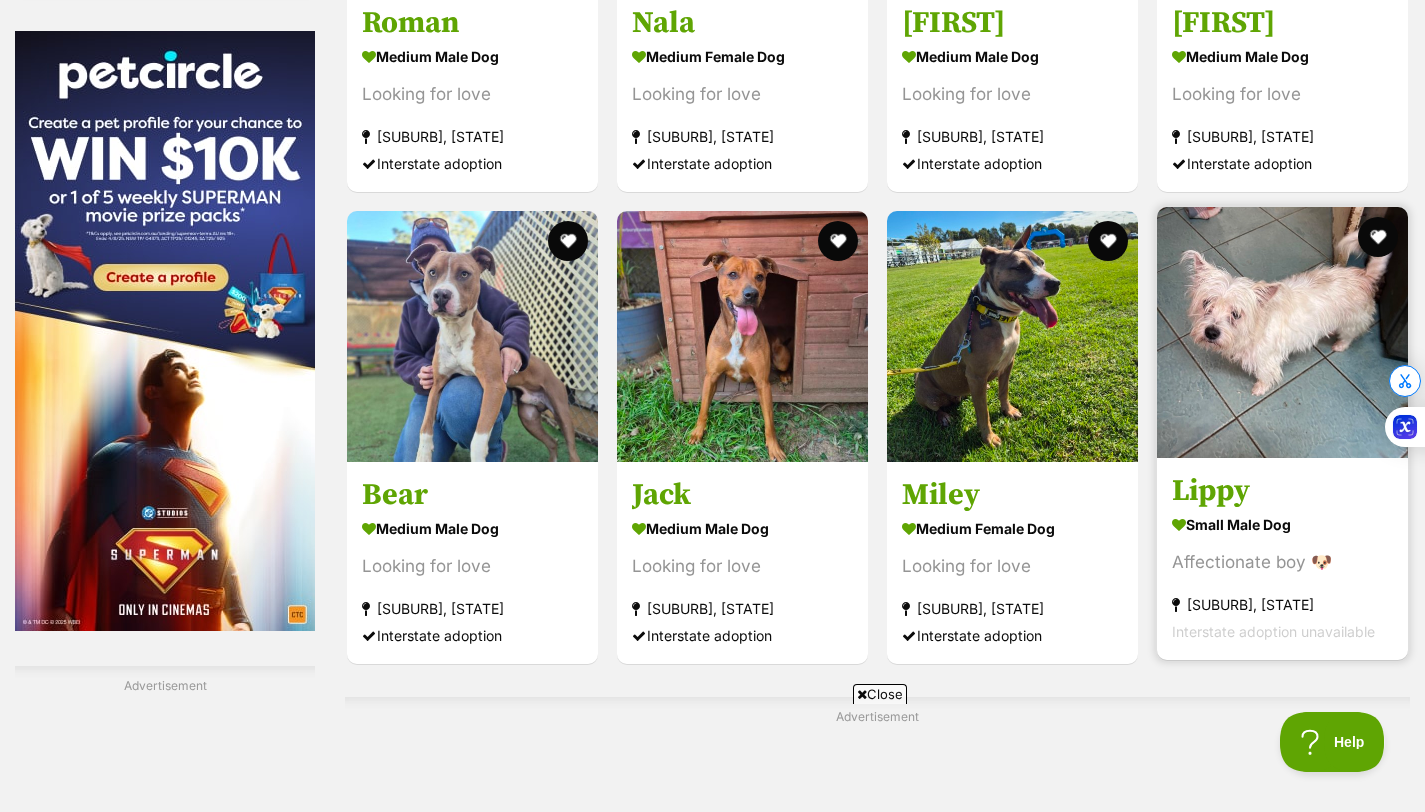 click on "Affectionate boy 🐶" at bounding box center (1282, 563) 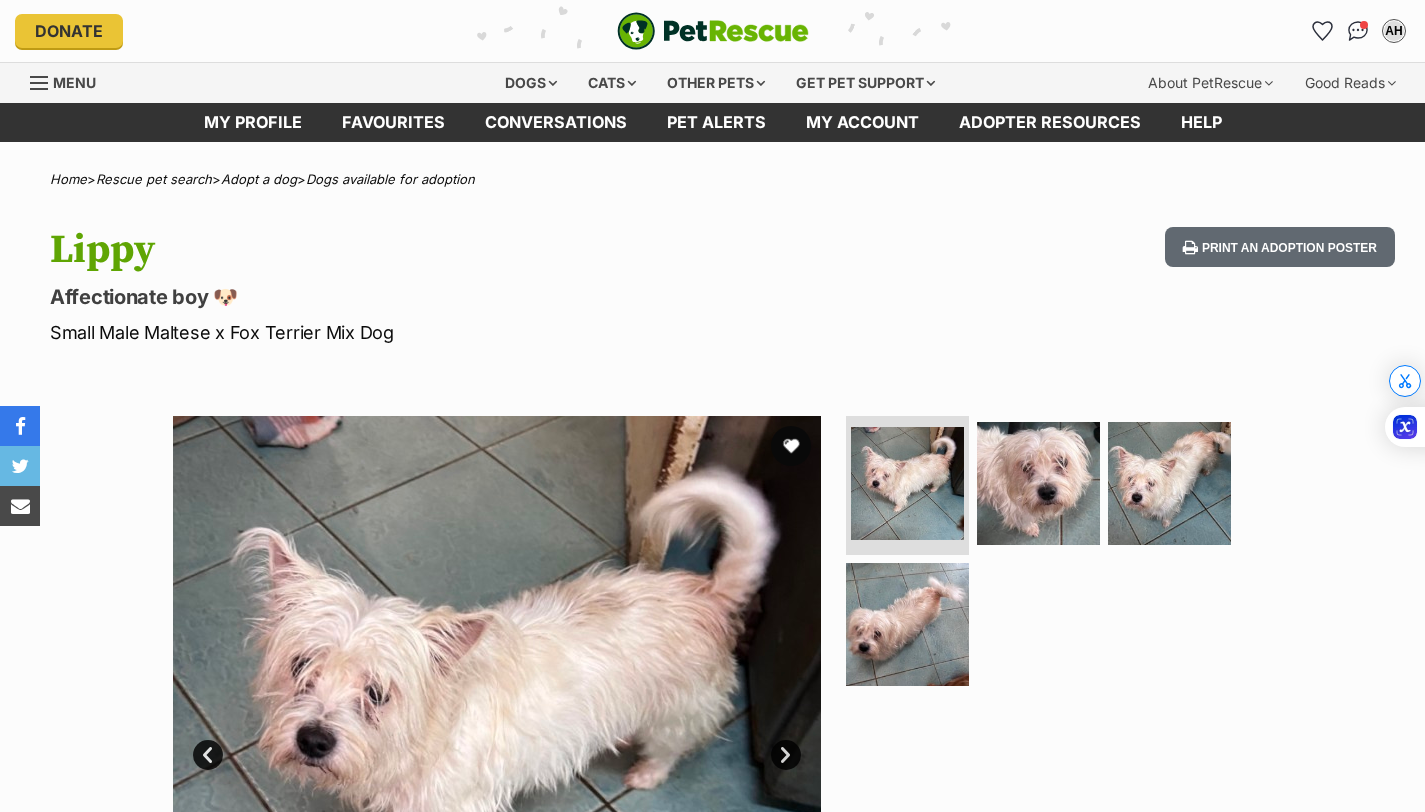 scroll, scrollTop: 0, scrollLeft: 0, axis: both 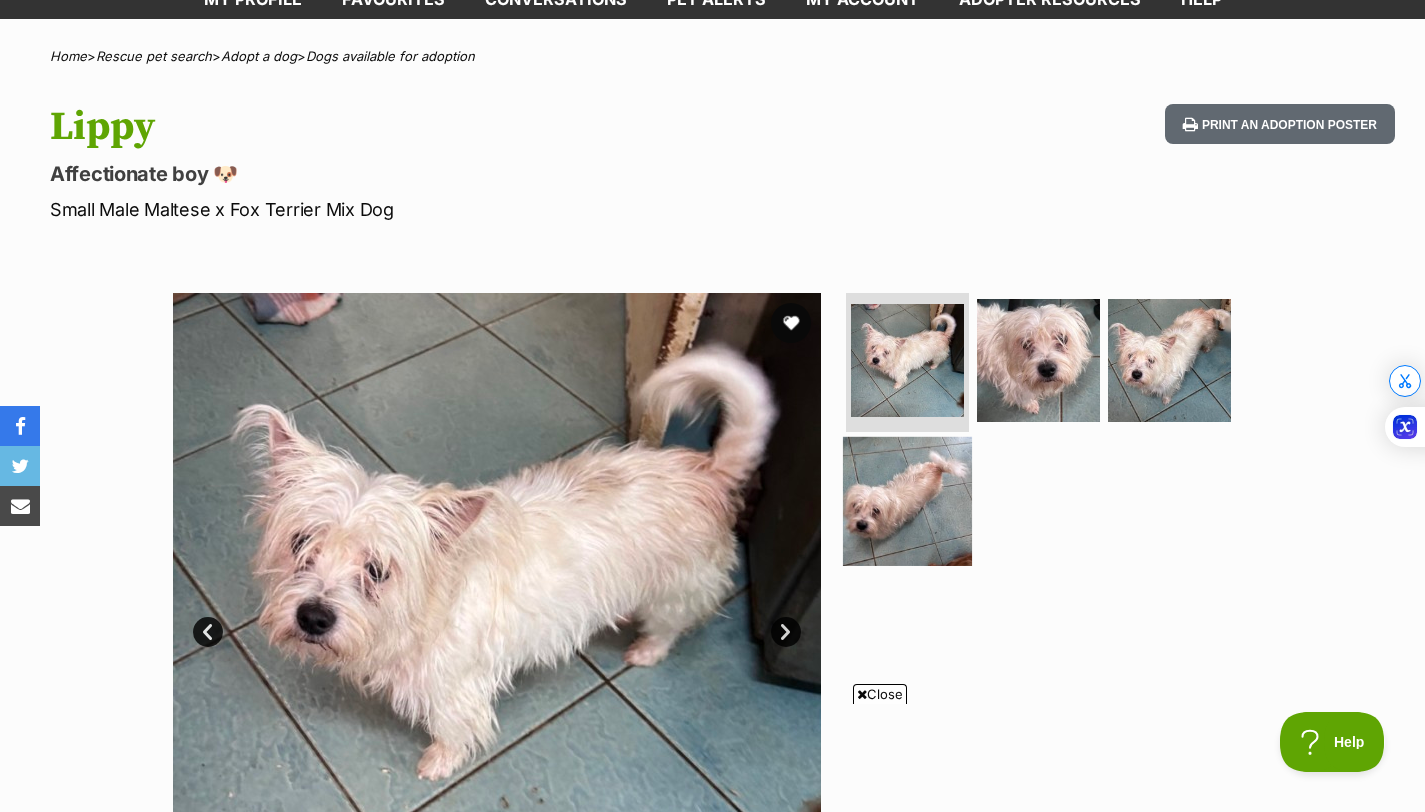 click at bounding box center (907, 501) 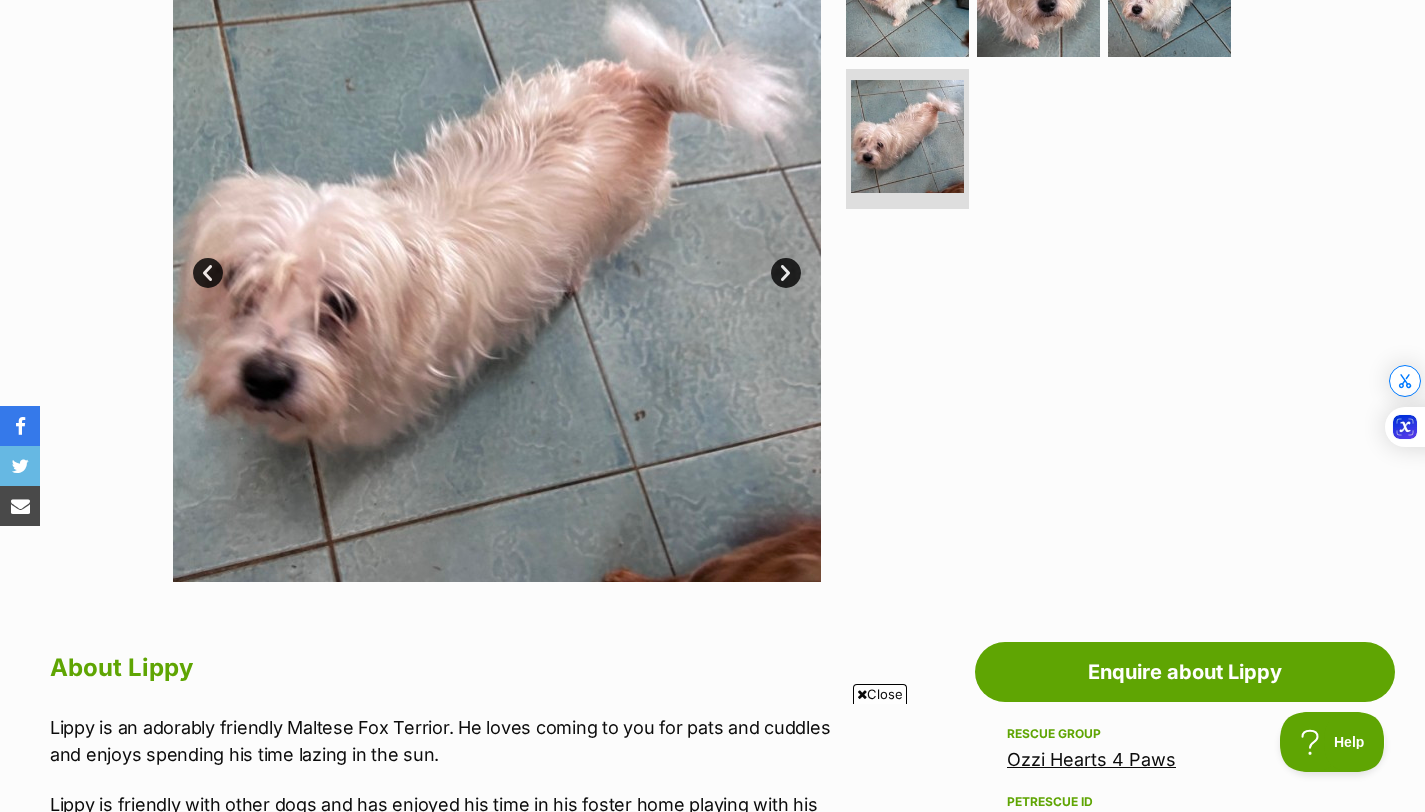 scroll, scrollTop: 204, scrollLeft: 0, axis: vertical 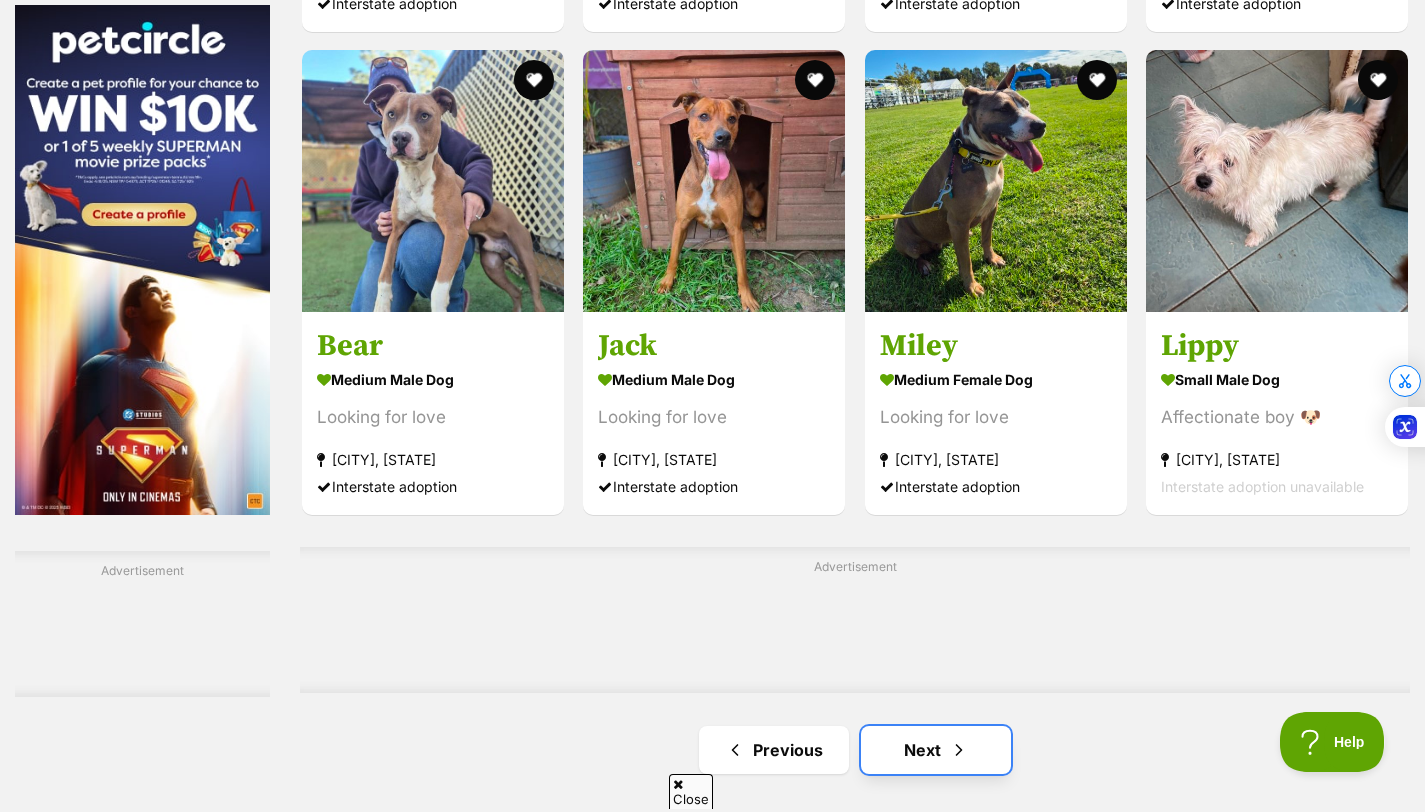 click at bounding box center [959, 750] 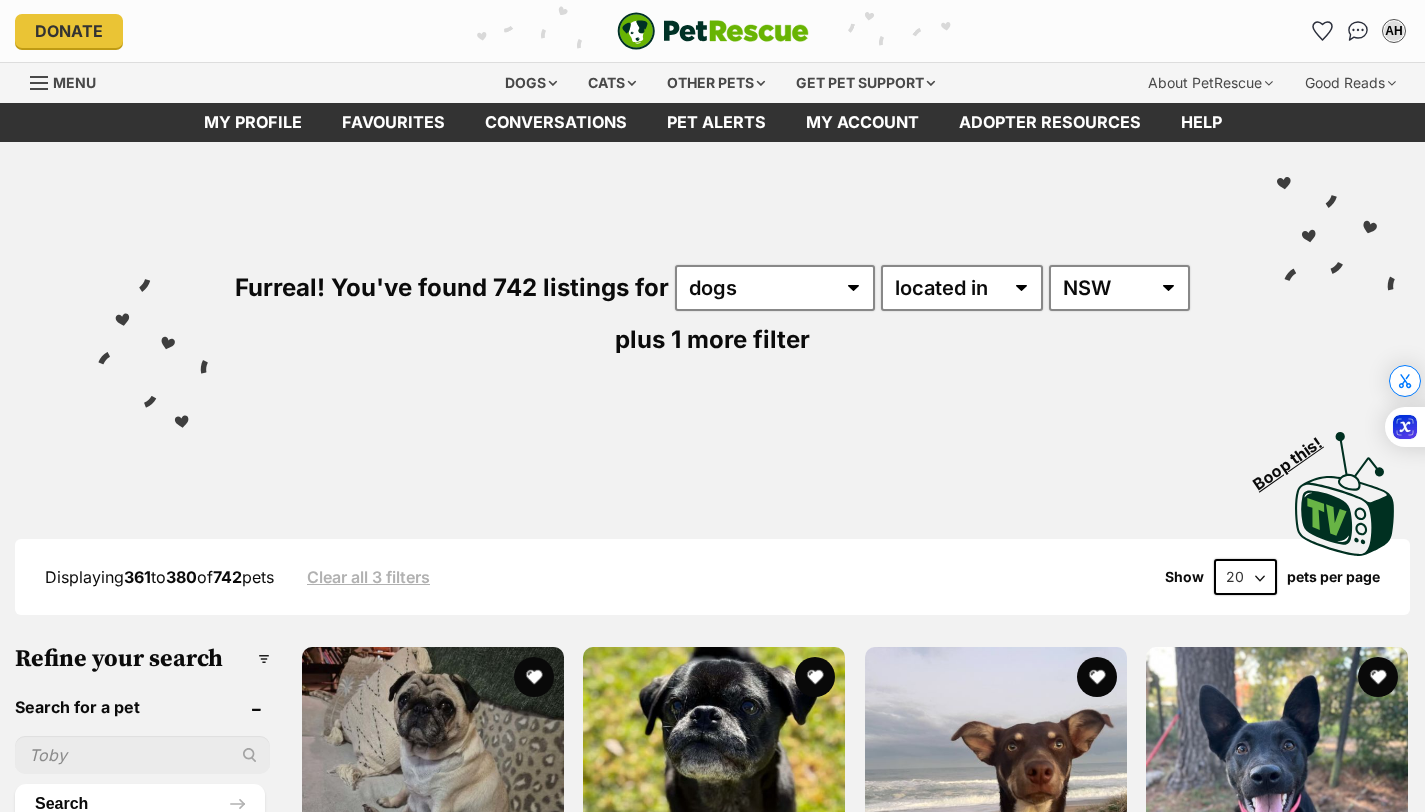 scroll, scrollTop: 271, scrollLeft: 0, axis: vertical 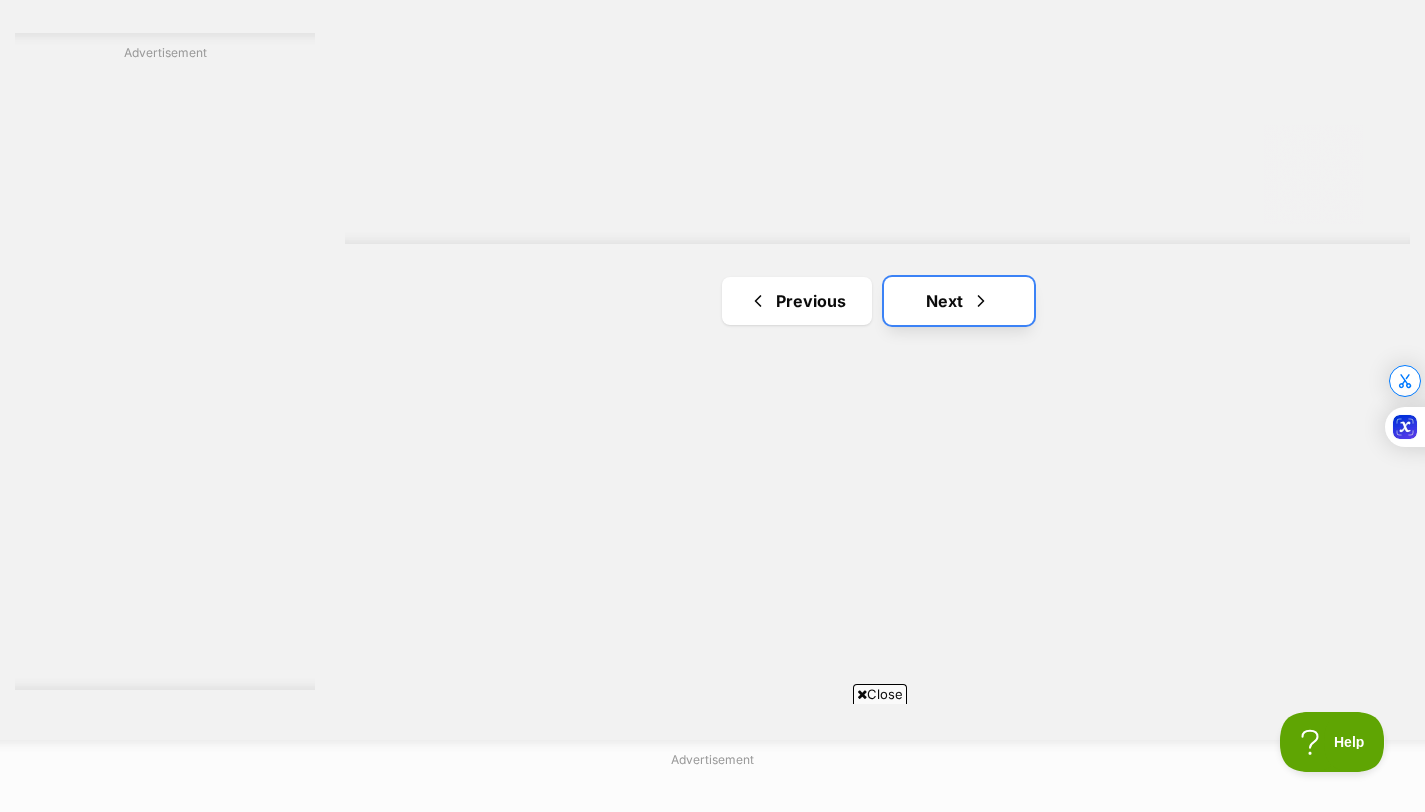 click on "Next" at bounding box center [959, 301] 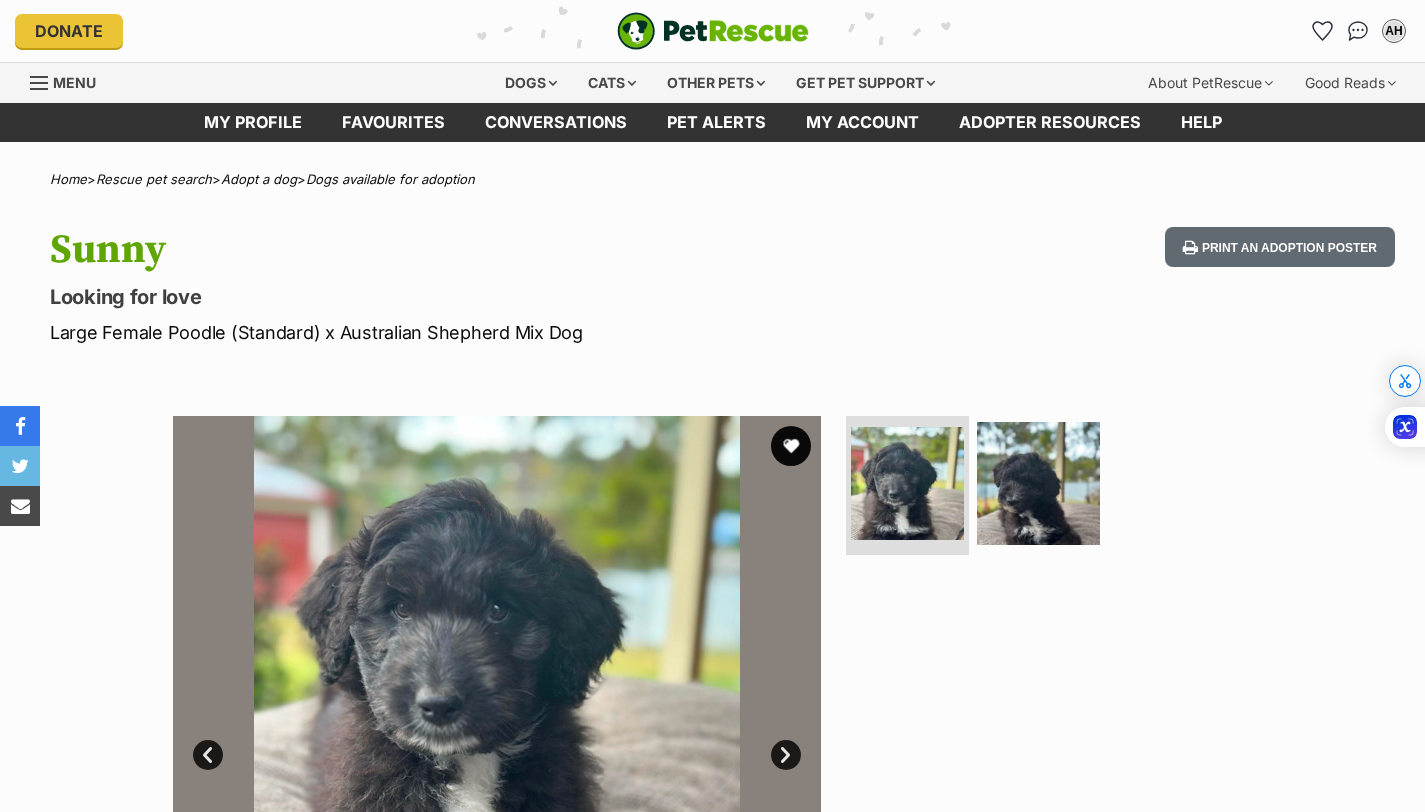 scroll, scrollTop: 0, scrollLeft: 0, axis: both 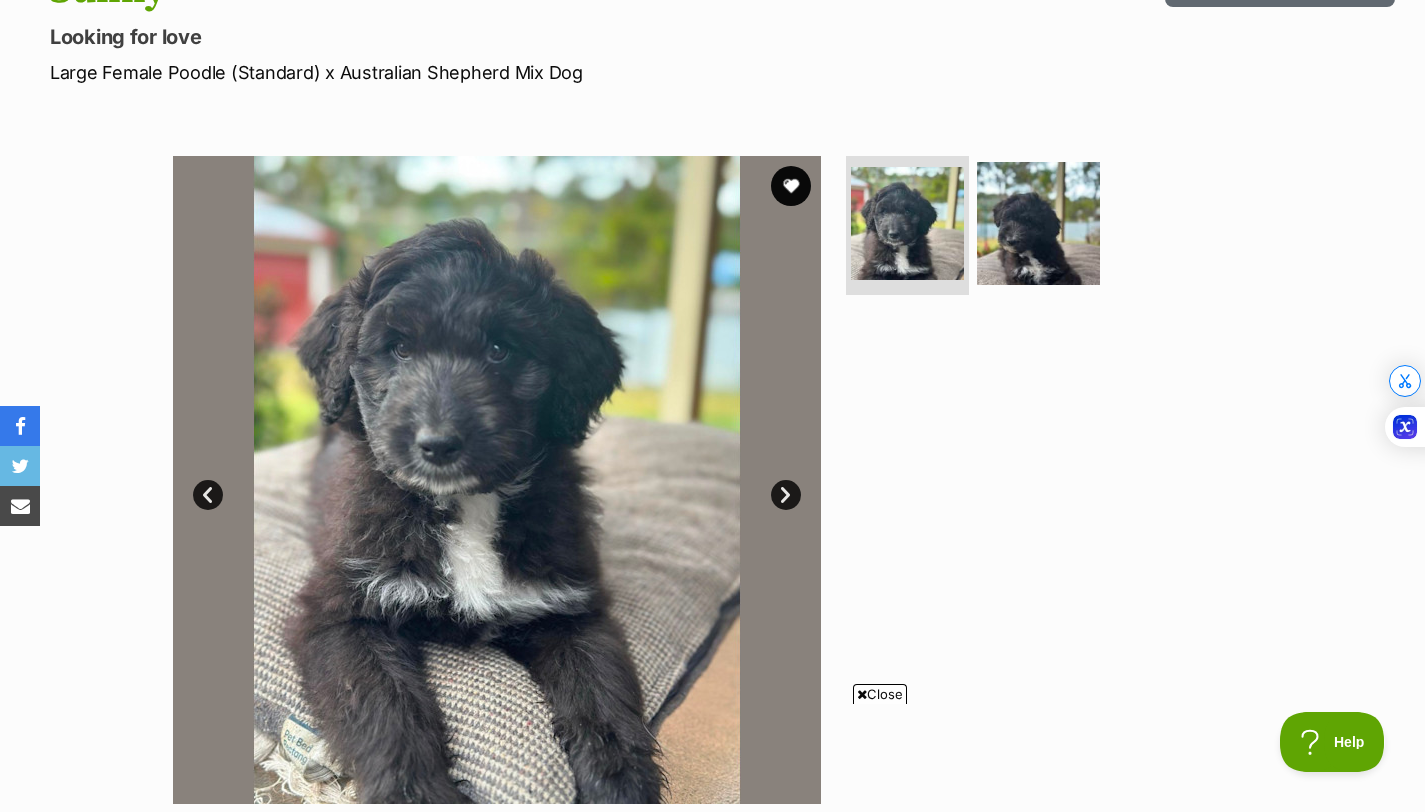 click on "Next" at bounding box center [786, 495] 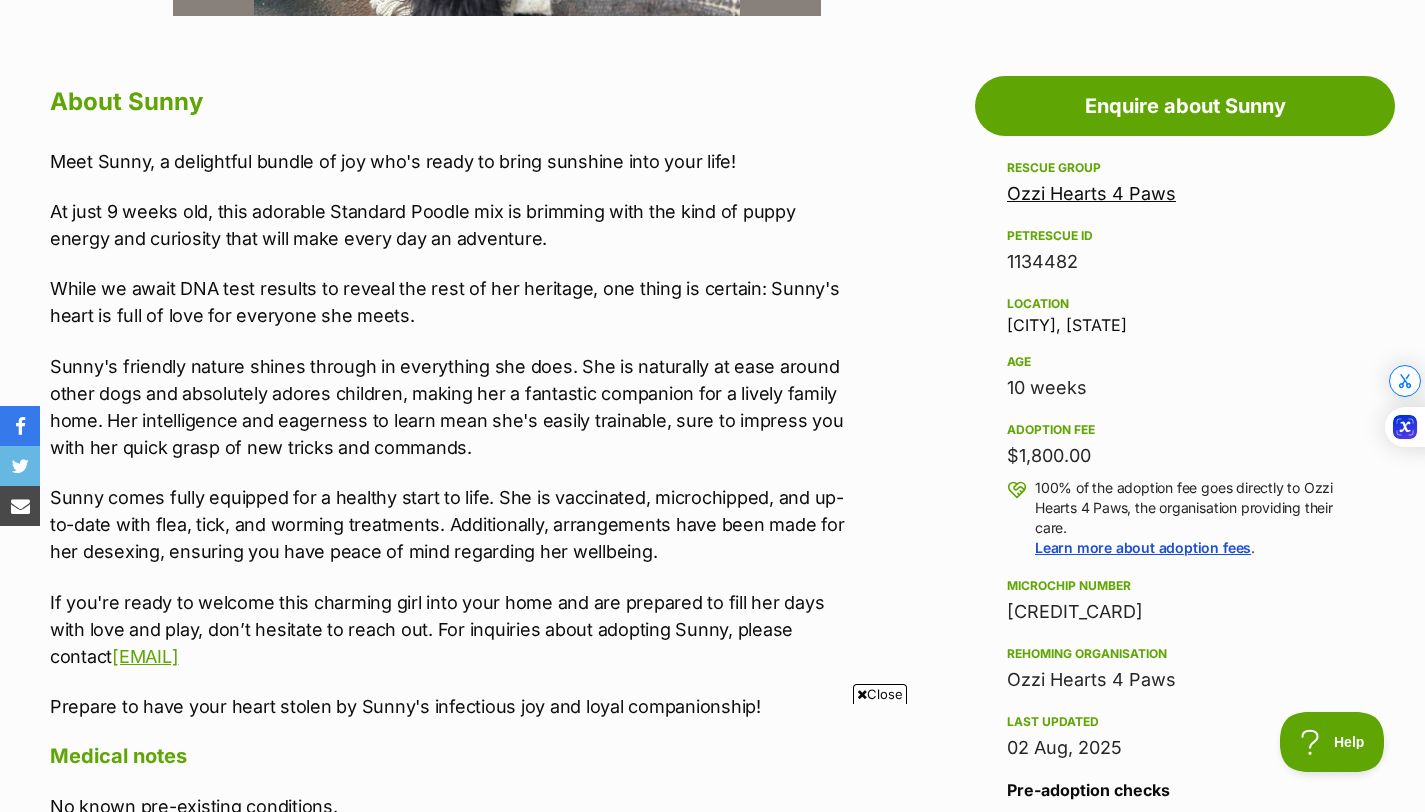 scroll, scrollTop: 1054, scrollLeft: 0, axis: vertical 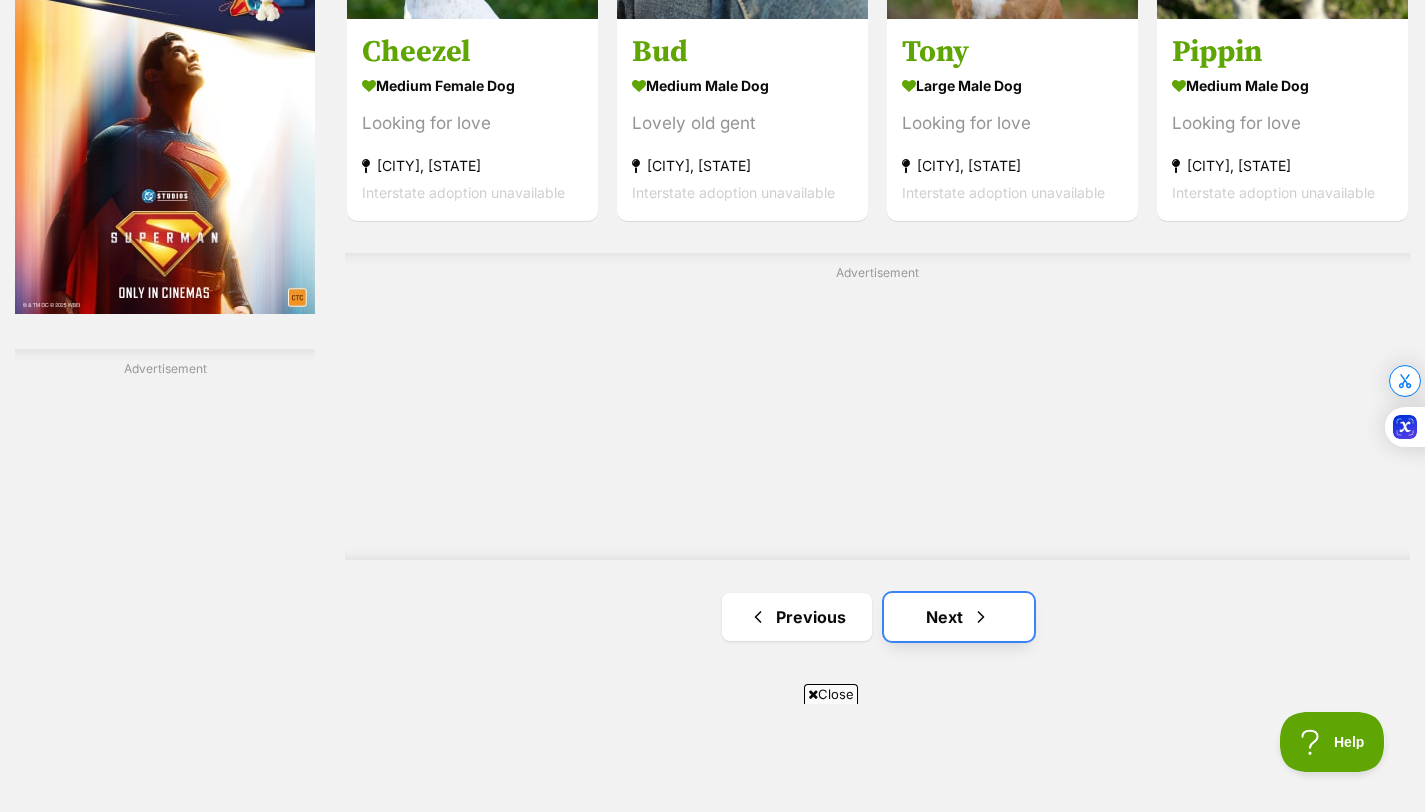 click on "Next" at bounding box center [959, 617] 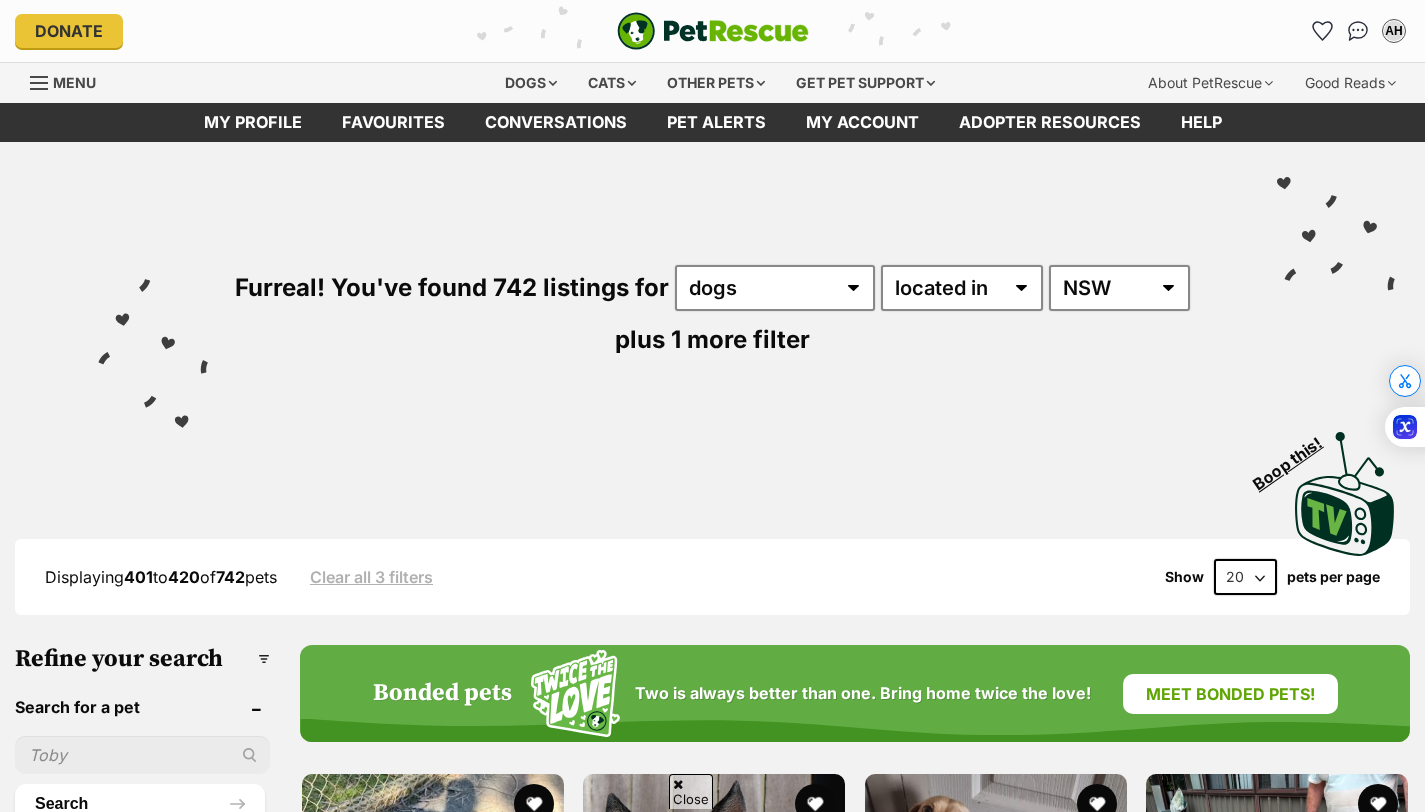 scroll, scrollTop: 281, scrollLeft: 0, axis: vertical 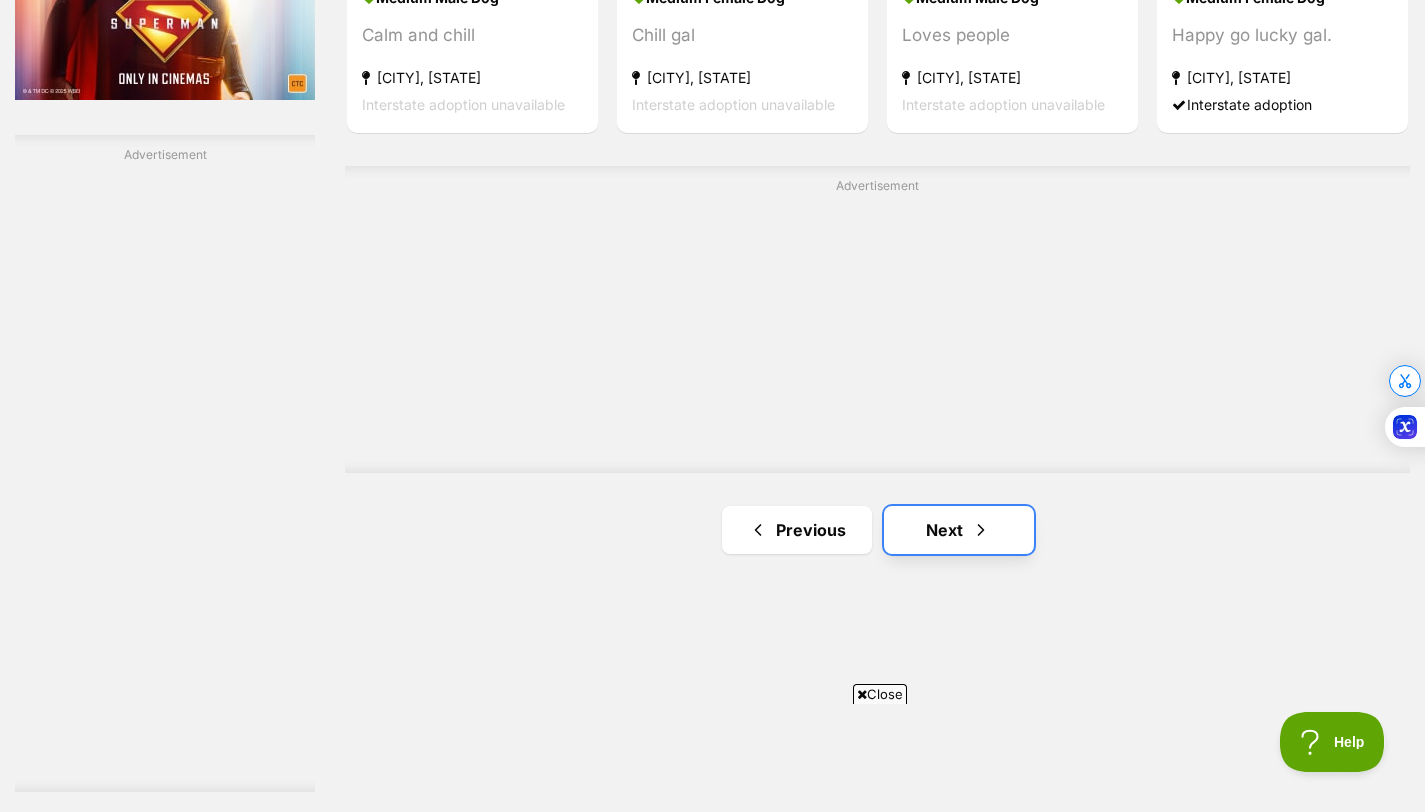 click on "Next" at bounding box center (959, 530) 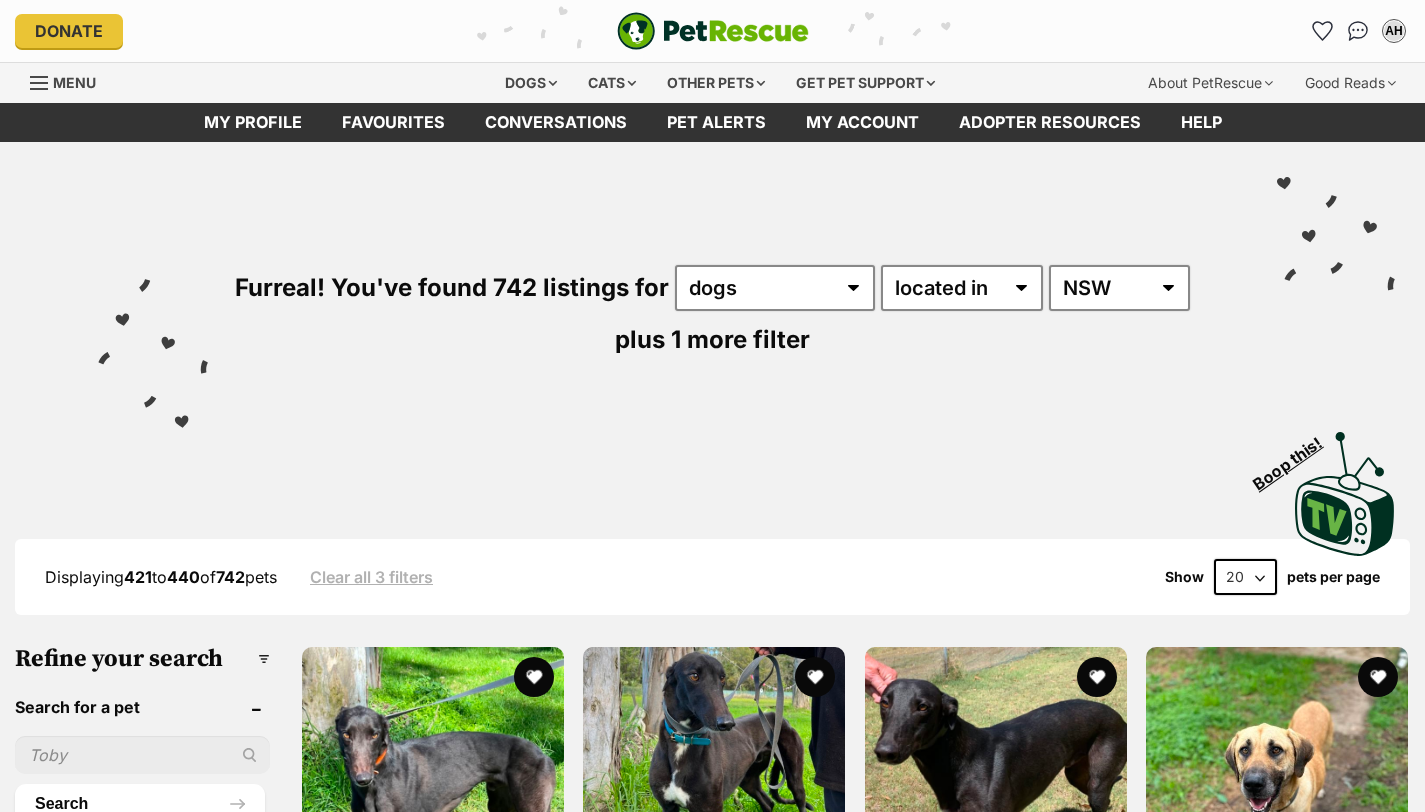 scroll, scrollTop: 0, scrollLeft: 0, axis: both 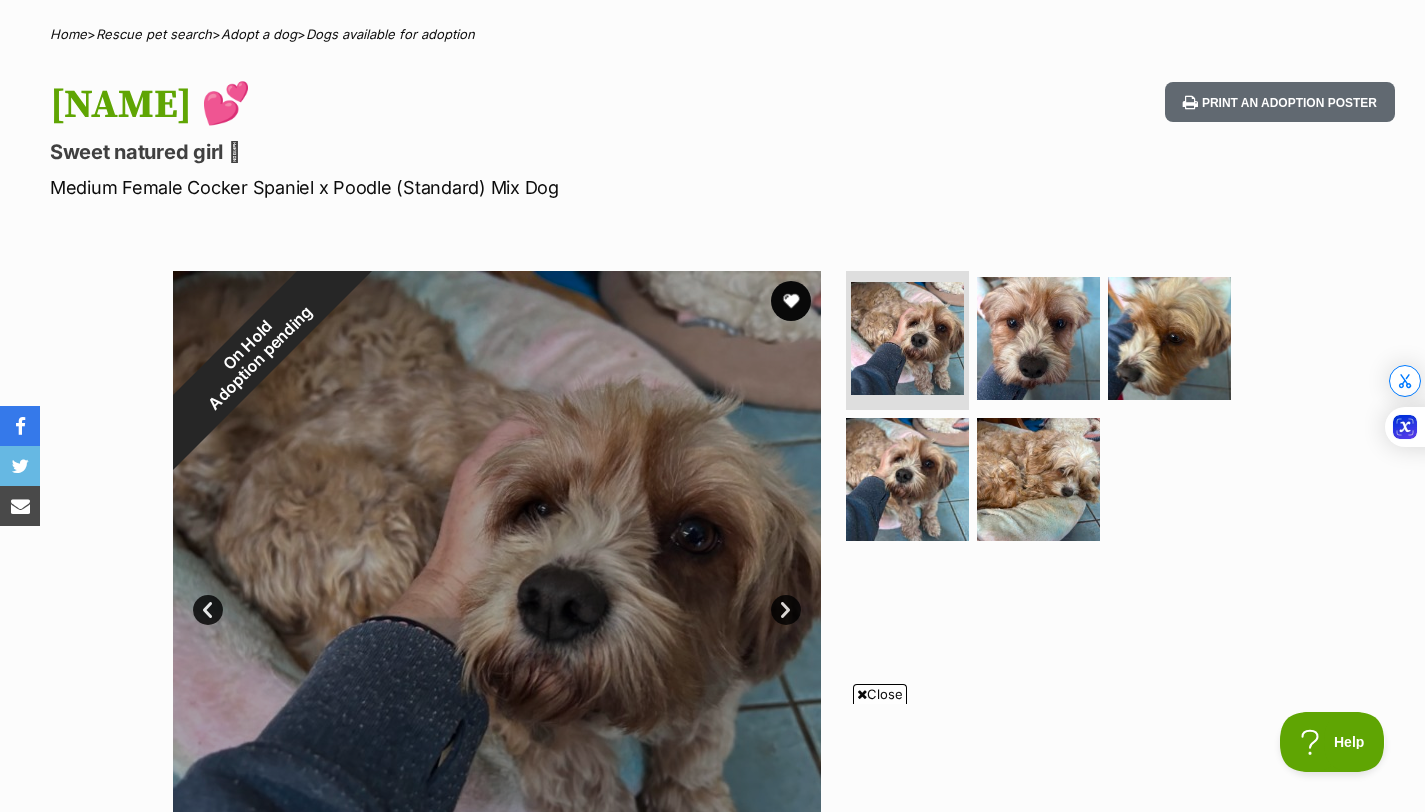 click on "Next" at bounding box center [786, 610] 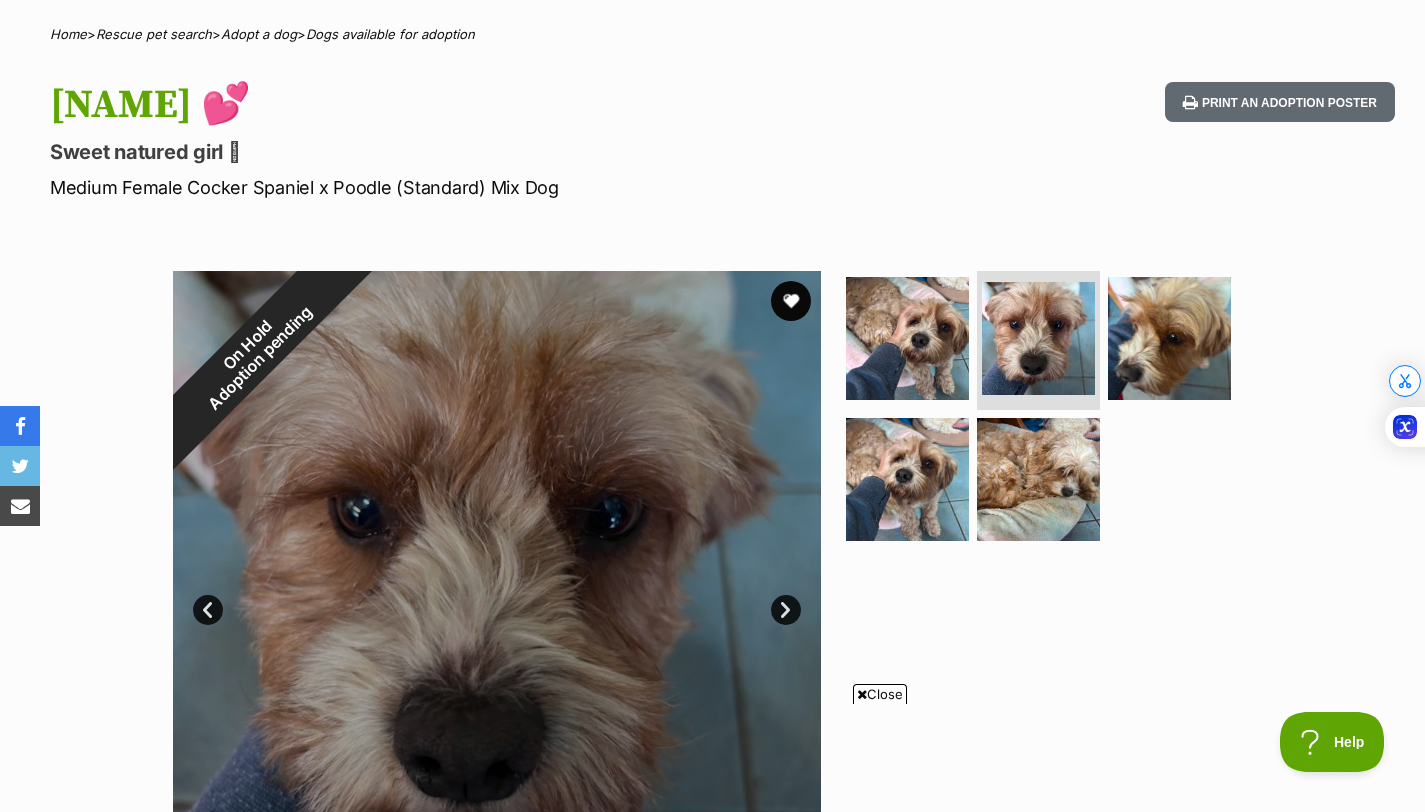 click on "Next" at bounding box center (786, 610) 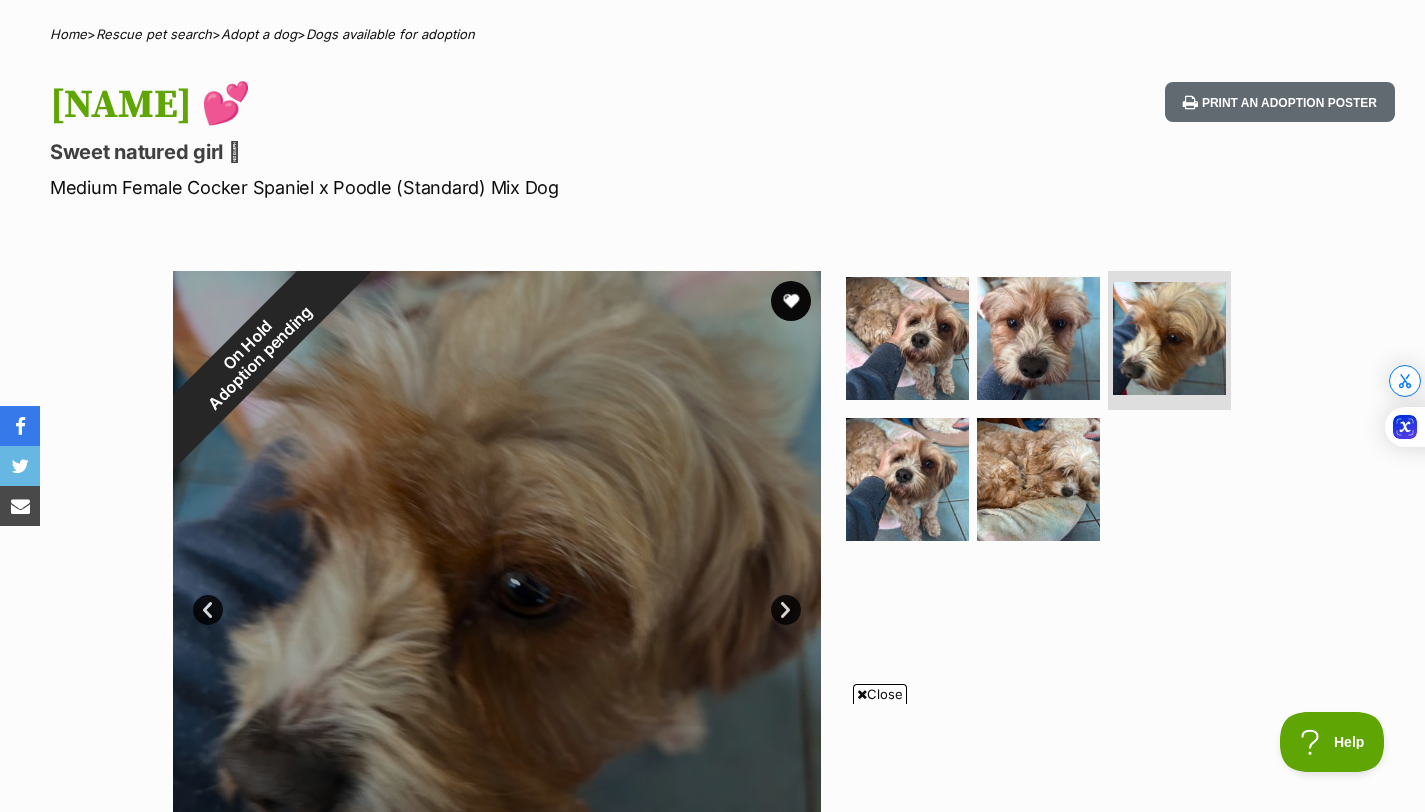 scroll, scrollTop: 0, scrollLeft: 0, axis: both 